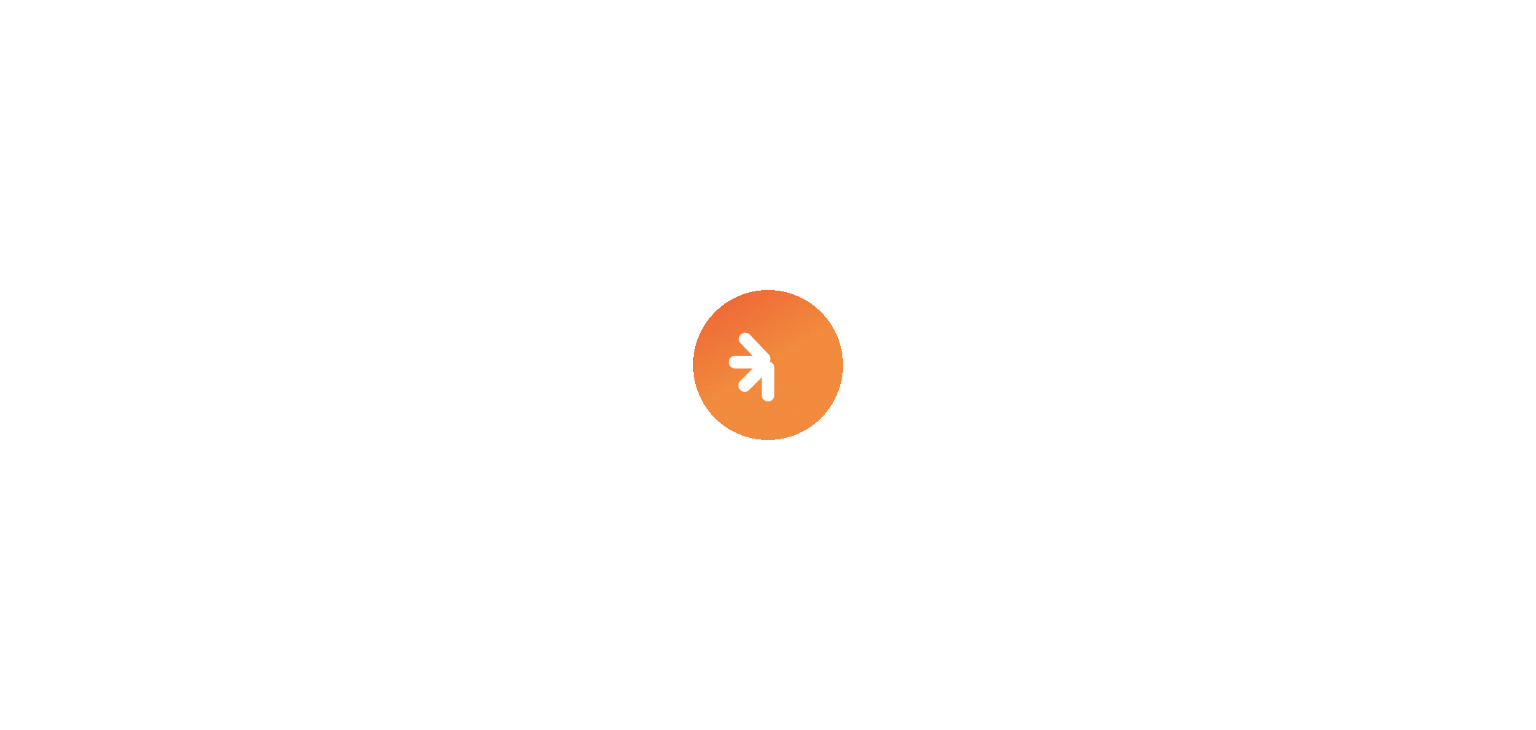 scroll, scrollTop: 0, scrollLeft: 0, axis: both 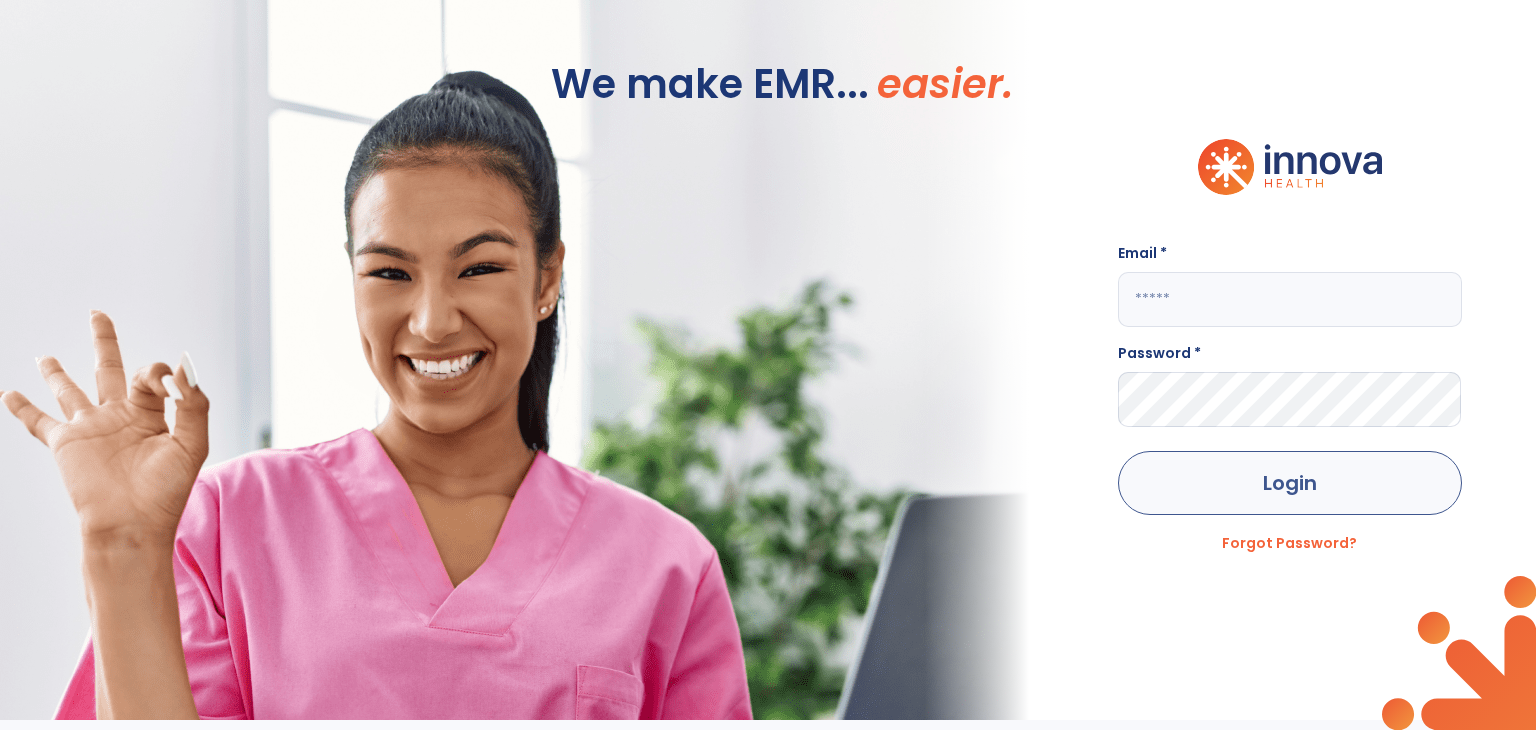 type on "**********" 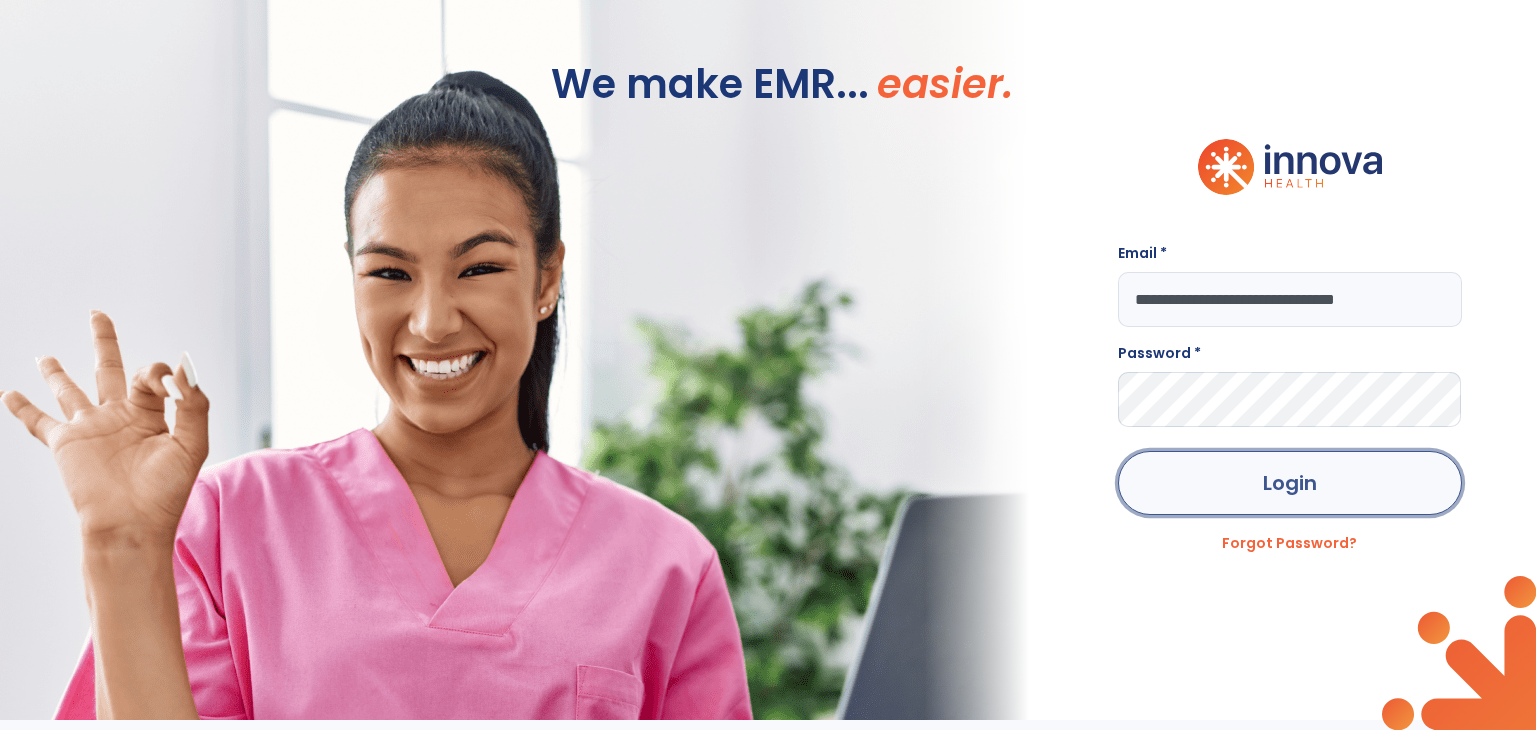 click on "Login" 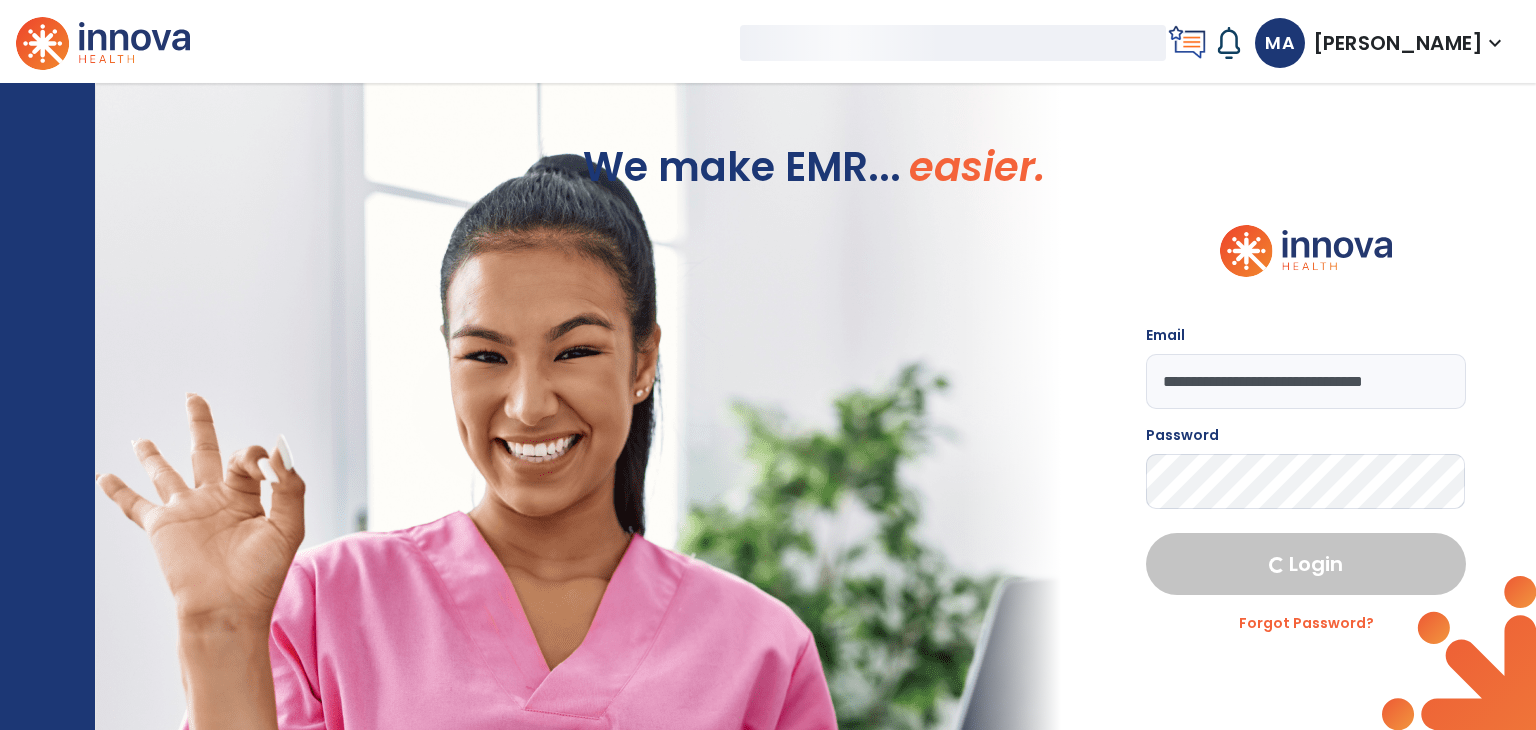 select on "****" 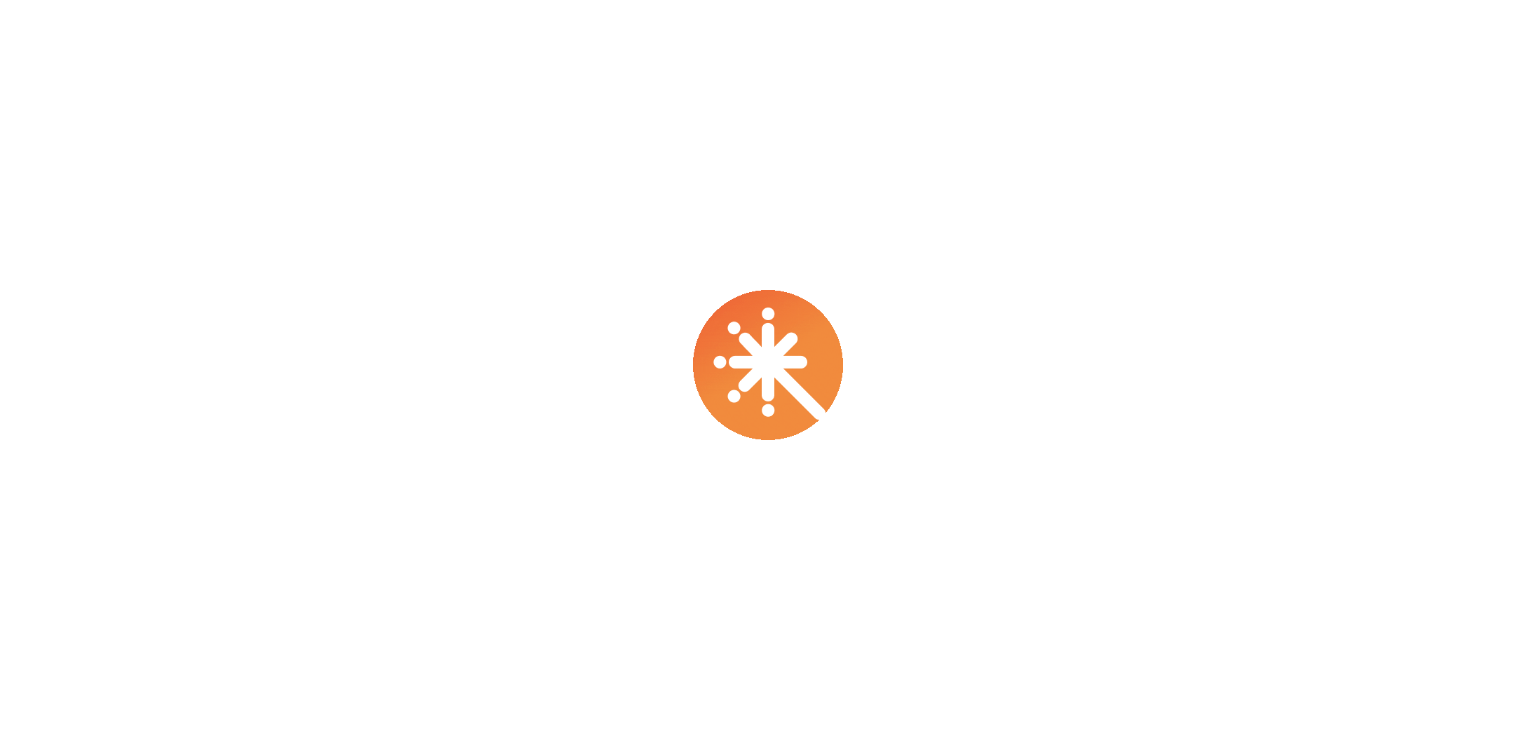 scroll, scrollTop: 0, scrollLeft: 0, axis: both 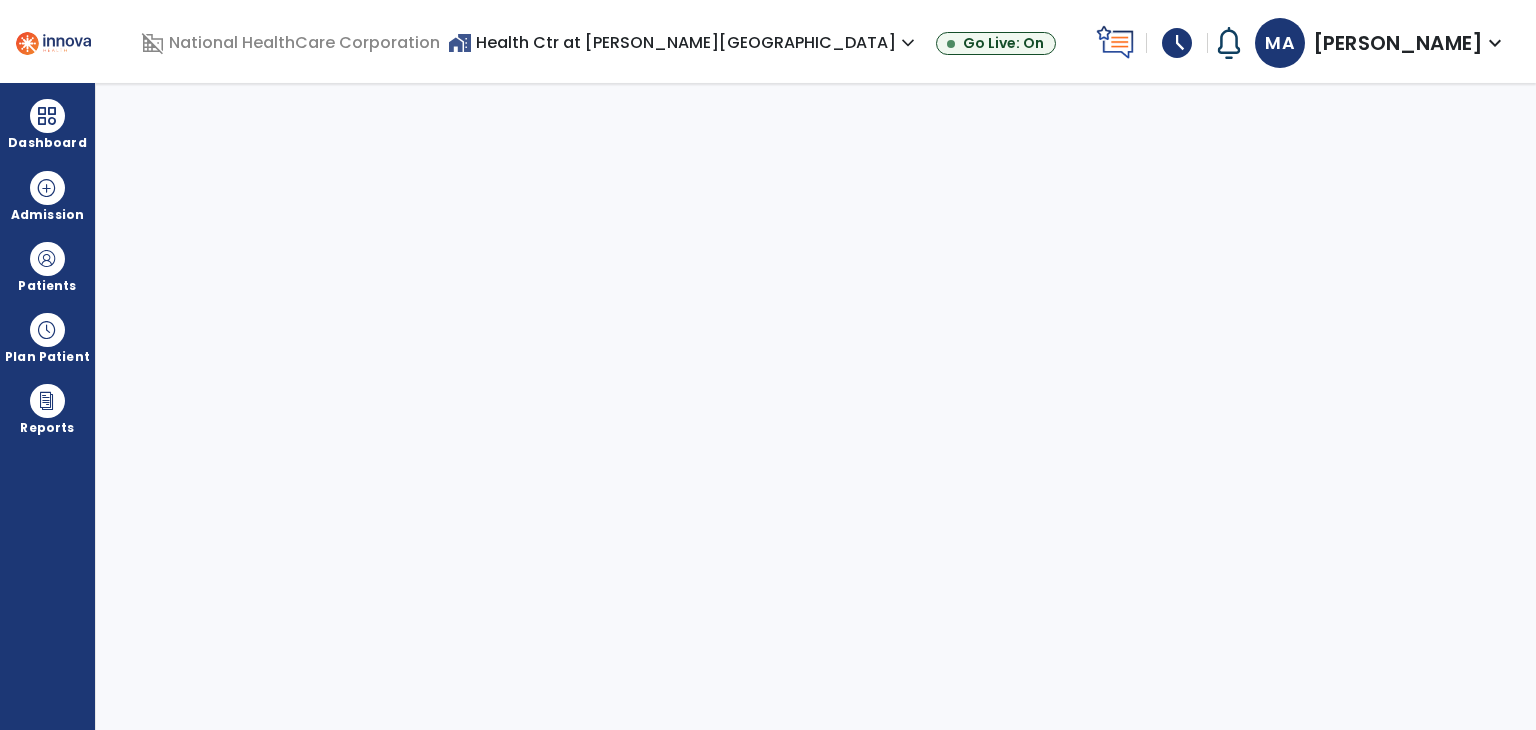 select on "****" 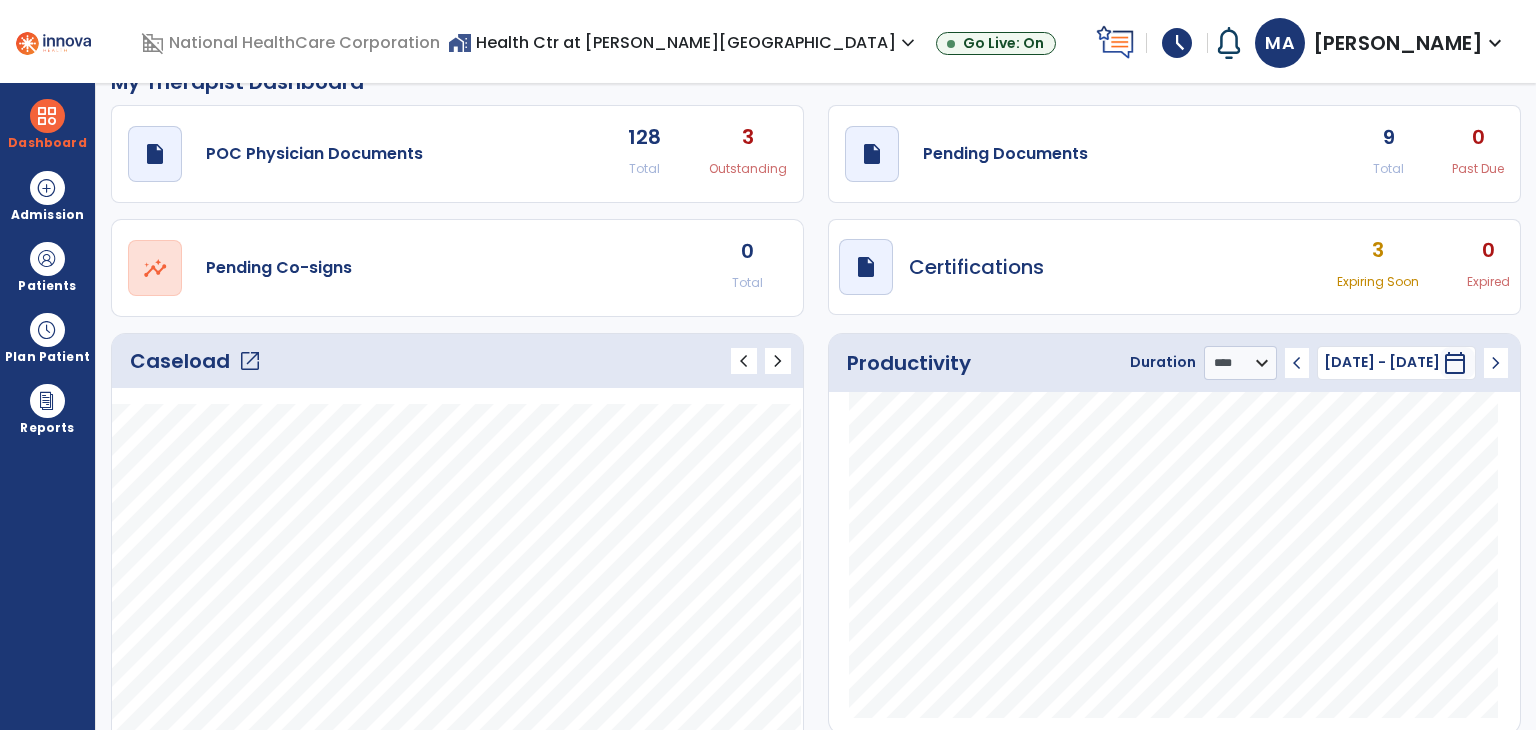 scroll, scrollTop: 38, scrollLeft: 0, axis: vertical 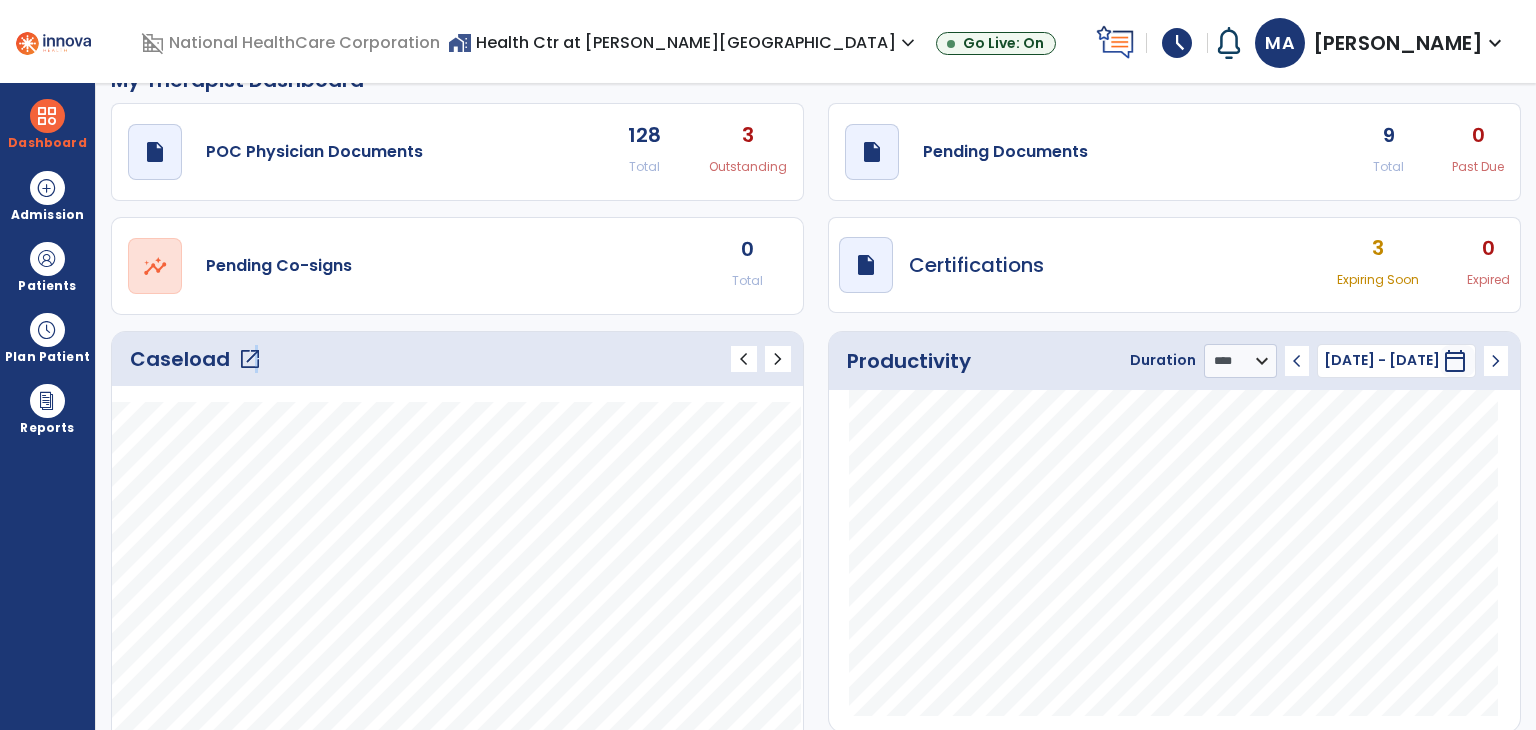 click on "open_in_new" 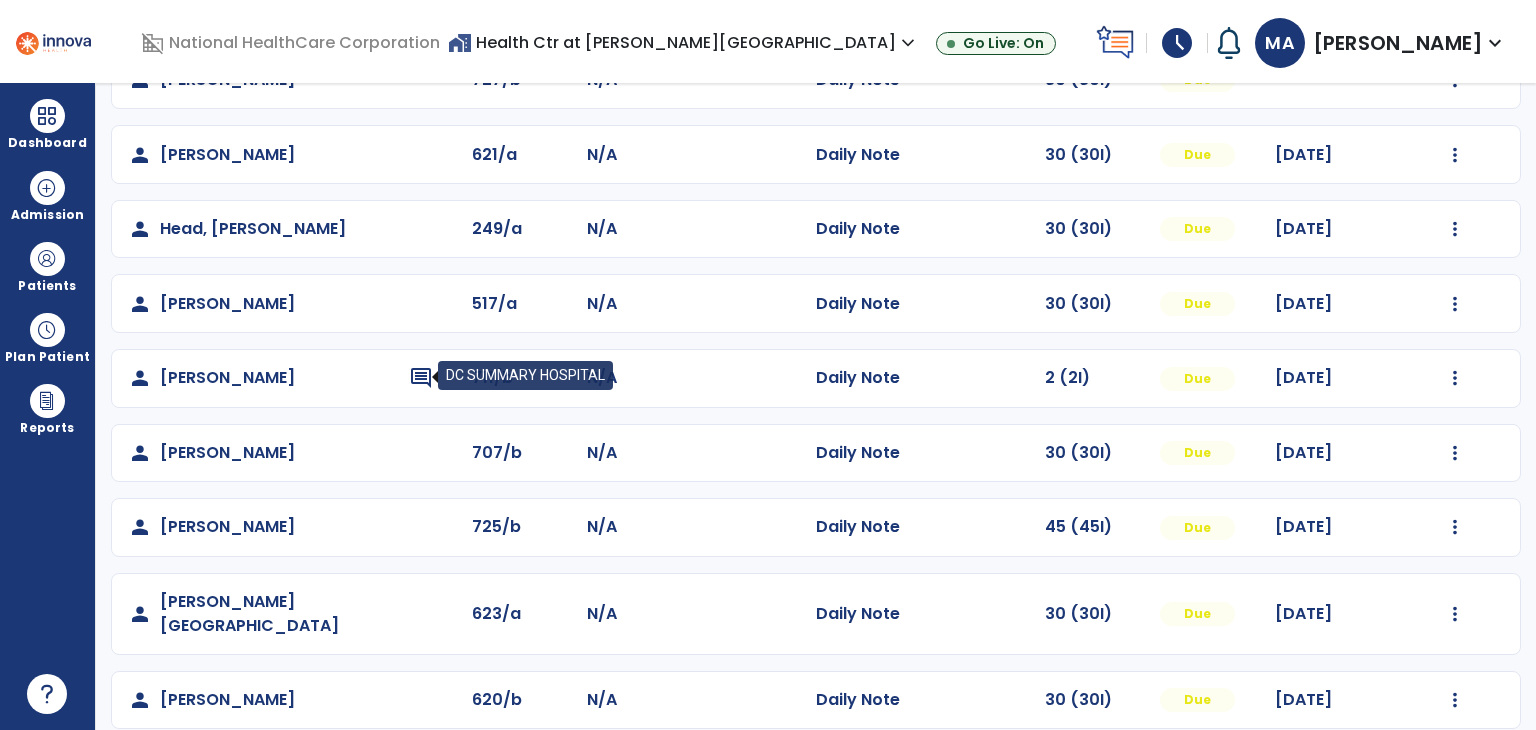 scroll, scrollTop: 0, scrollLeft: 0, axis: both 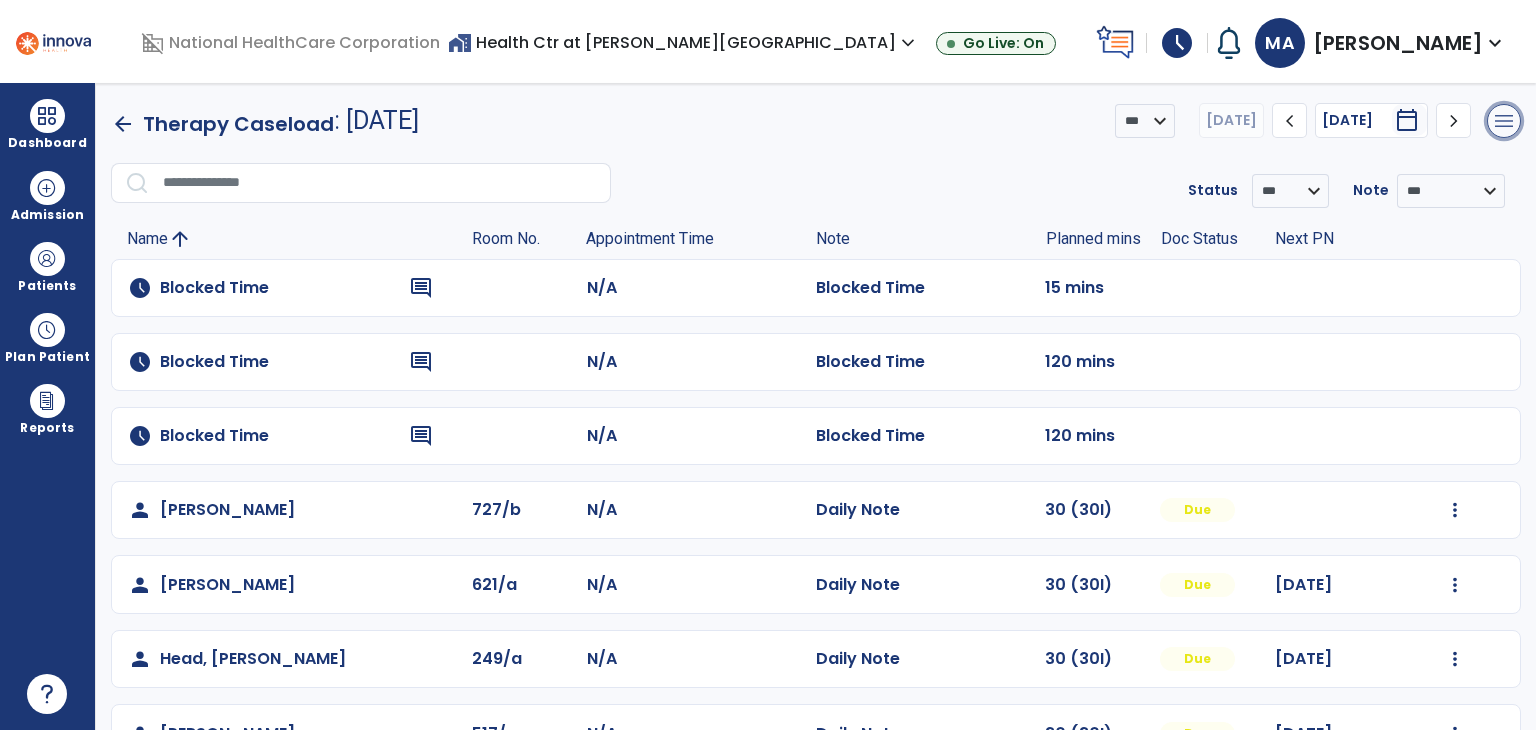click on "menu" at bounding box center (1504, 121) 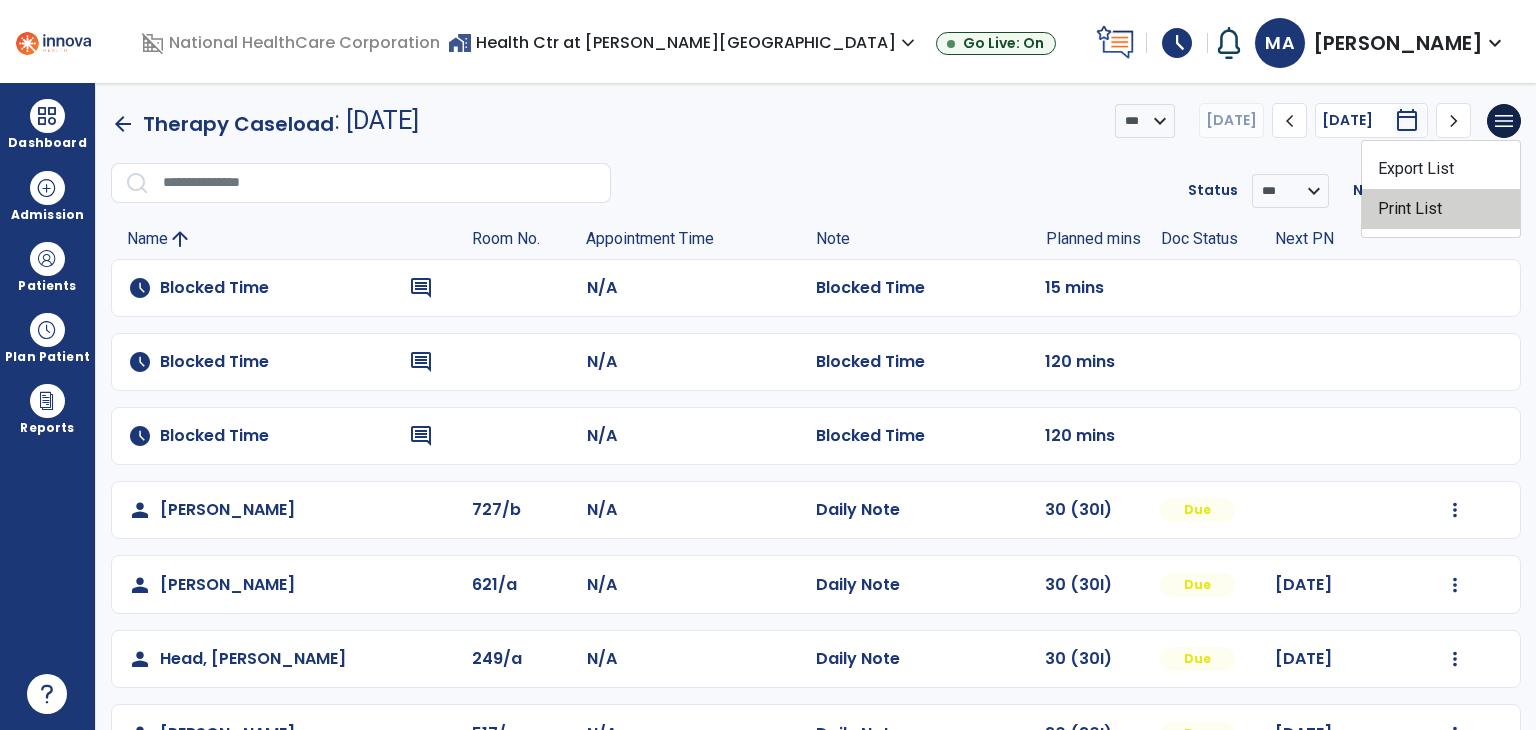 click on "Print List" 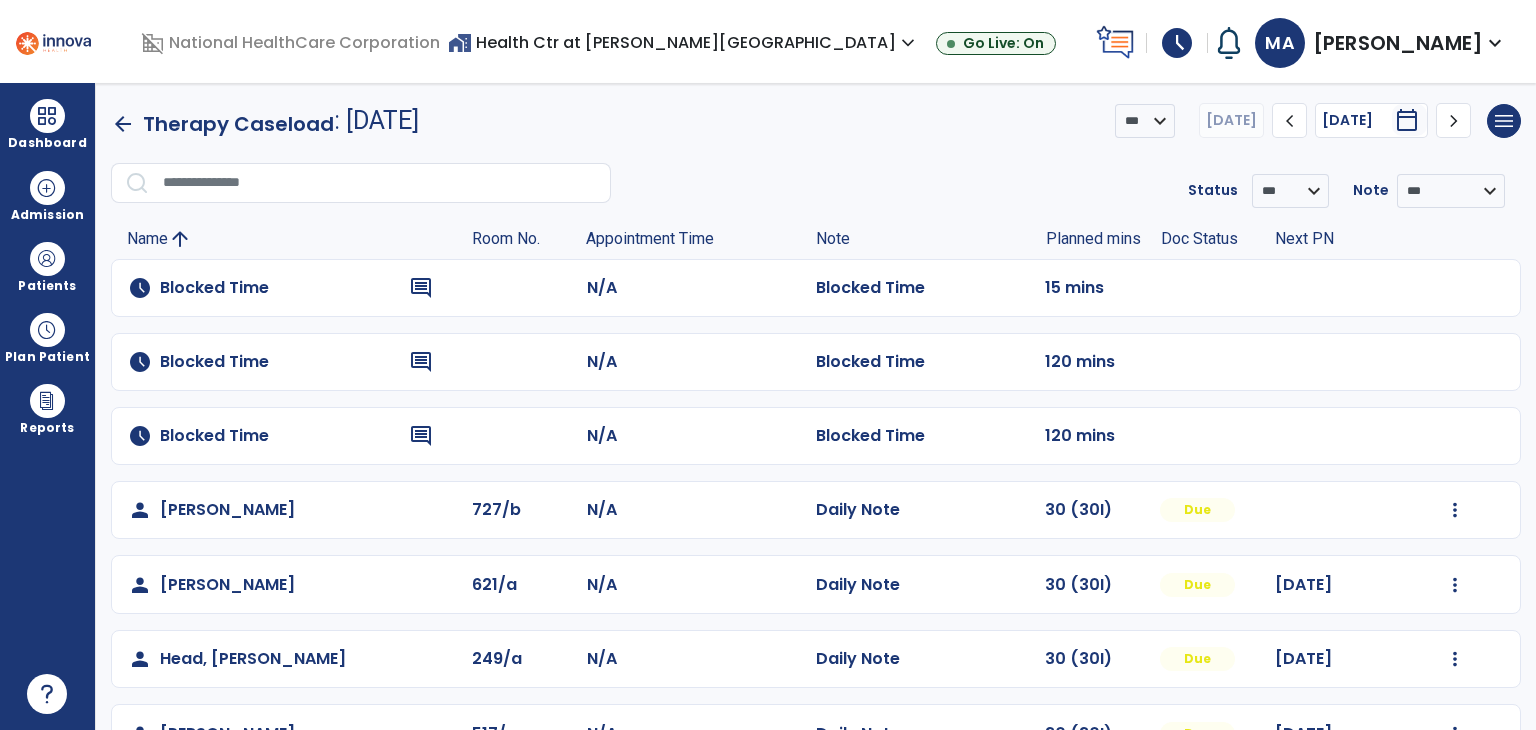scroll, scrollTop: 145, scrollLeft: 0, axis: vertical 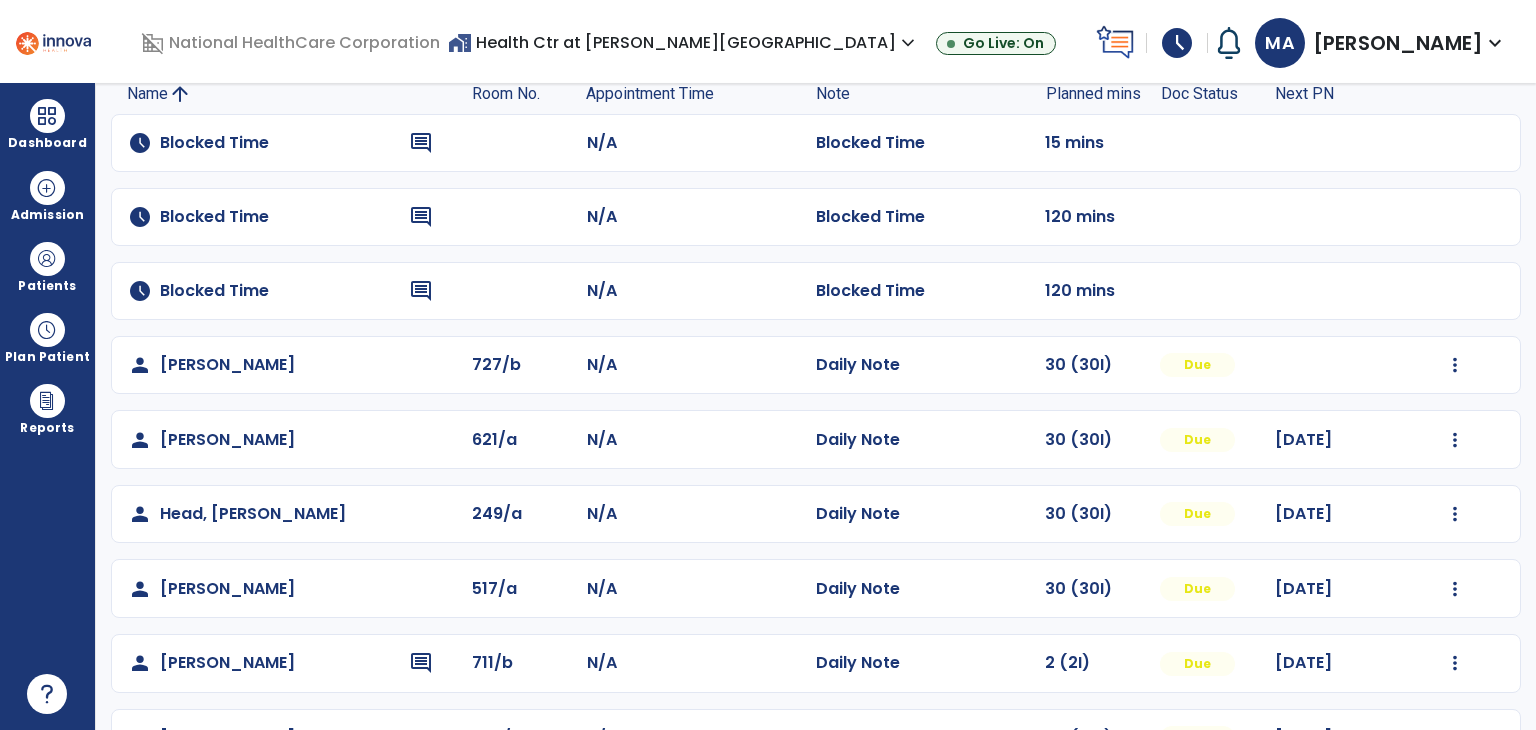 click on "schedule" at bounding box center (1177, 43) 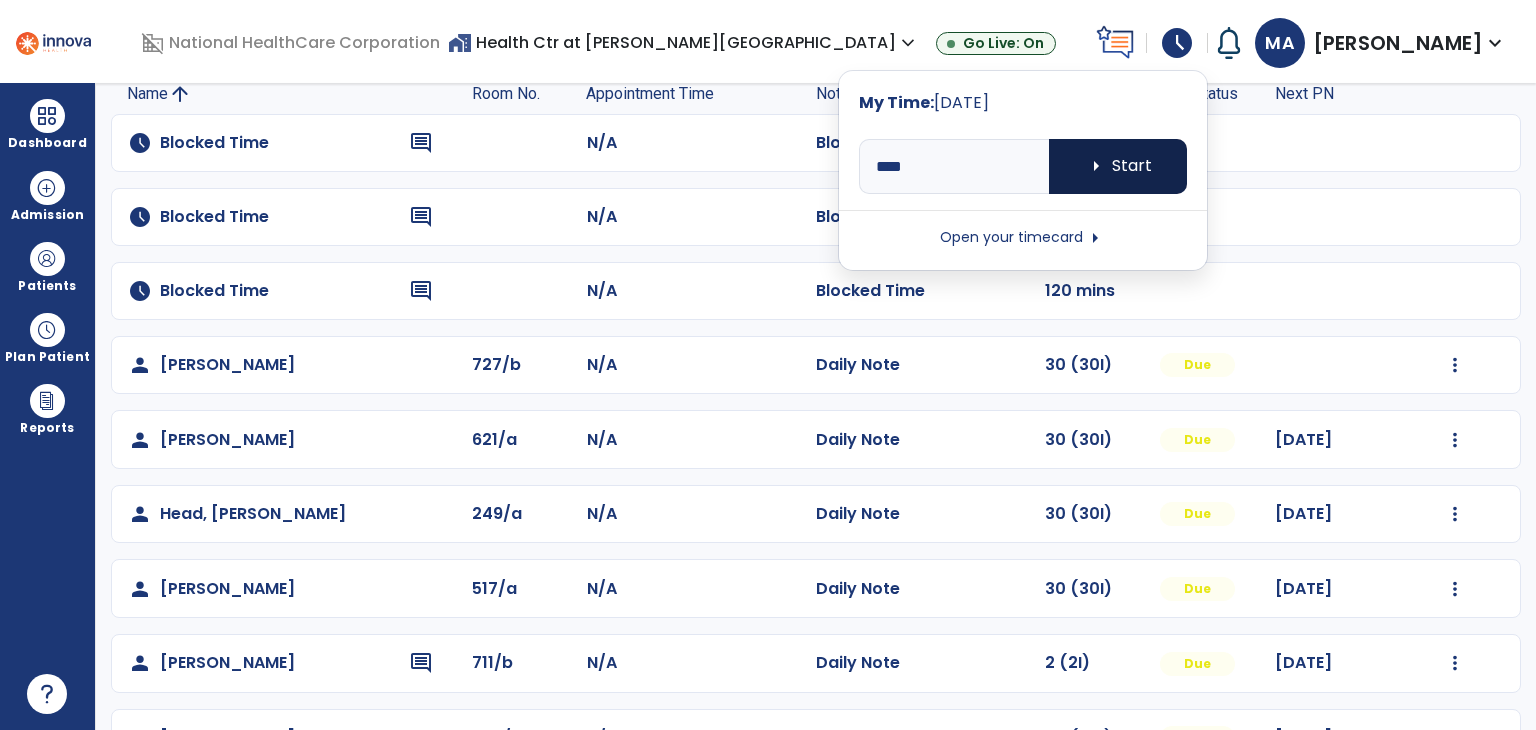 click on "arrow_right  Start" at bounding box center (1118, 166) 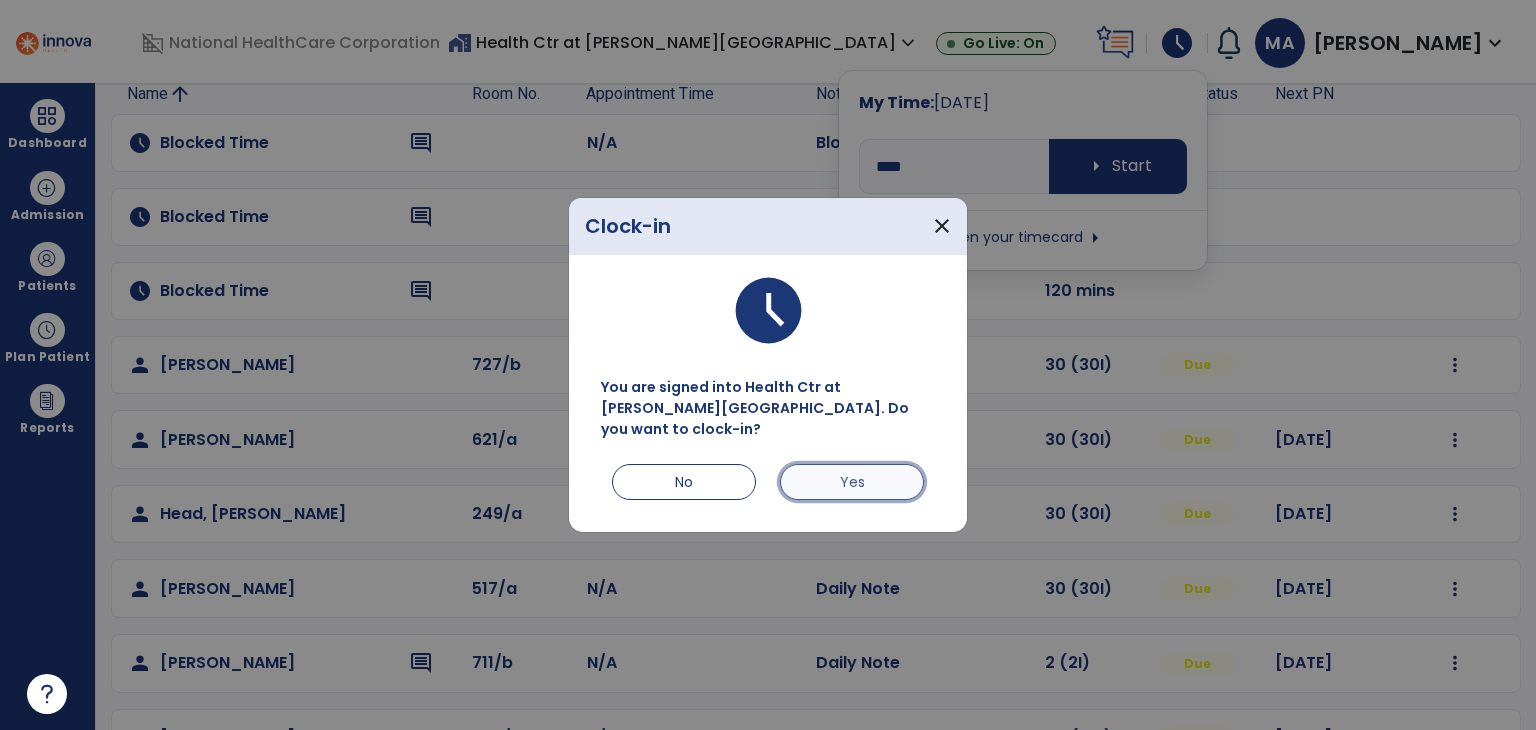 click on "Yes" at bounding box center (852, 482) 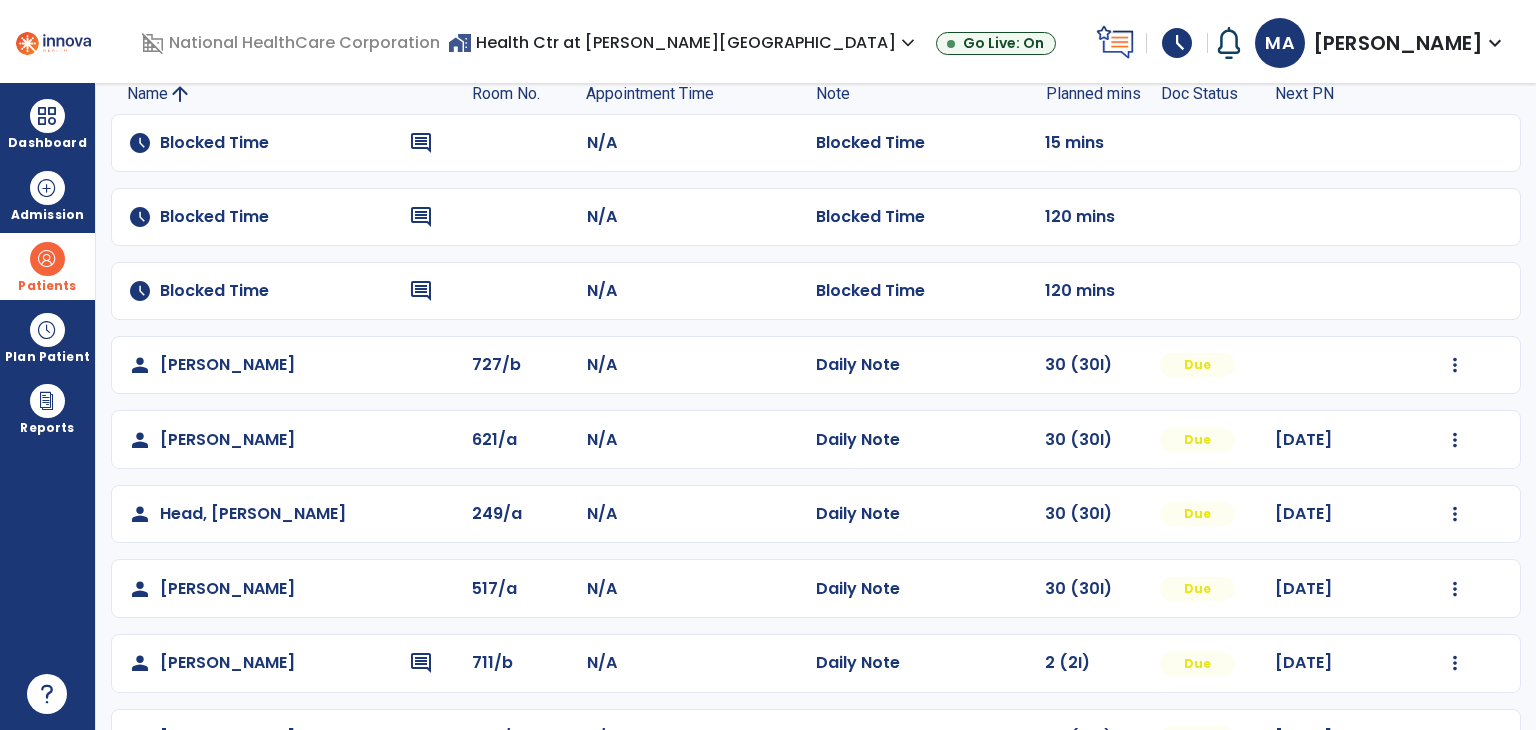click on "Patients" at bounding box center [47, 266] 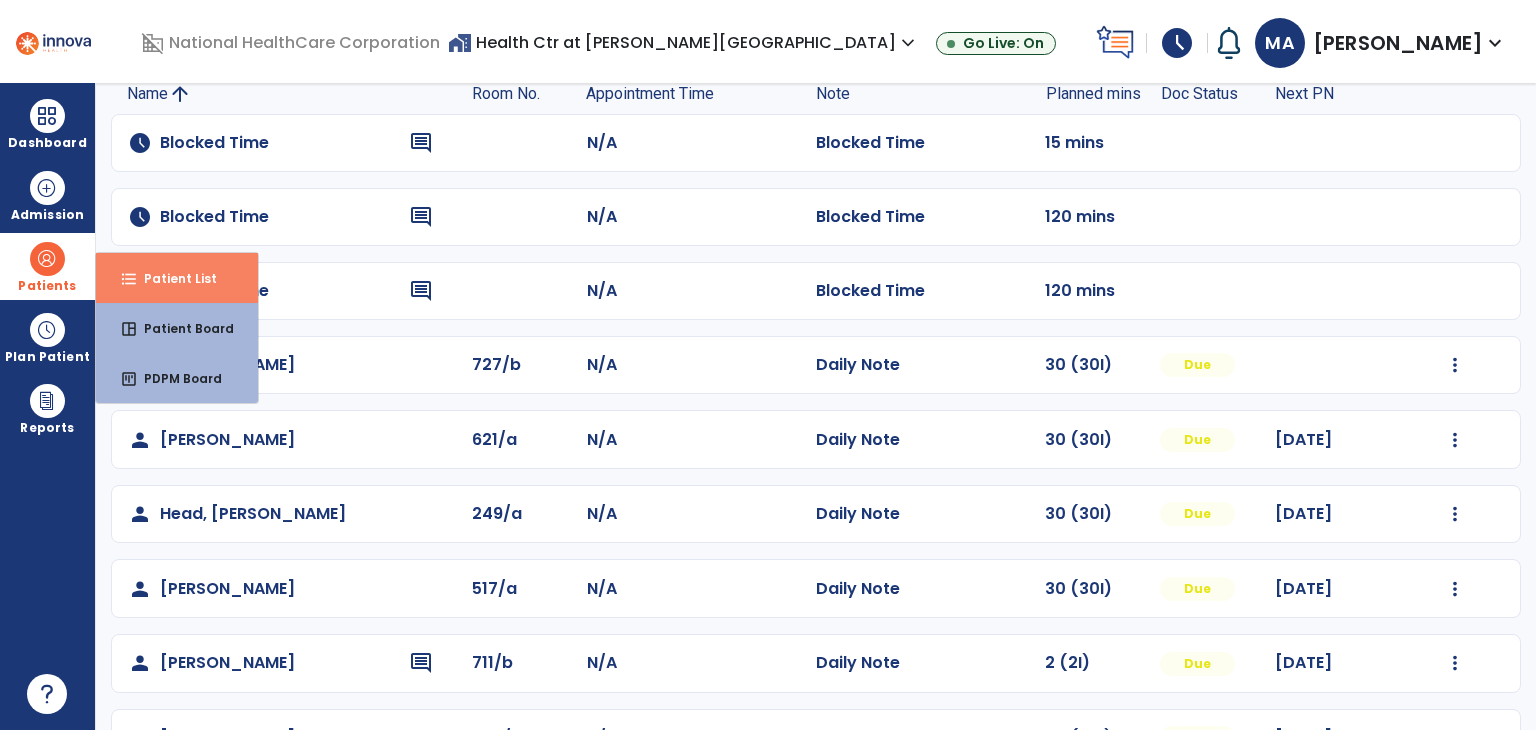 click on "format_list_bulleted  Patient List" at bounding box center (177, 278) 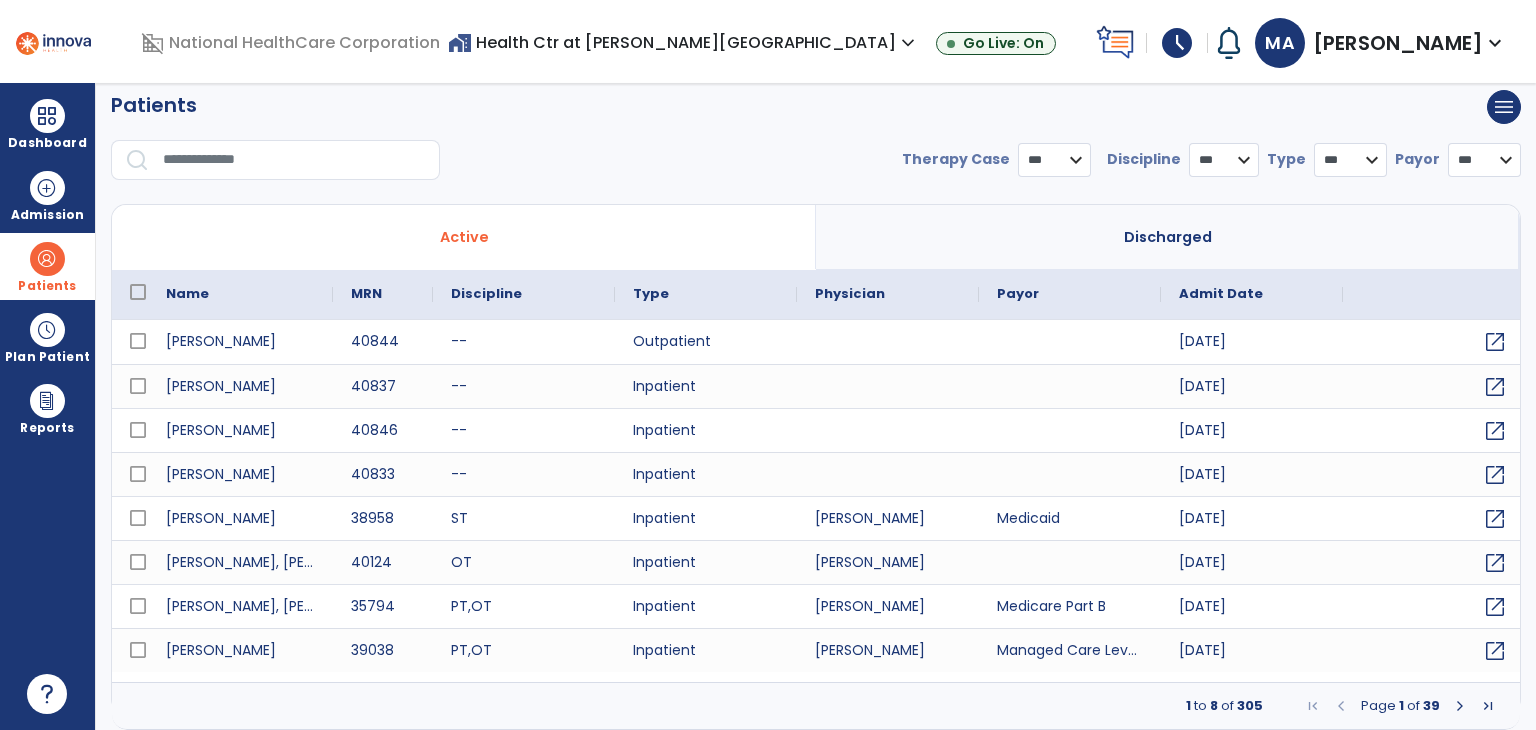 click at bounding box center (294, 160) 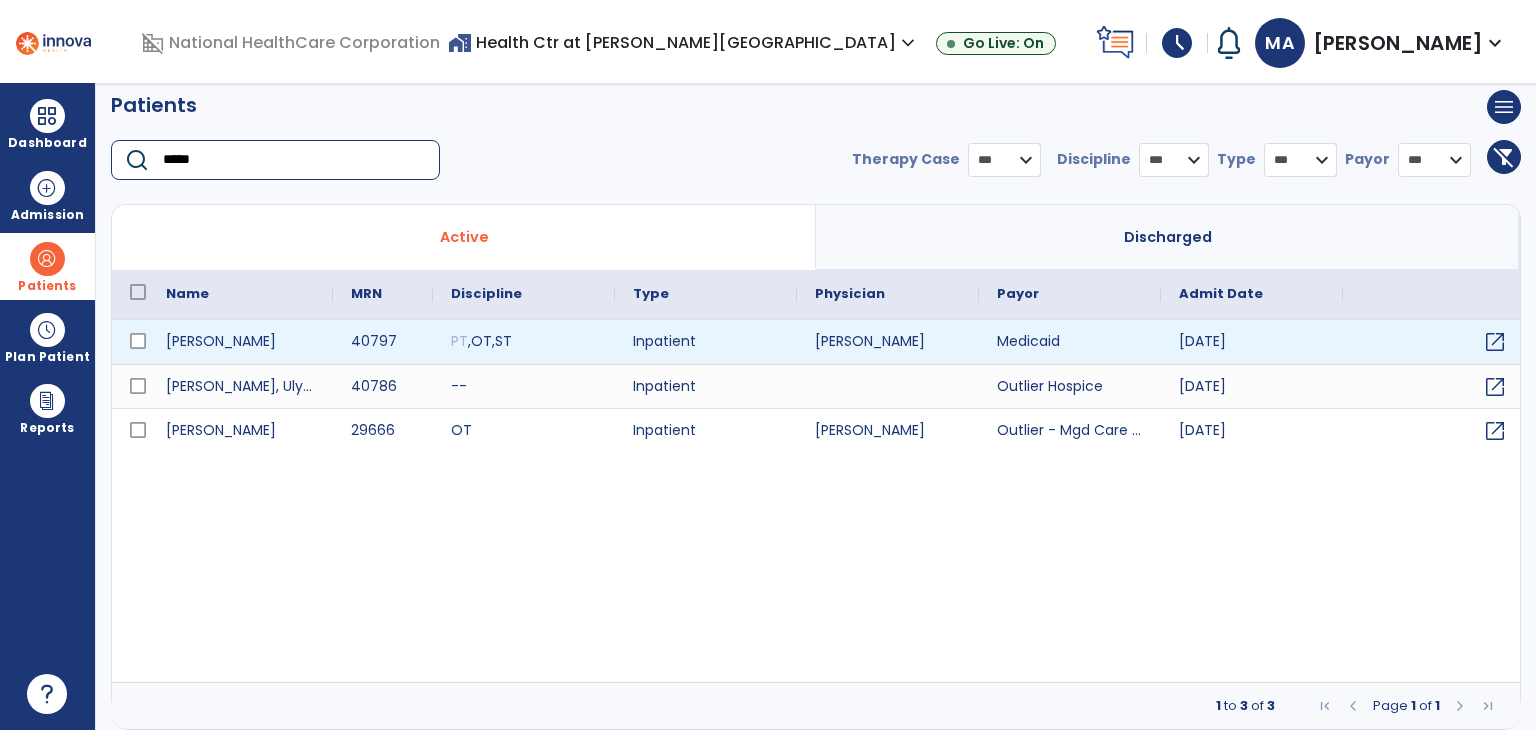 type on "*****" 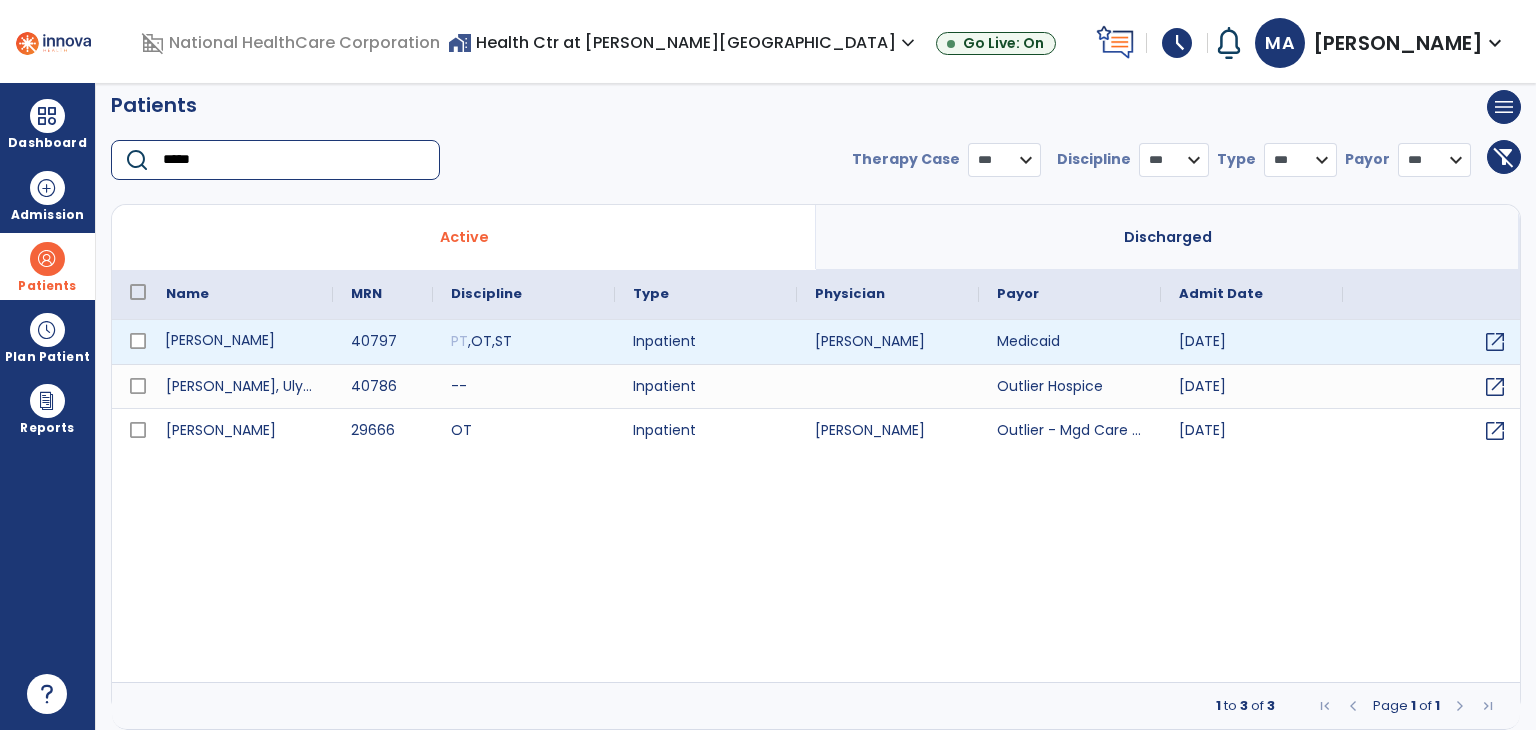 click on "[PERSON_NAME]" at bounding box center [240, 342] 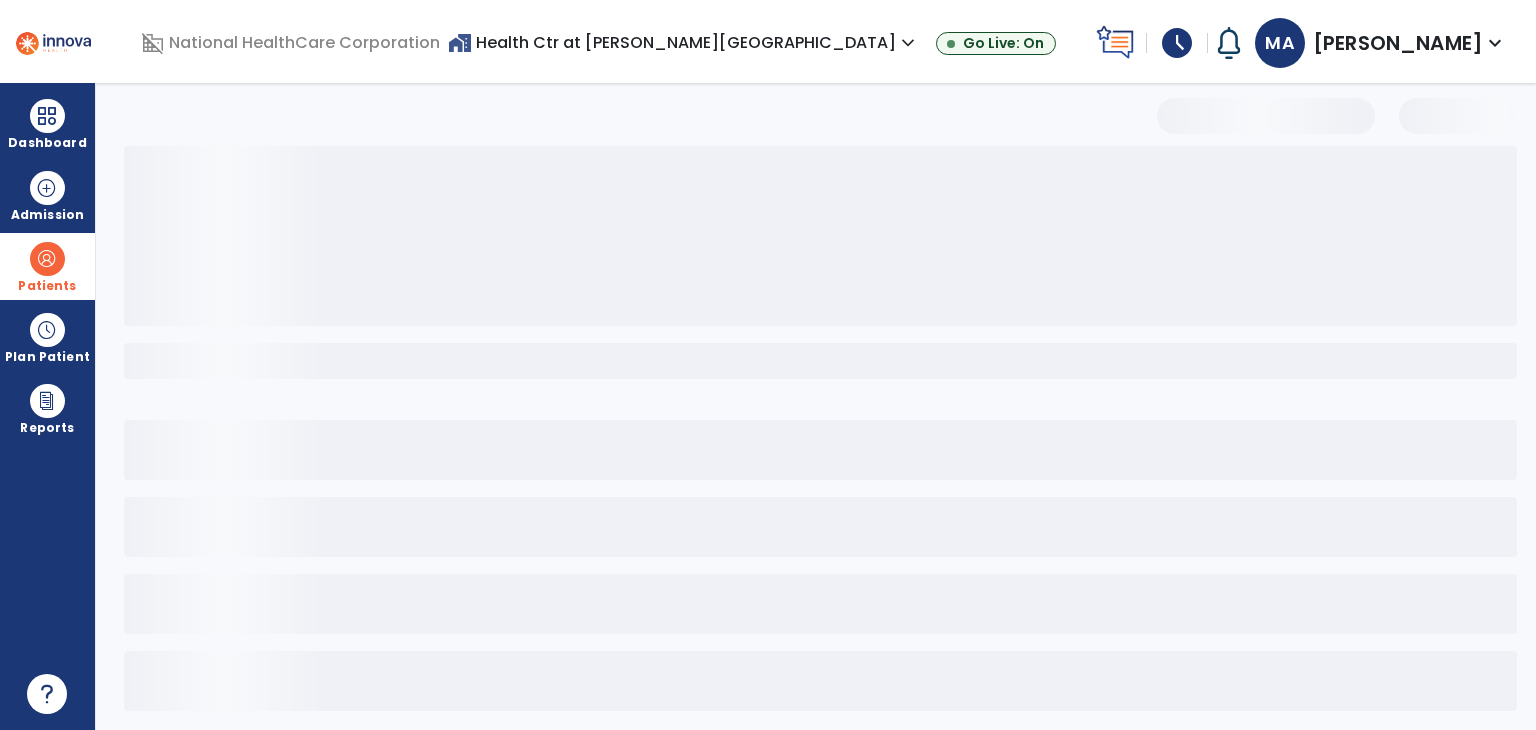 select on "***" 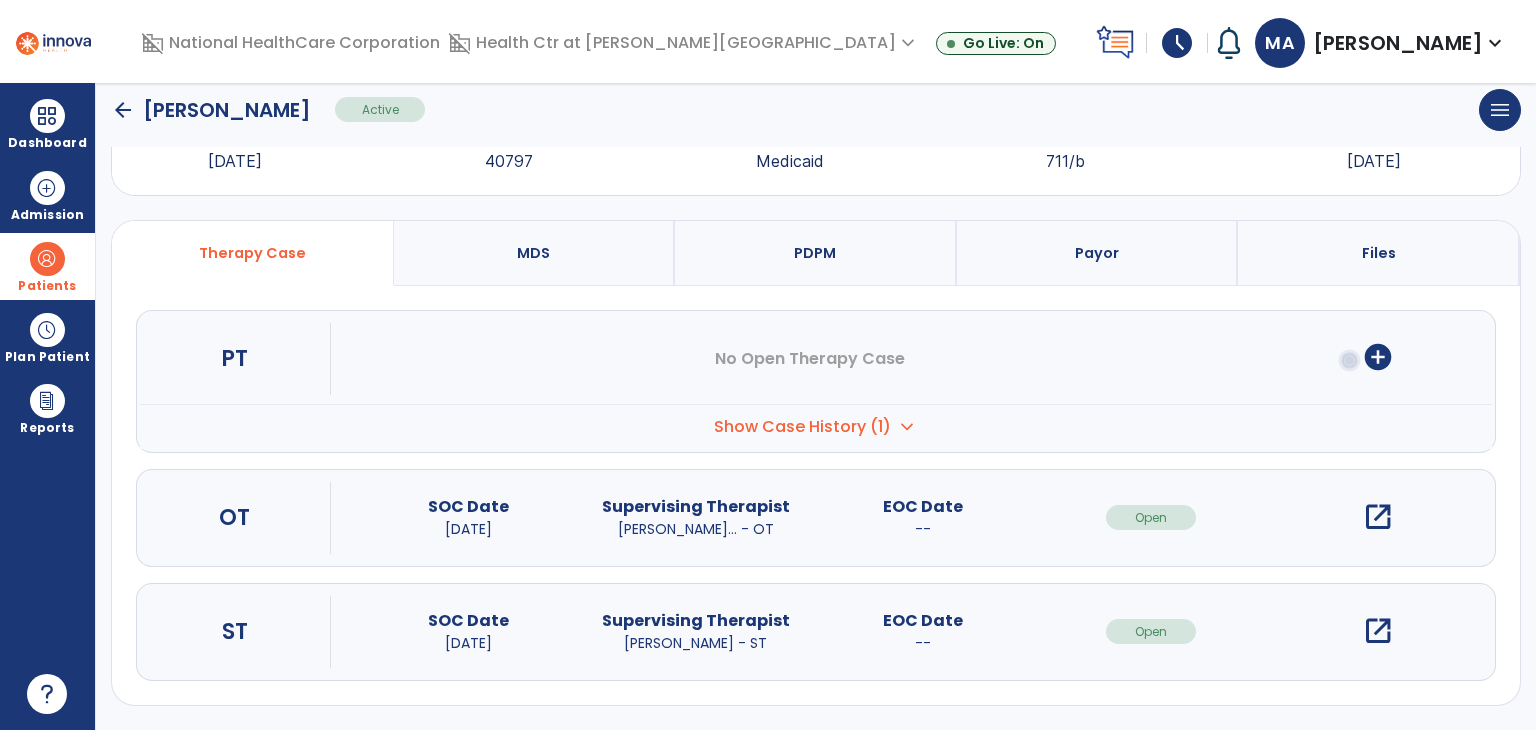 click on "open_in_new" at bounding box center (1378, 631) 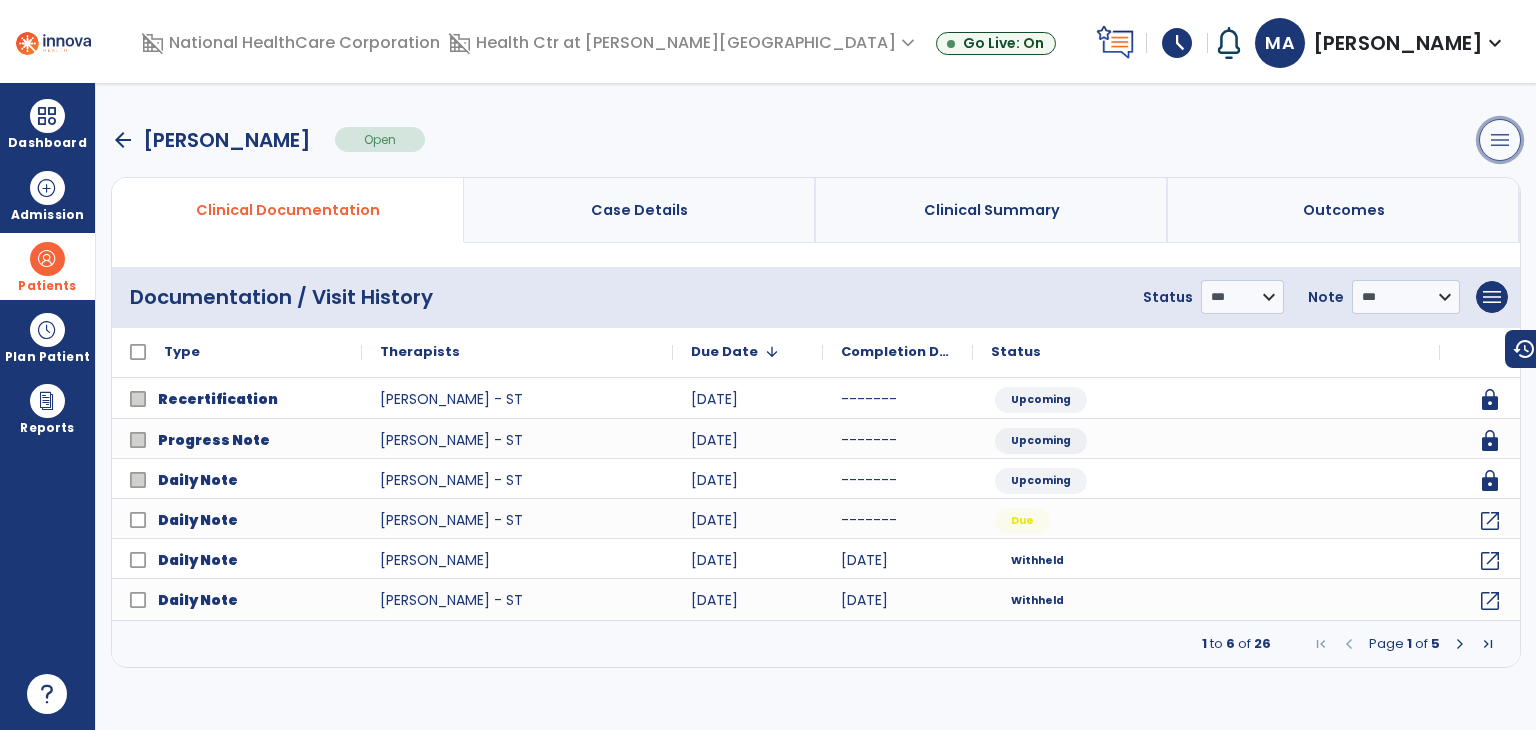 click on "menu" at bounding box center (1500, 140) 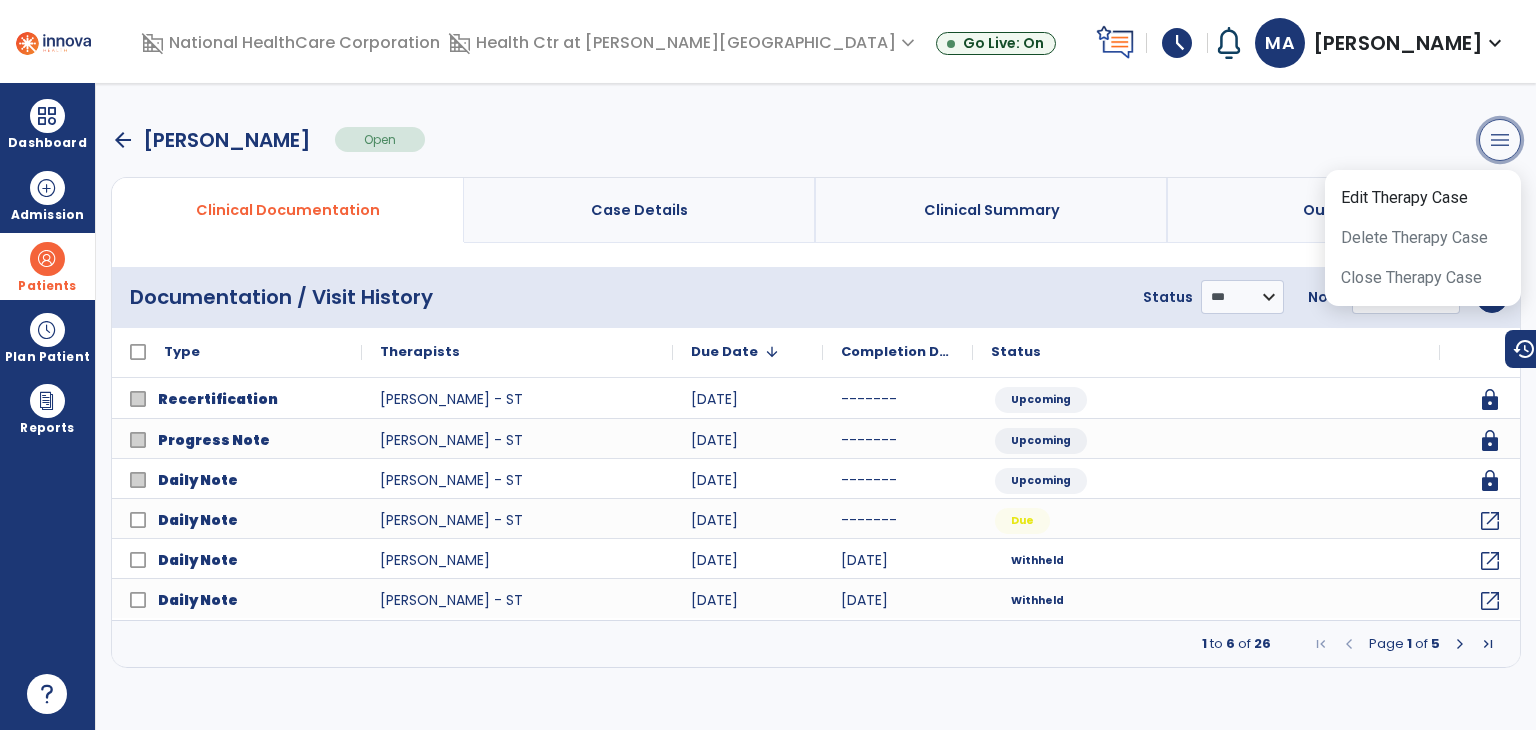 click on "menu" at bounding box center (1500, 140) 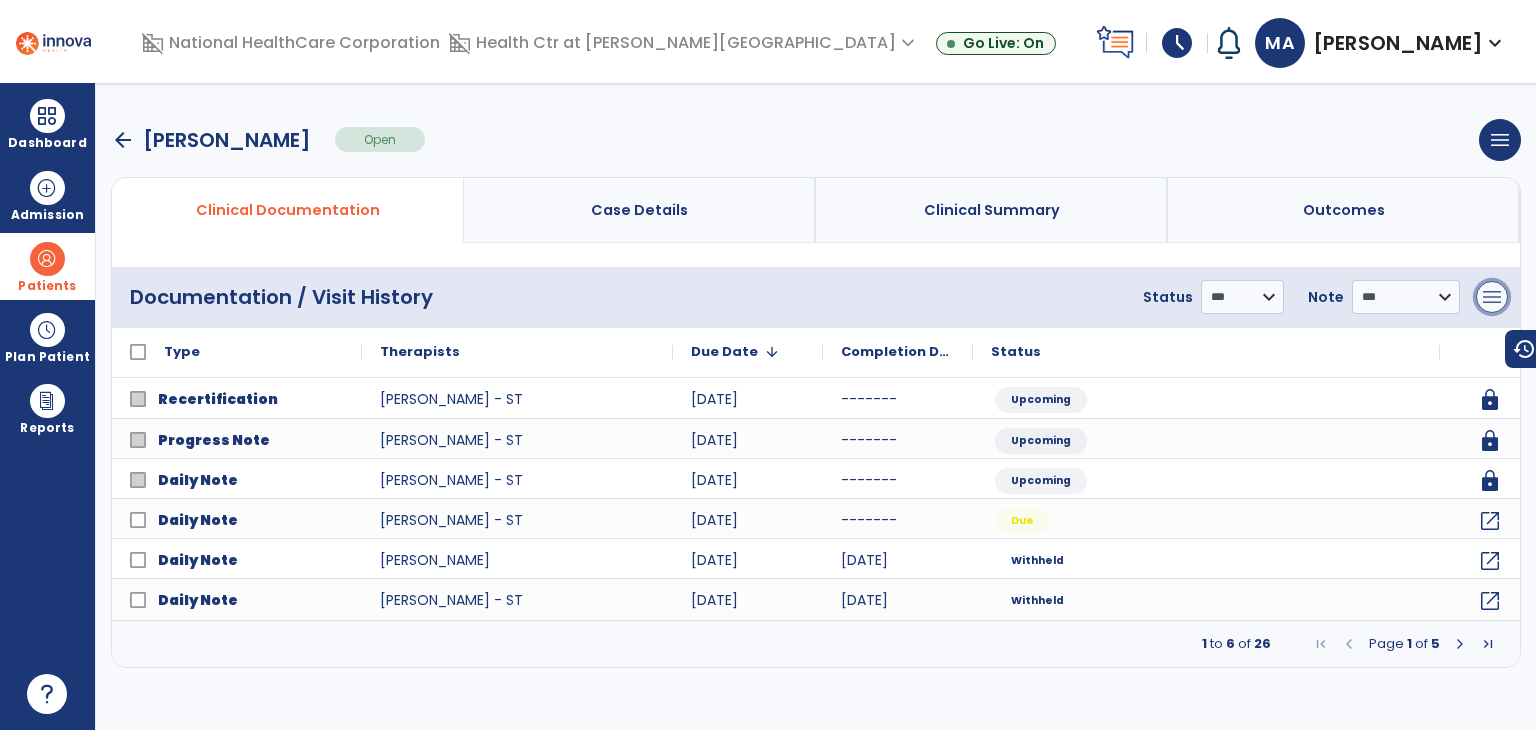 click on "menu" at bounding box center (1492, 297) 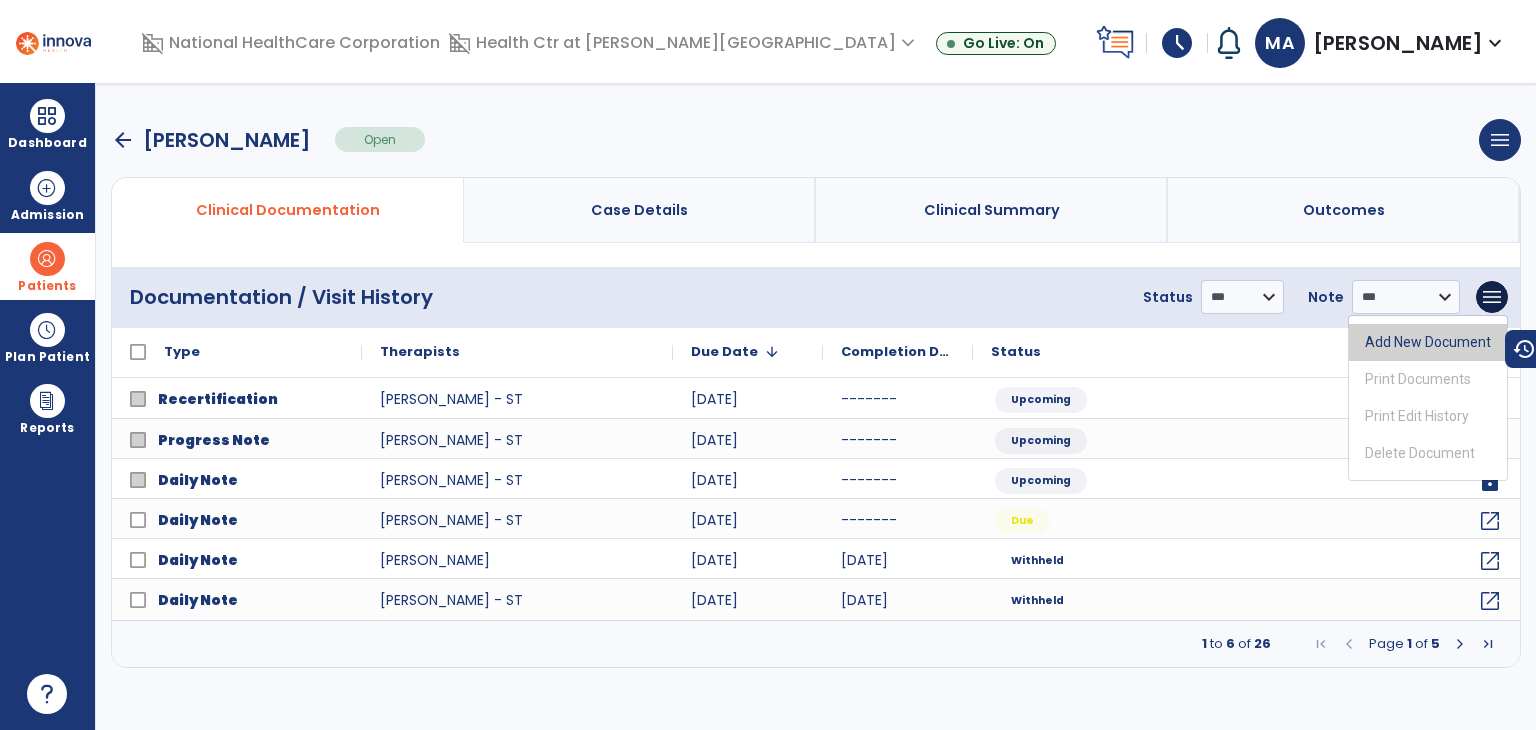 click on "Add New Document" at bounding box center (1428, 342) 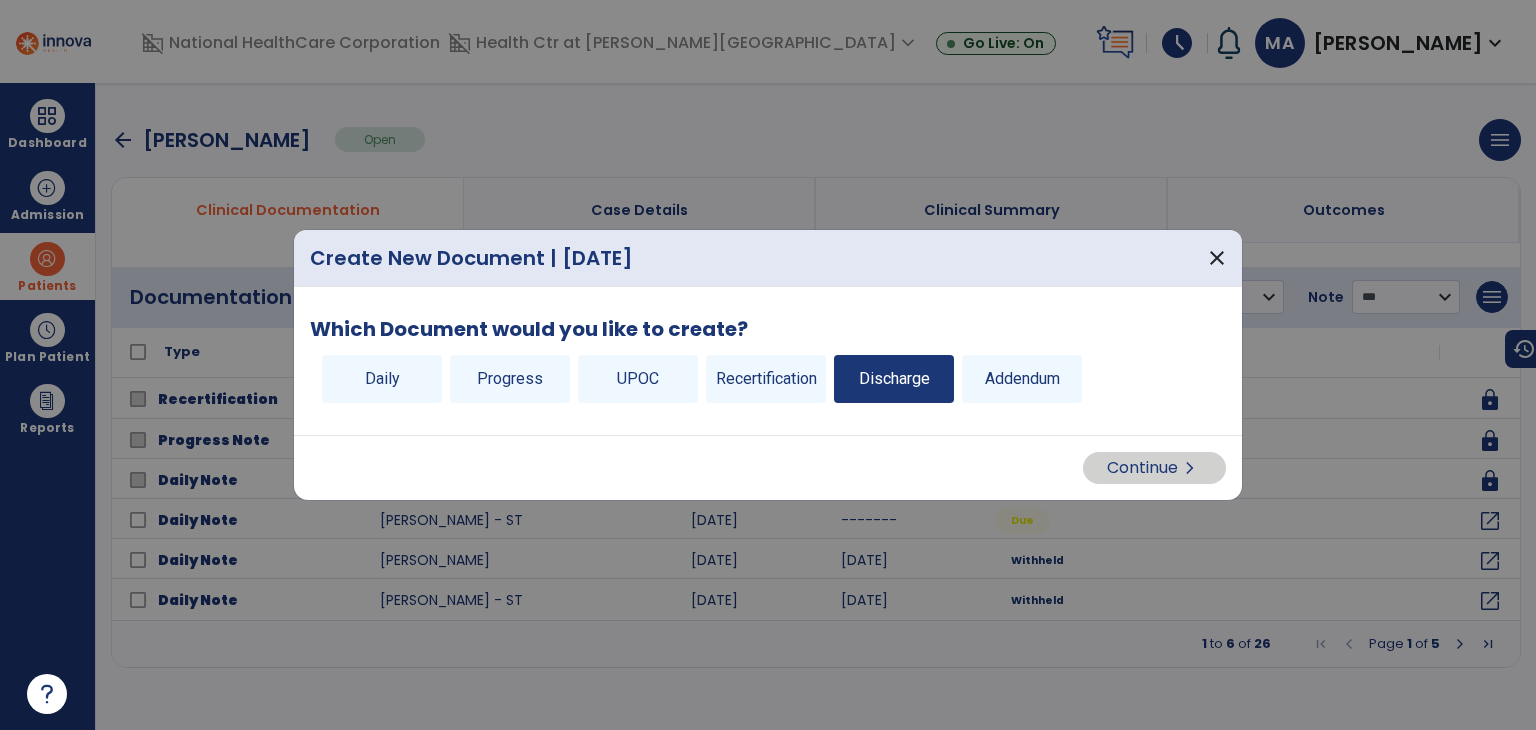 click on "Discharge" at bounding box center (894, 379) 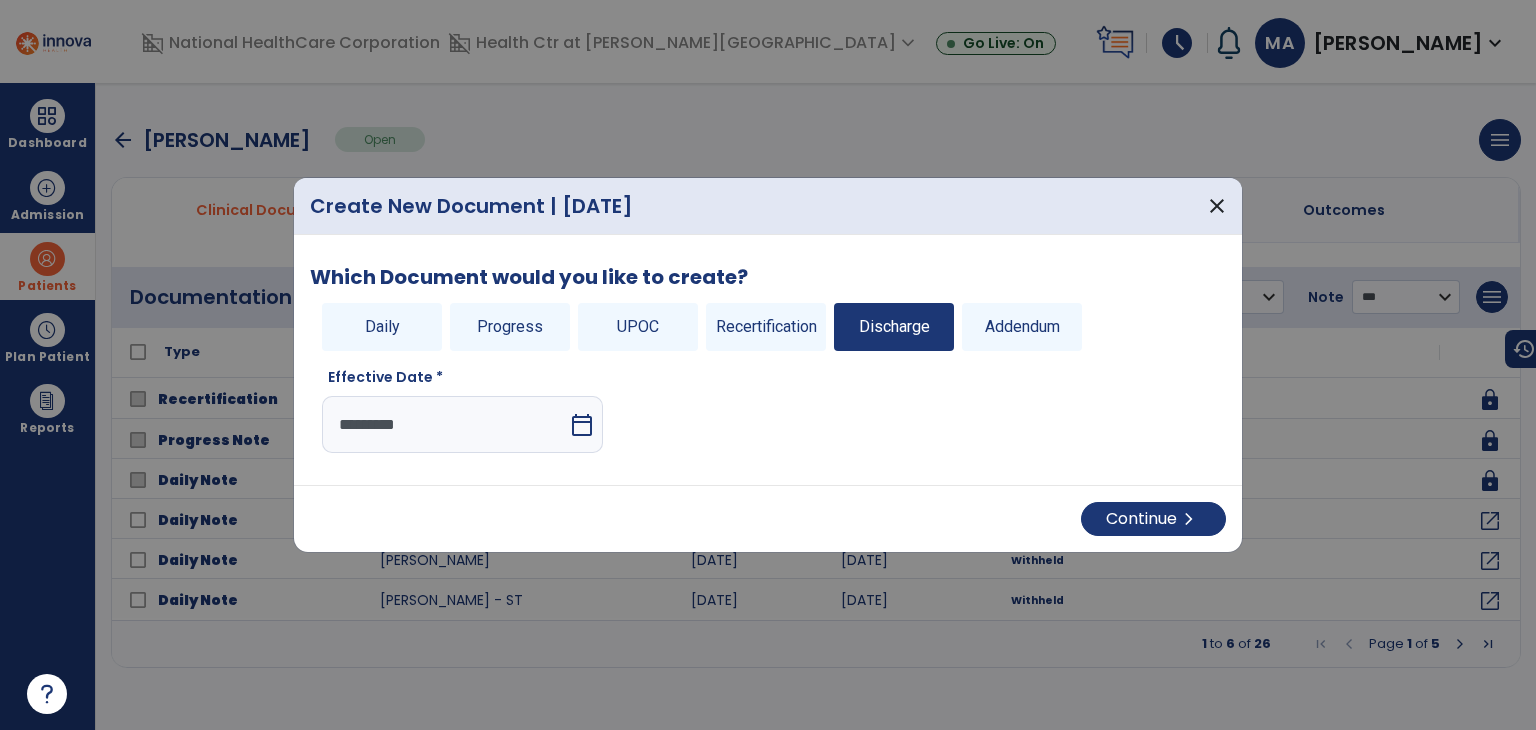 click on "*********" at bounding box center (445, 424) 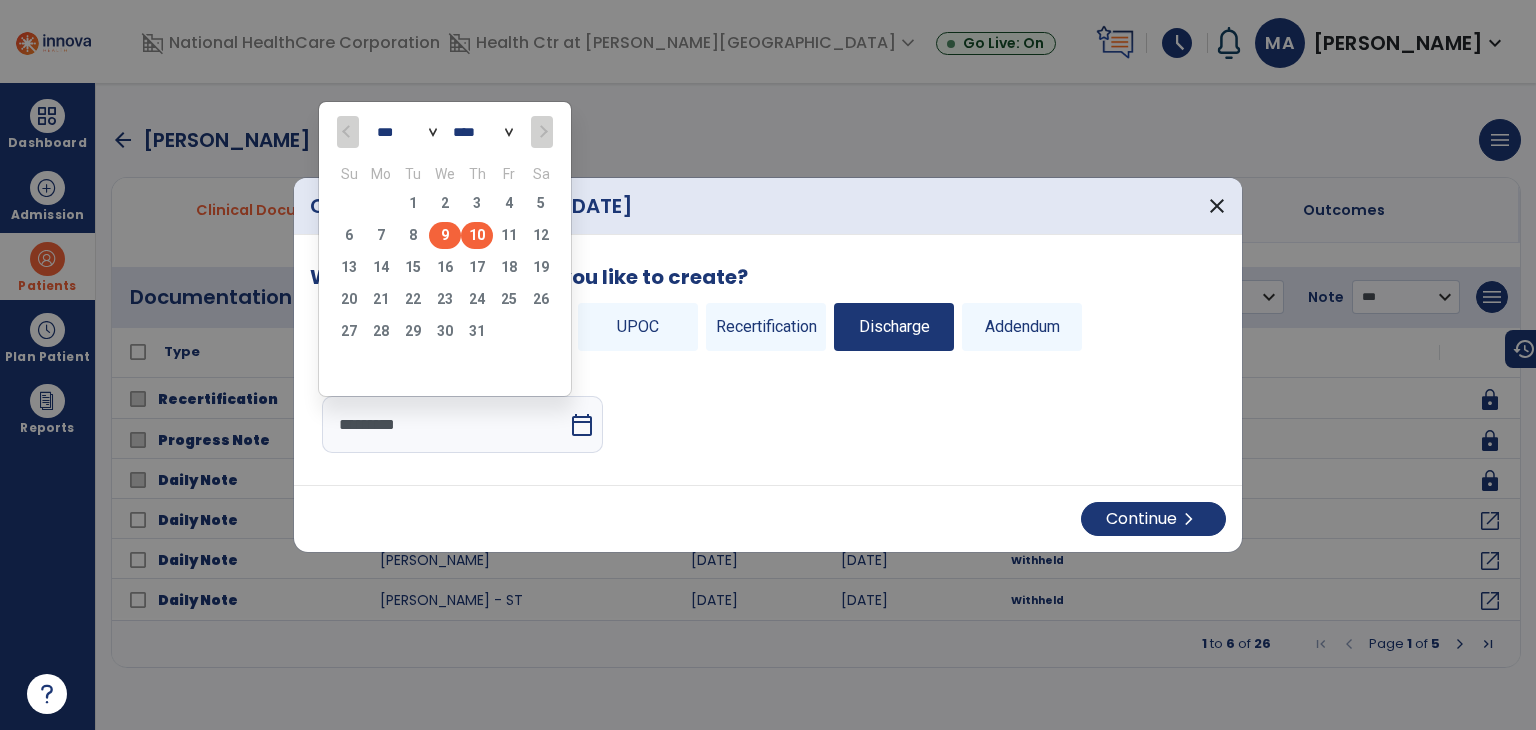 click on "9" 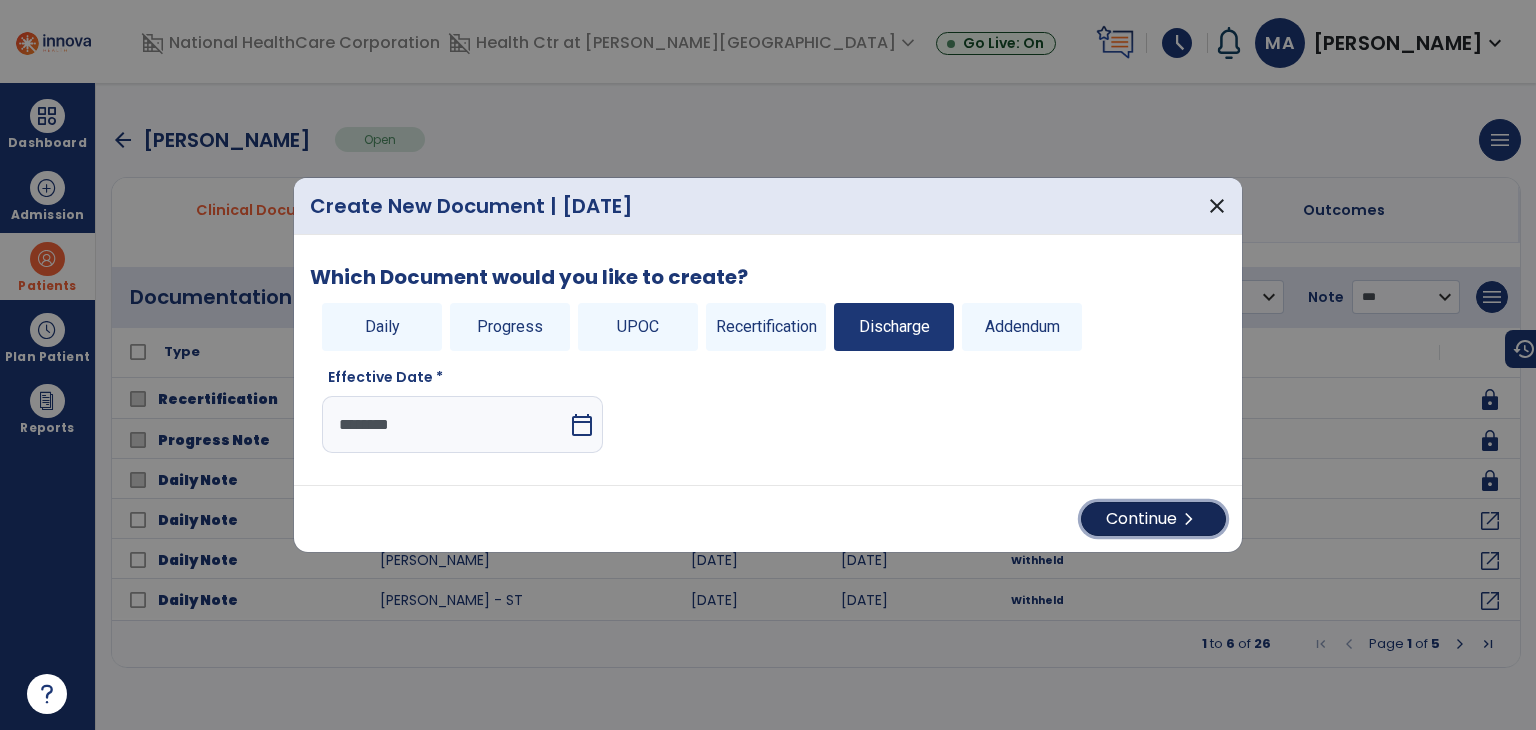 click on "Continue   chevron_right" at bounding box center [1153, 519] 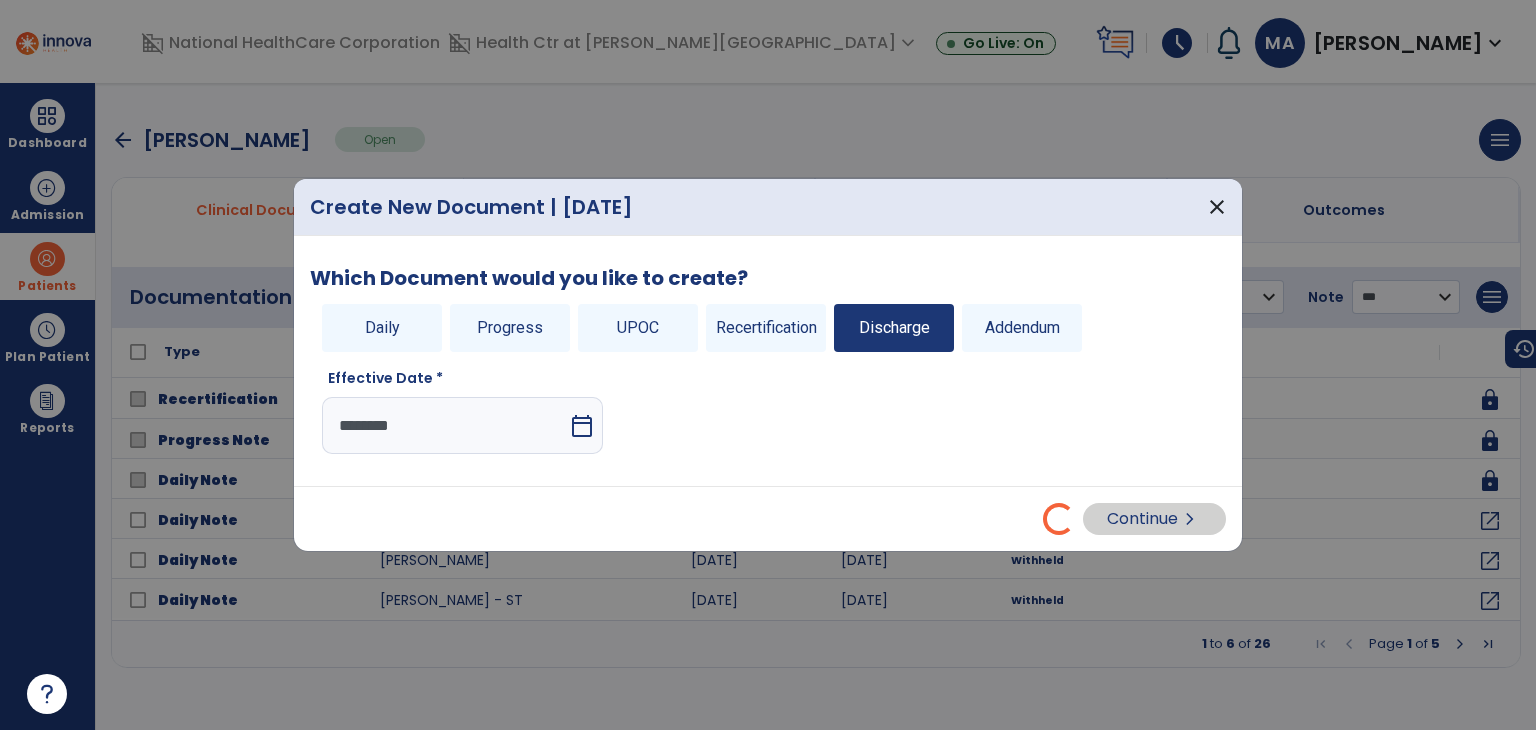drag, startPoint x: 590, startPoint y: 510, endPoint x: 665, endPoint y: 553, distance: 86.4523 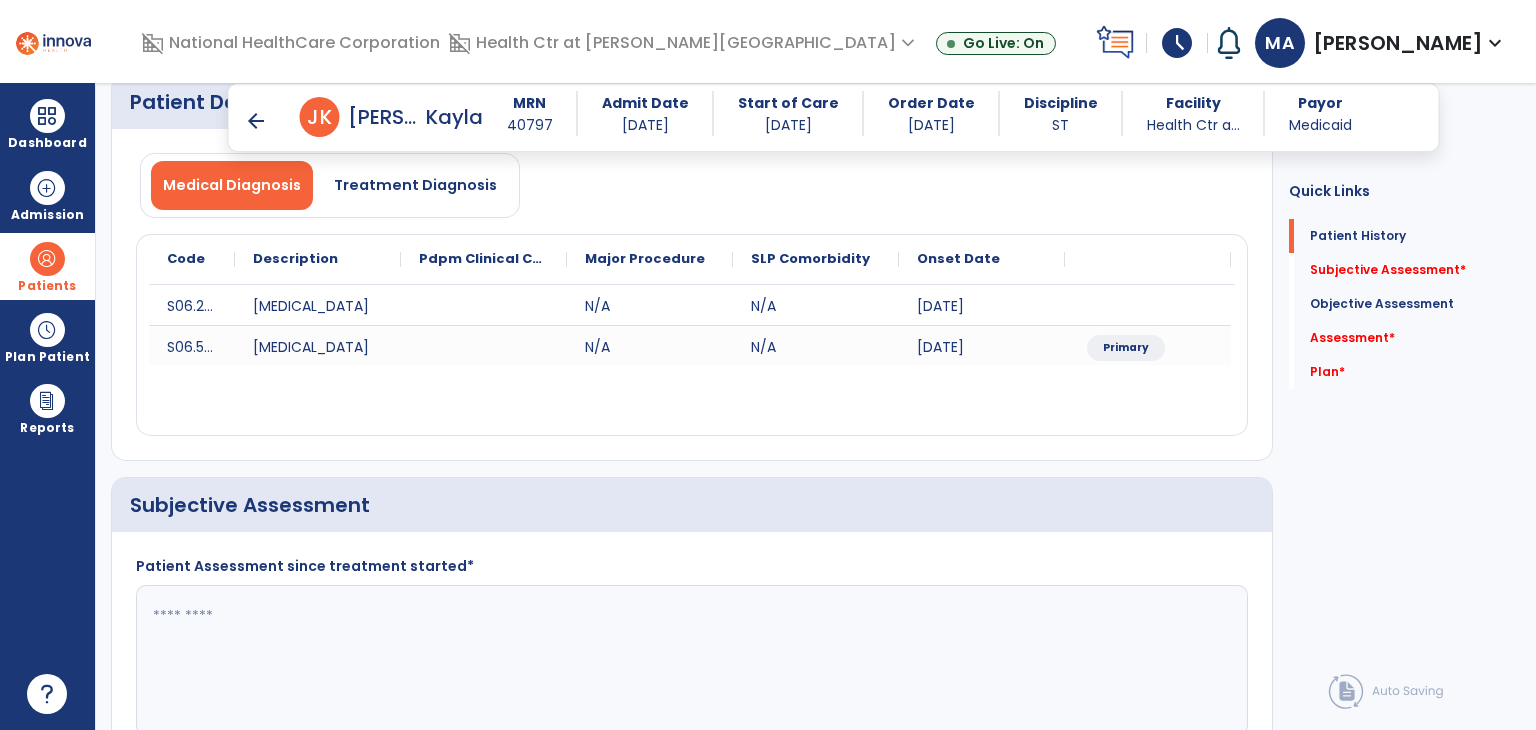 click 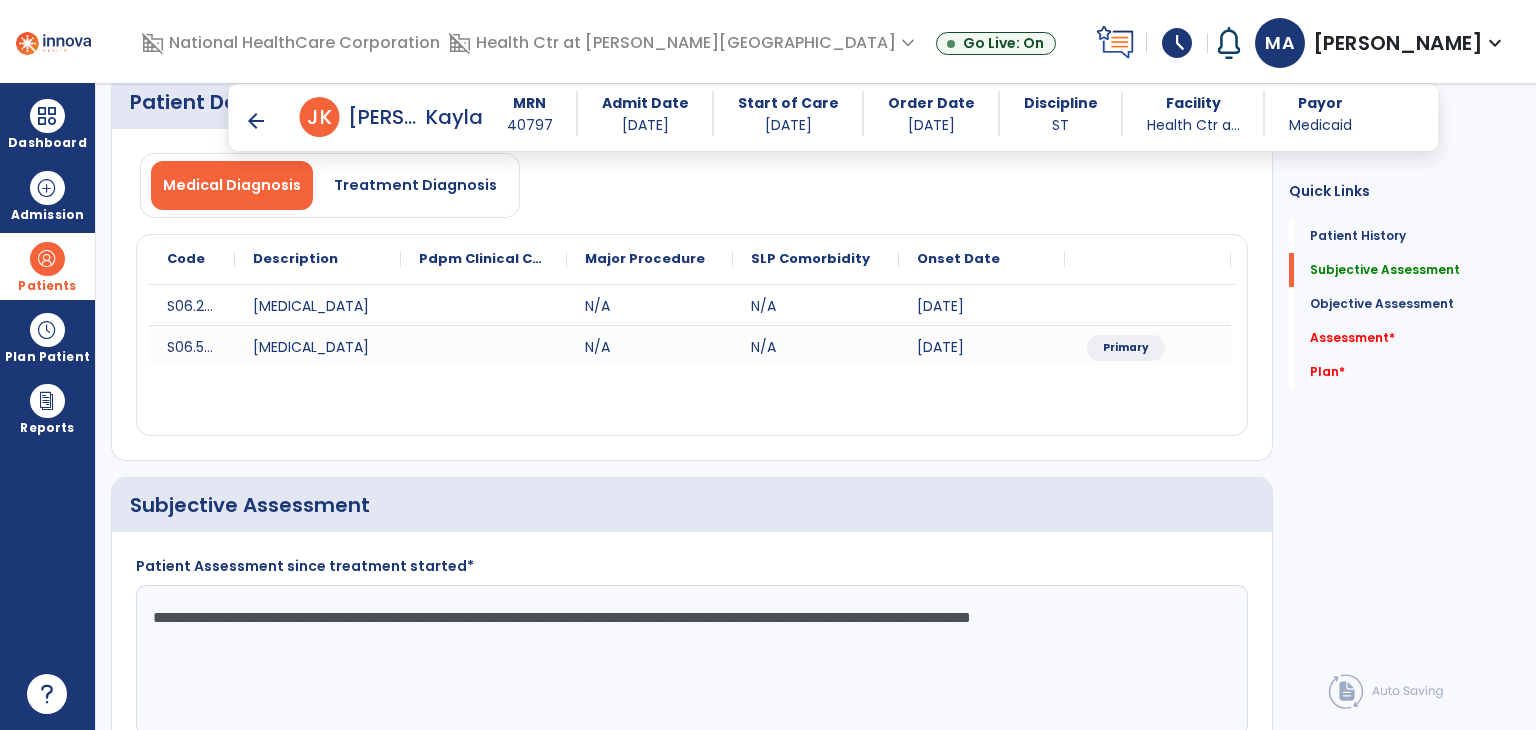 type on "**********" 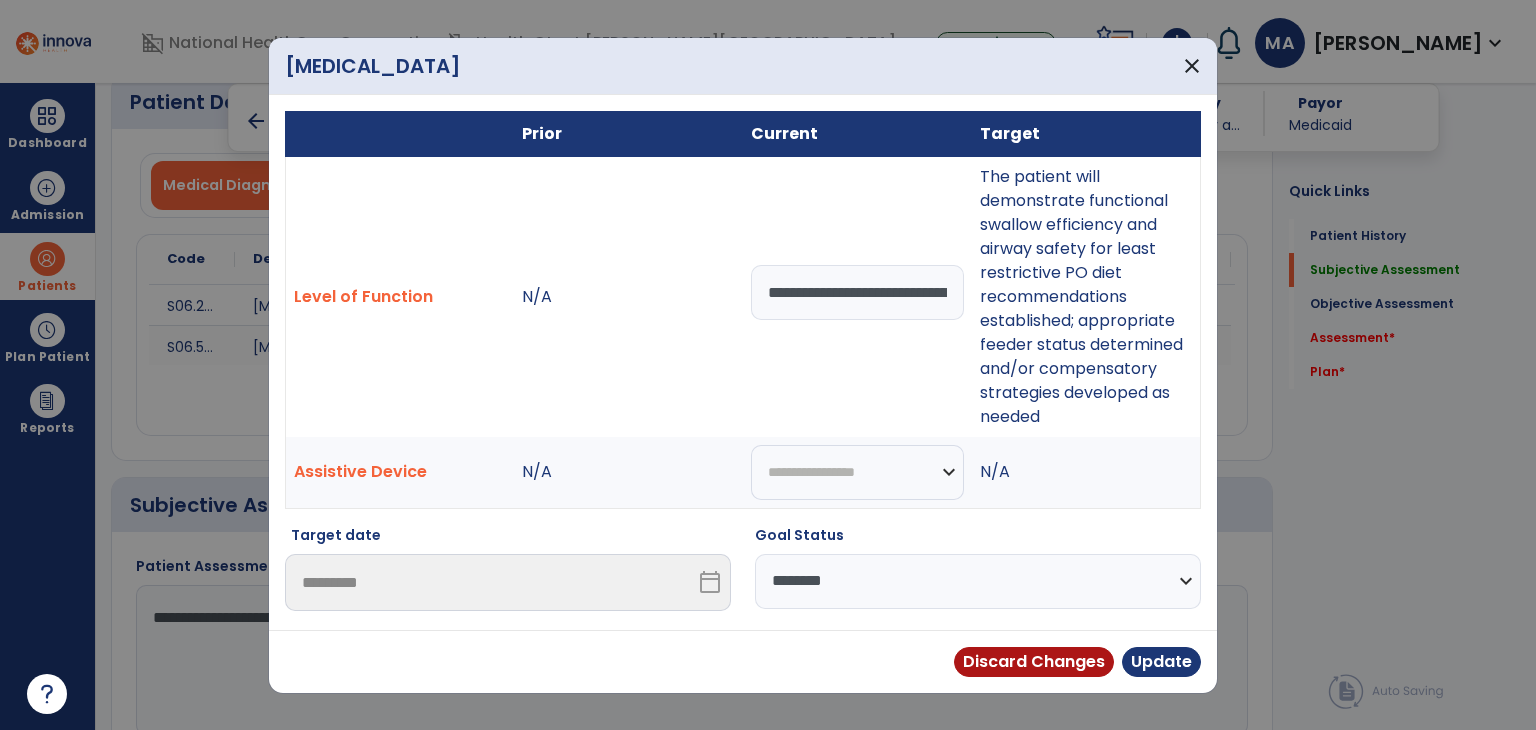 click on "**********" at bounding box center (978, 581) 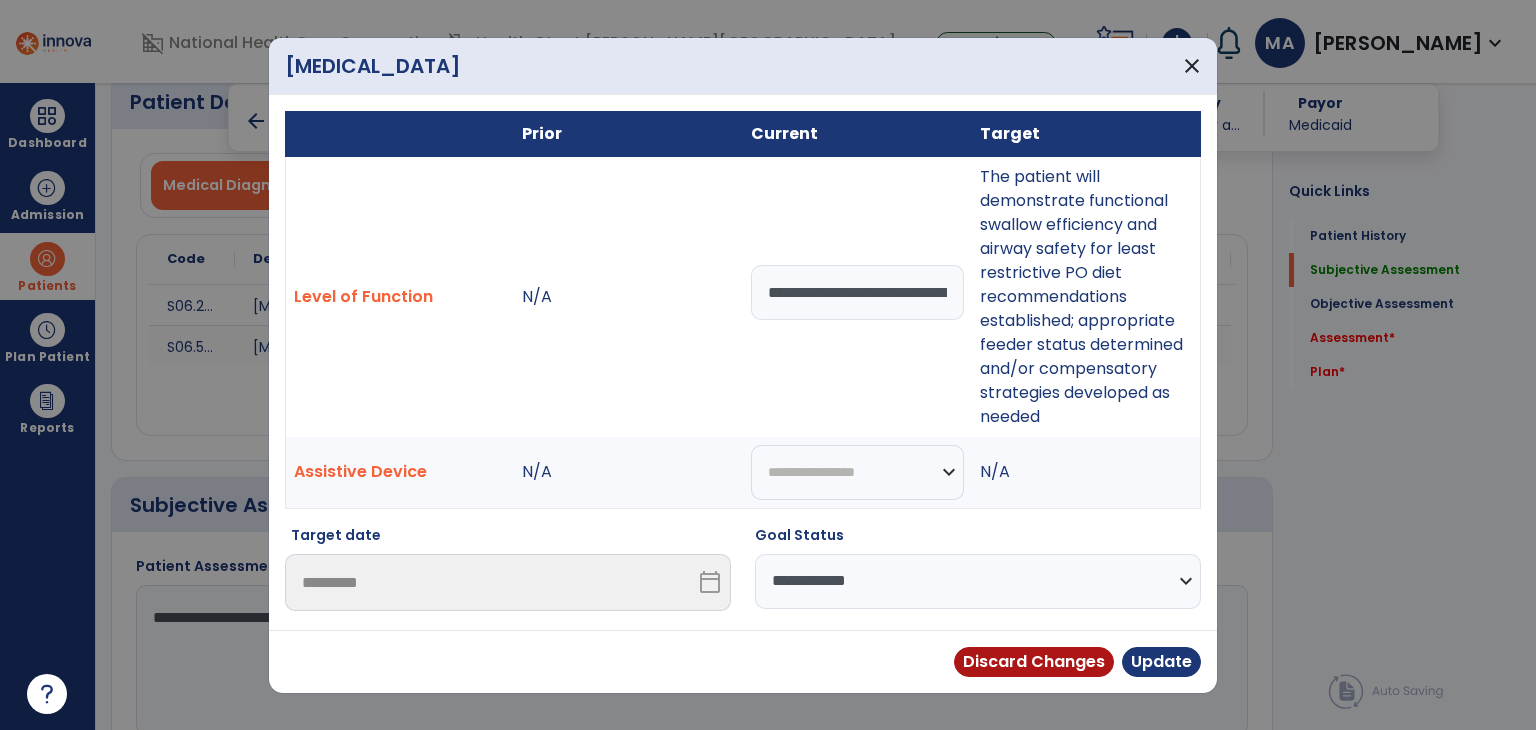 click on "**********" at bounding box center [978, 581] 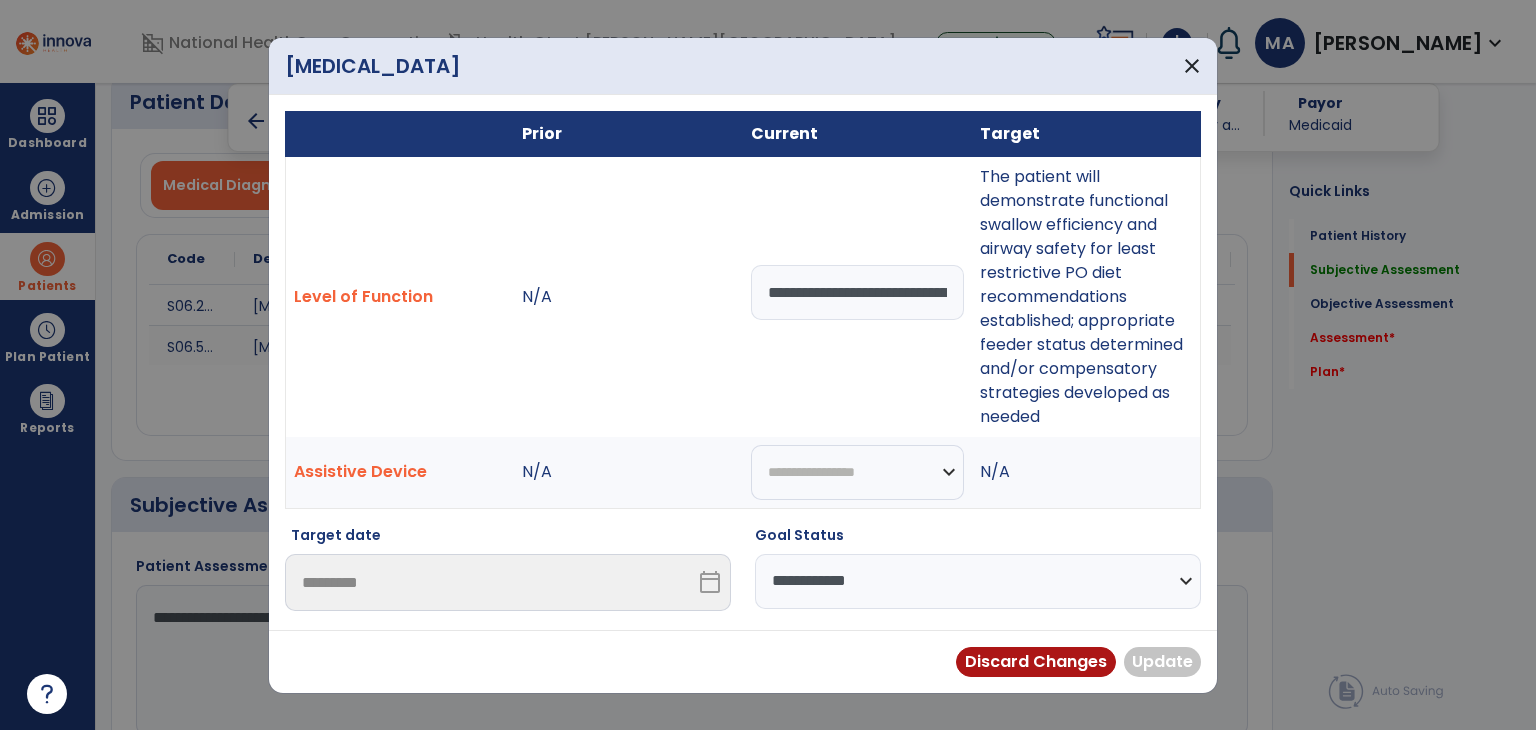 drag, startPoint x: 399, startPoint y: 377, endPoint x: 417, endPoint y: 409, distance: 36.71512 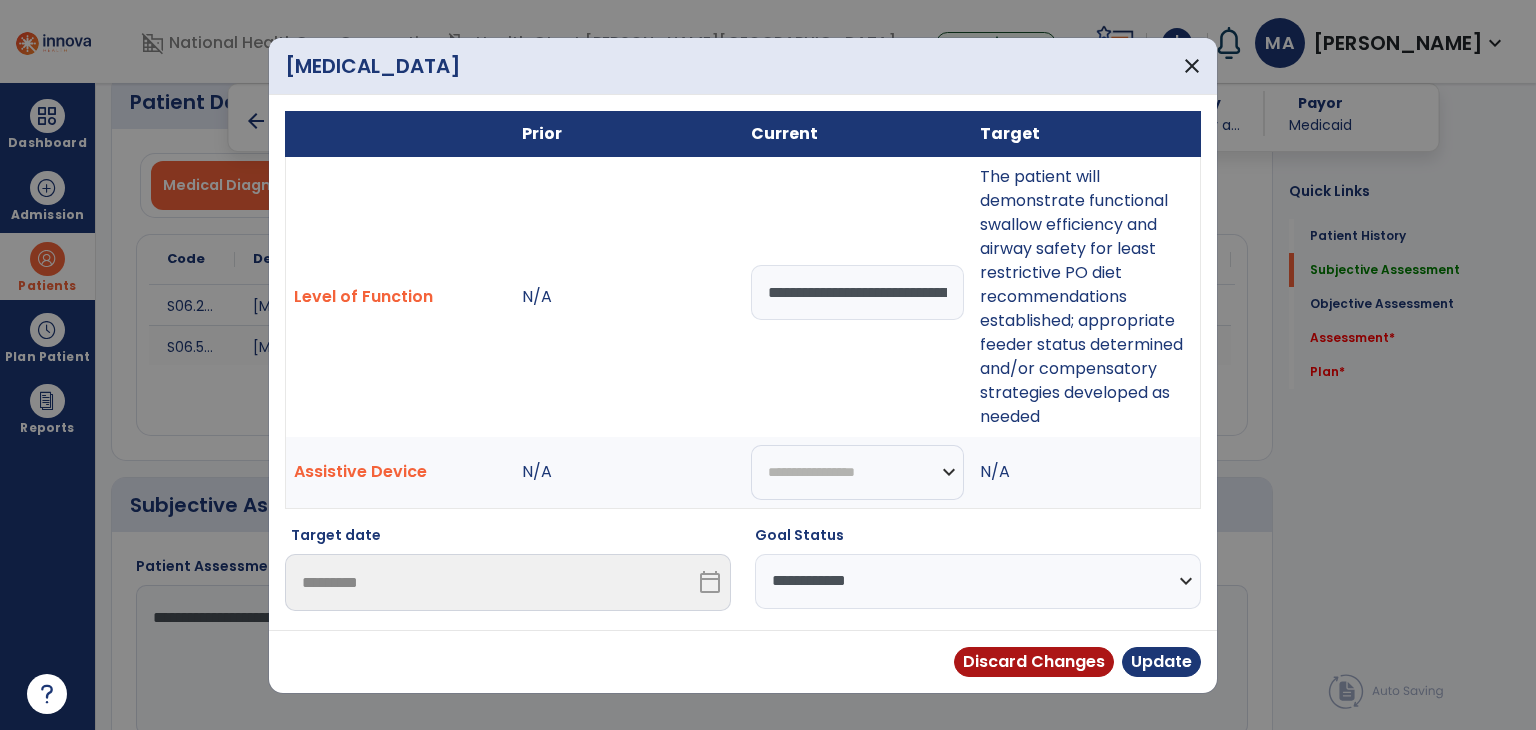 type on "**********" 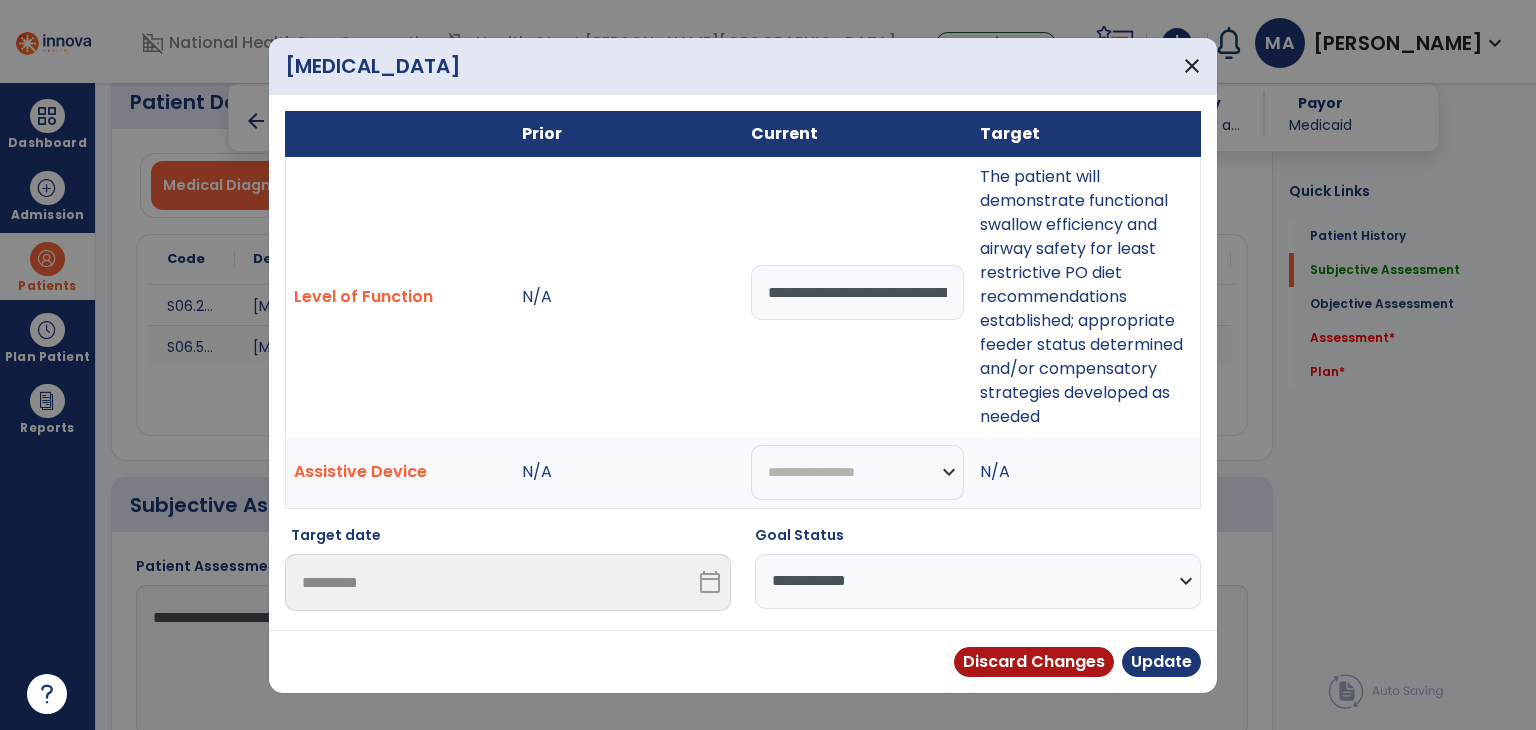 drag, startPoint x: 509, startPoint y: 391, endPoint x: 293, endPoint y: 393, distance: 216.00926 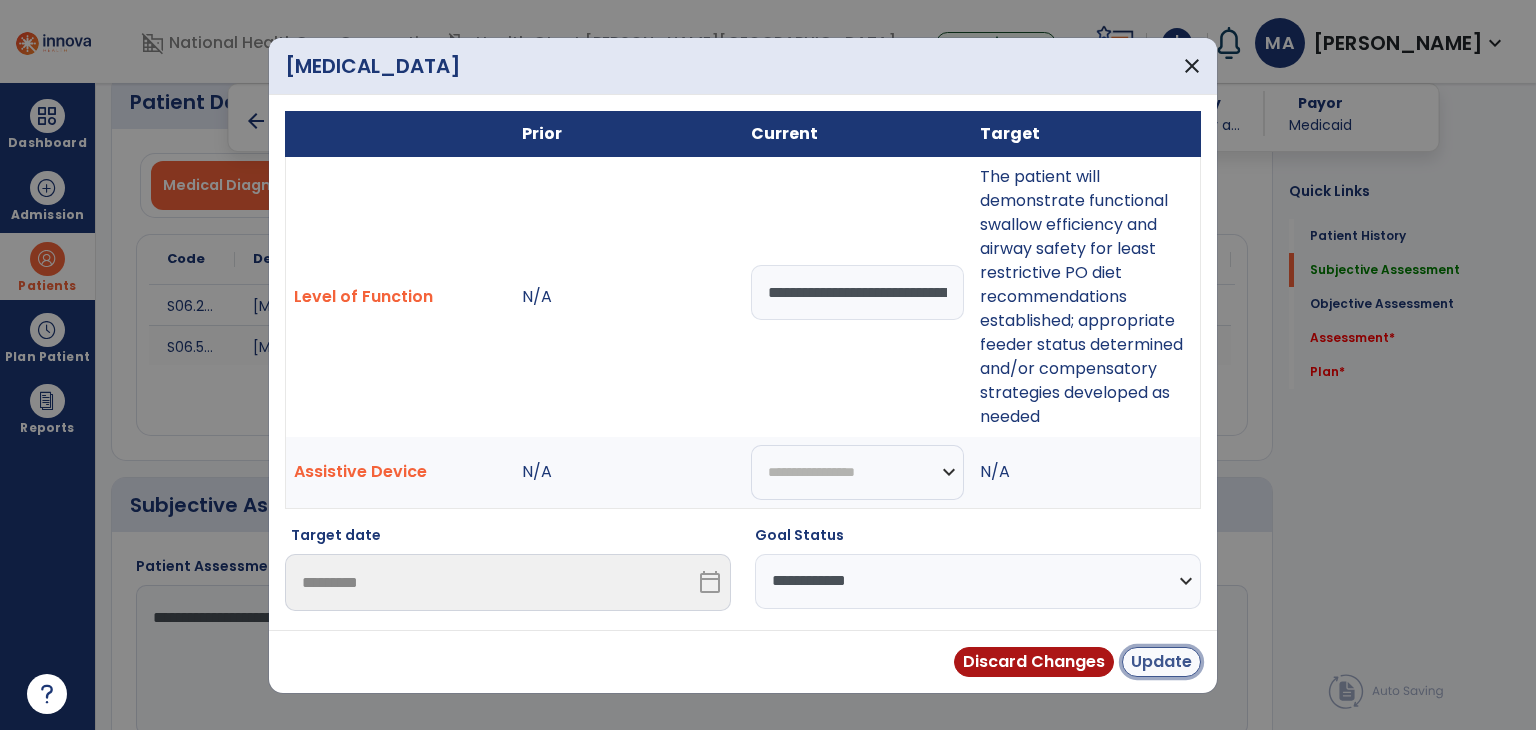 click on "Update" at bounding box center [1161, 662] 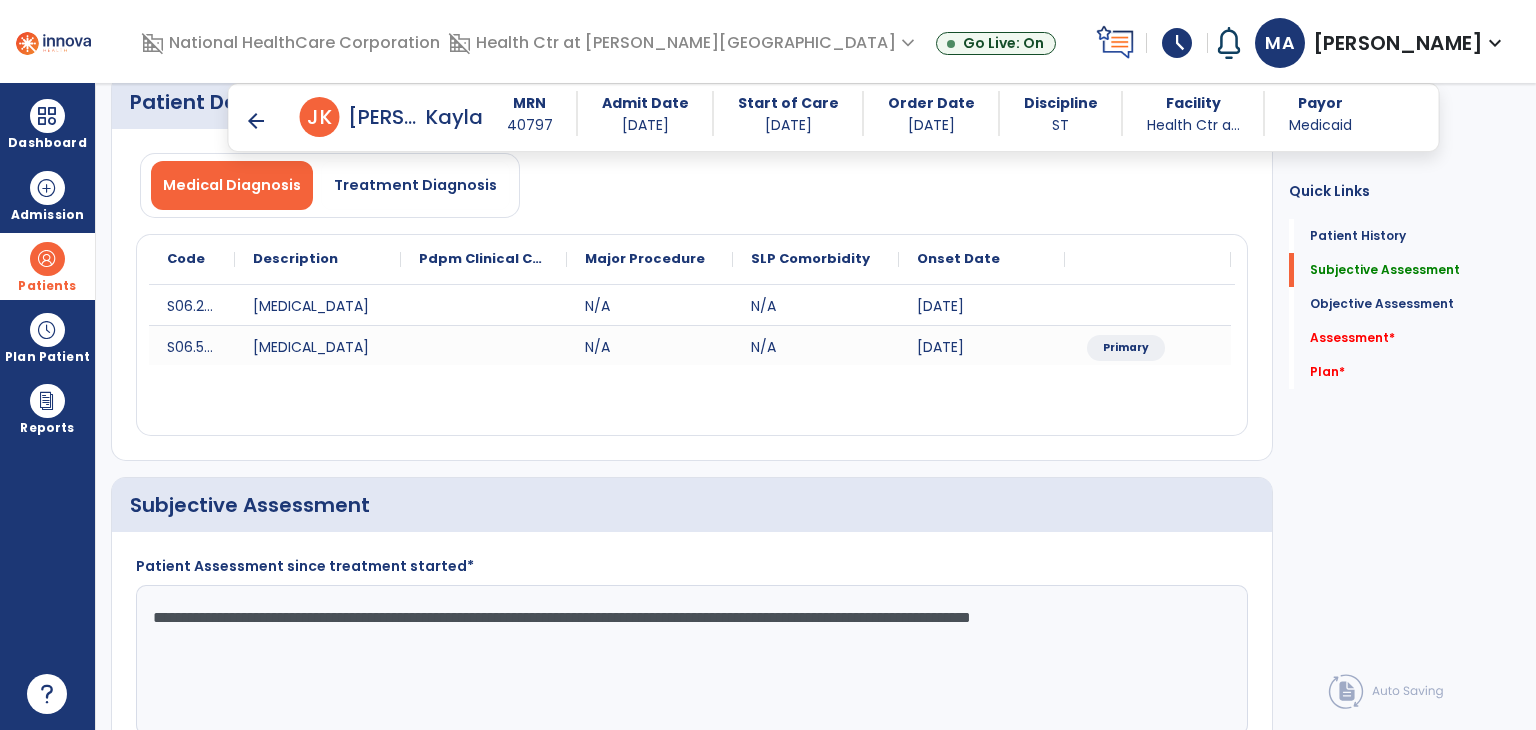 click on "edit" at bounding box center [1153, 1280] 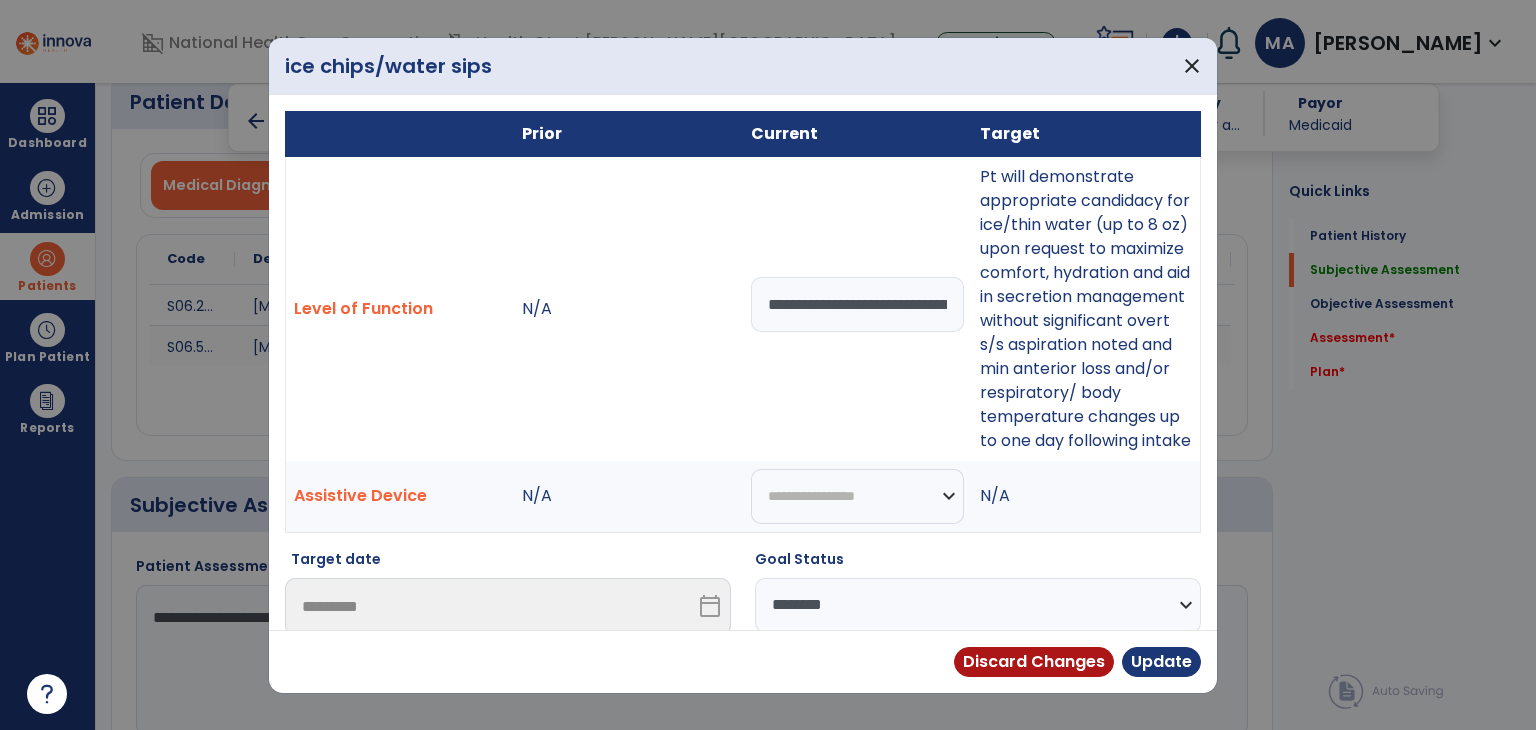 drag, startPoint x: 860, startPoint y: 386, endPoint x: 864, endPoint y: 407, distance: 21.377558 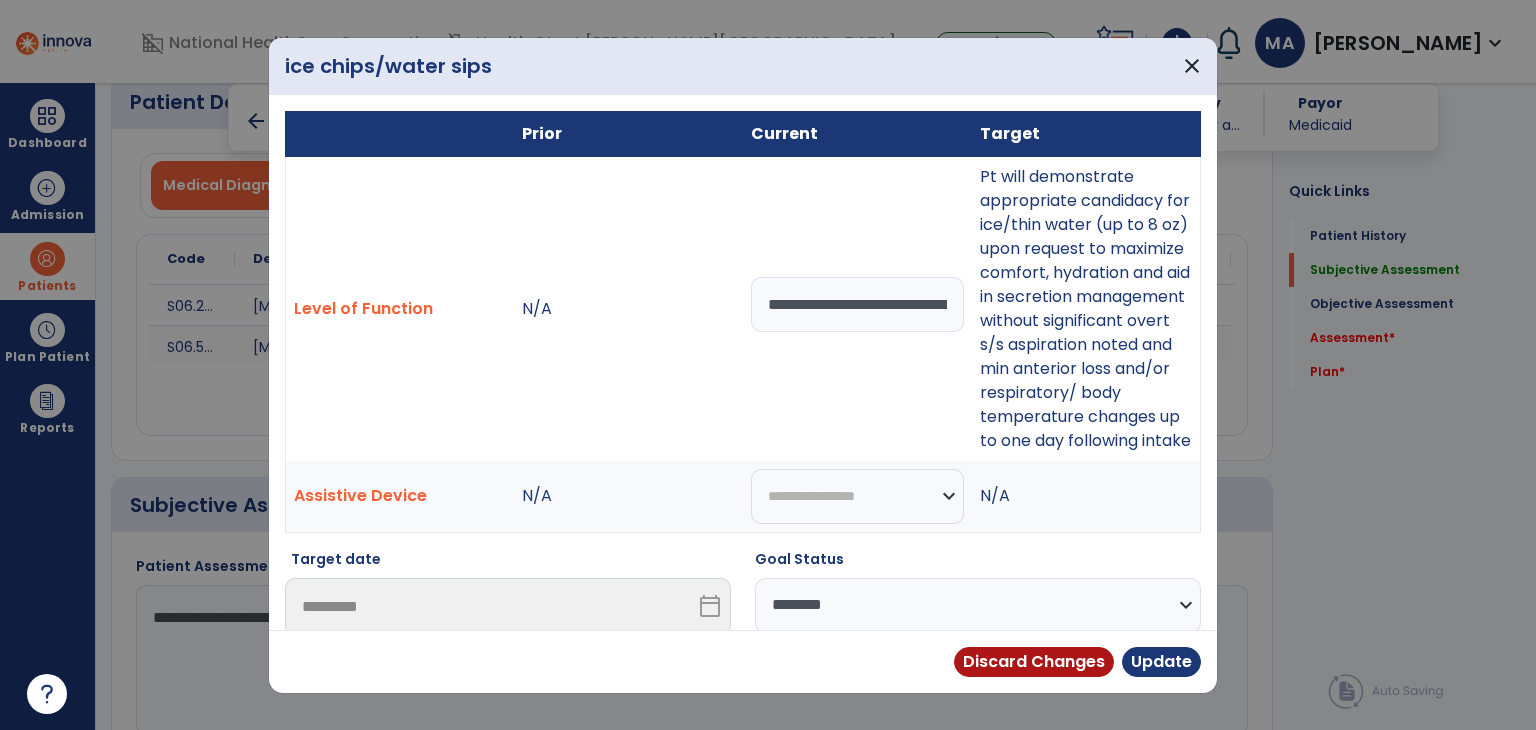 click on "**********" at bounding box center [857, 304] 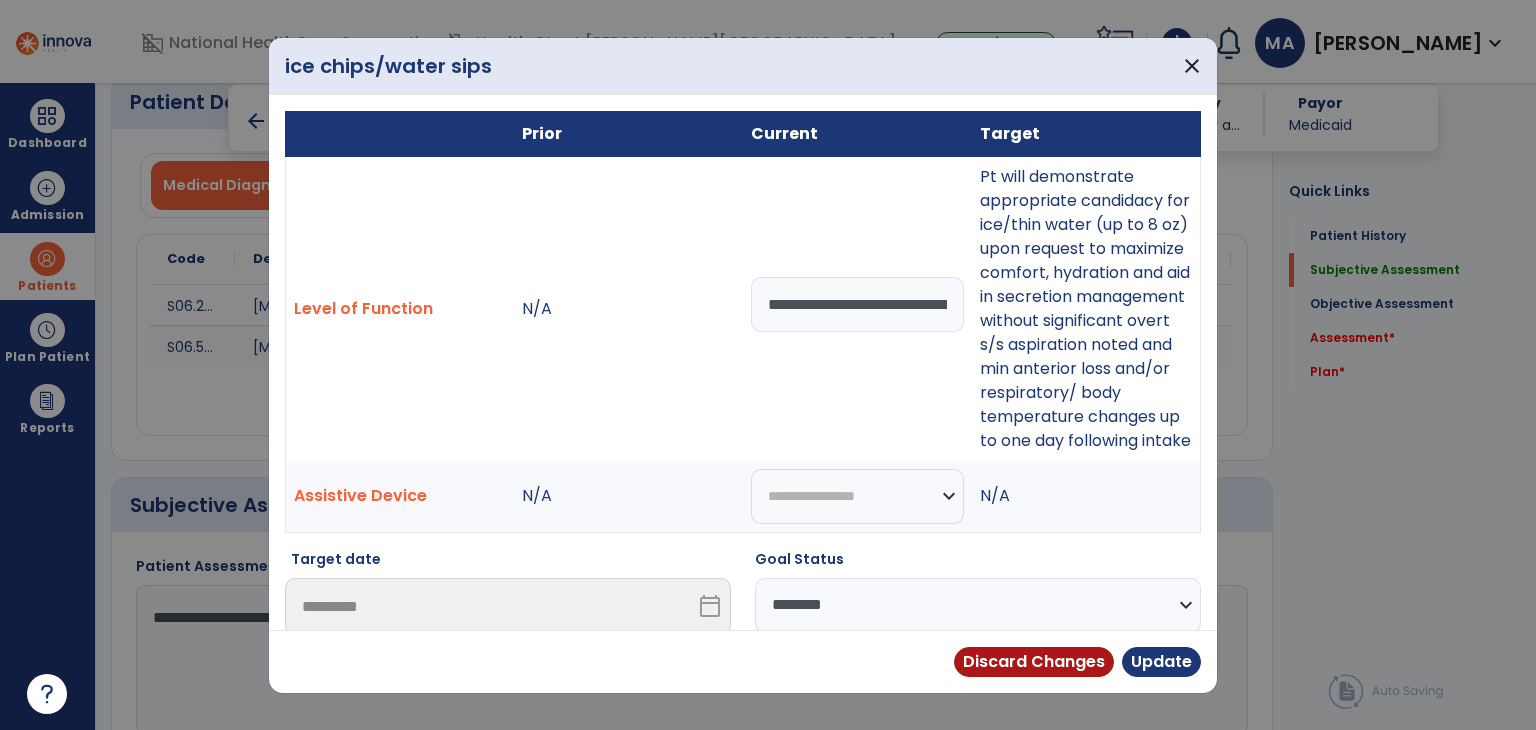 click on "**********" at bounding box center (857, 304) 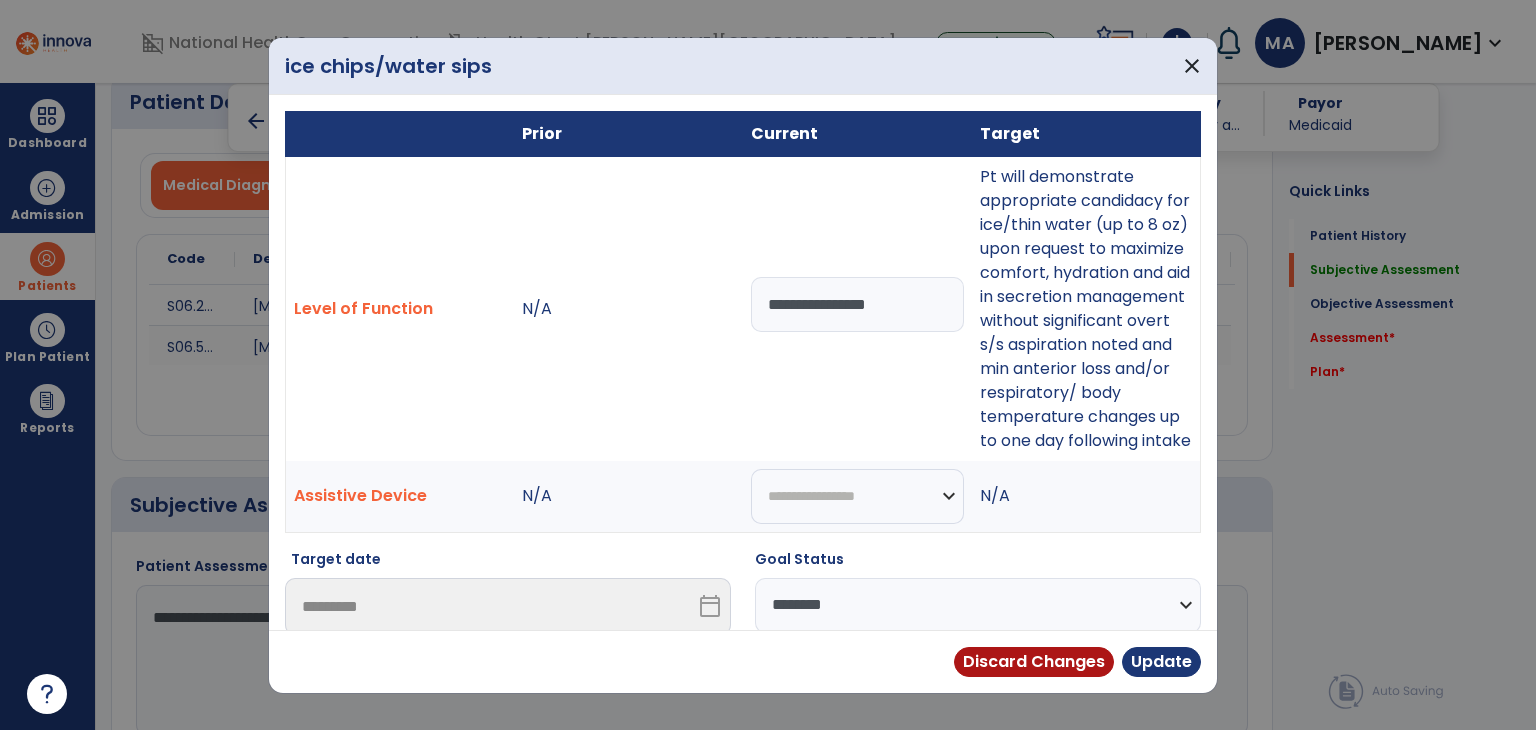 type on "**********" 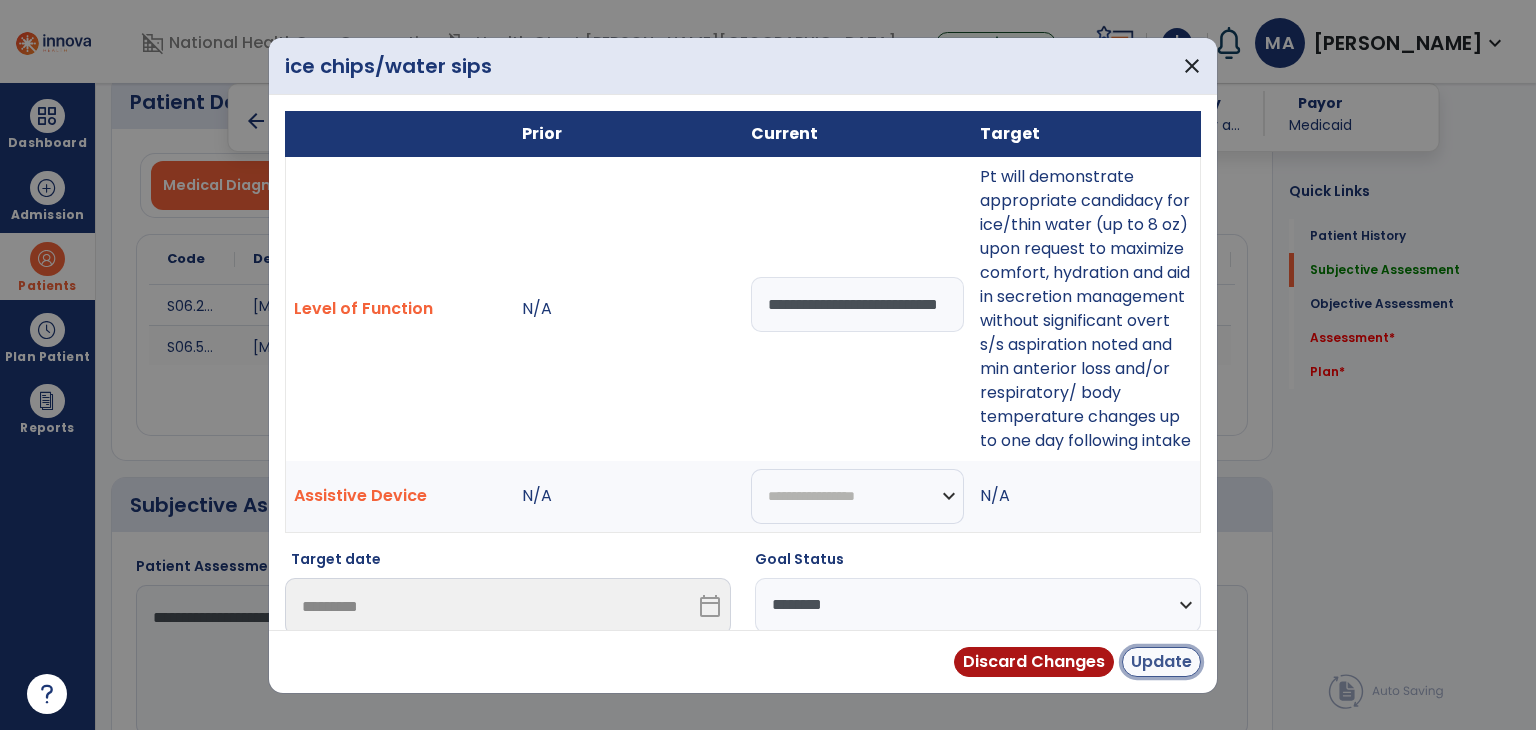 click on "Update" at bounding box center (1161, 662) 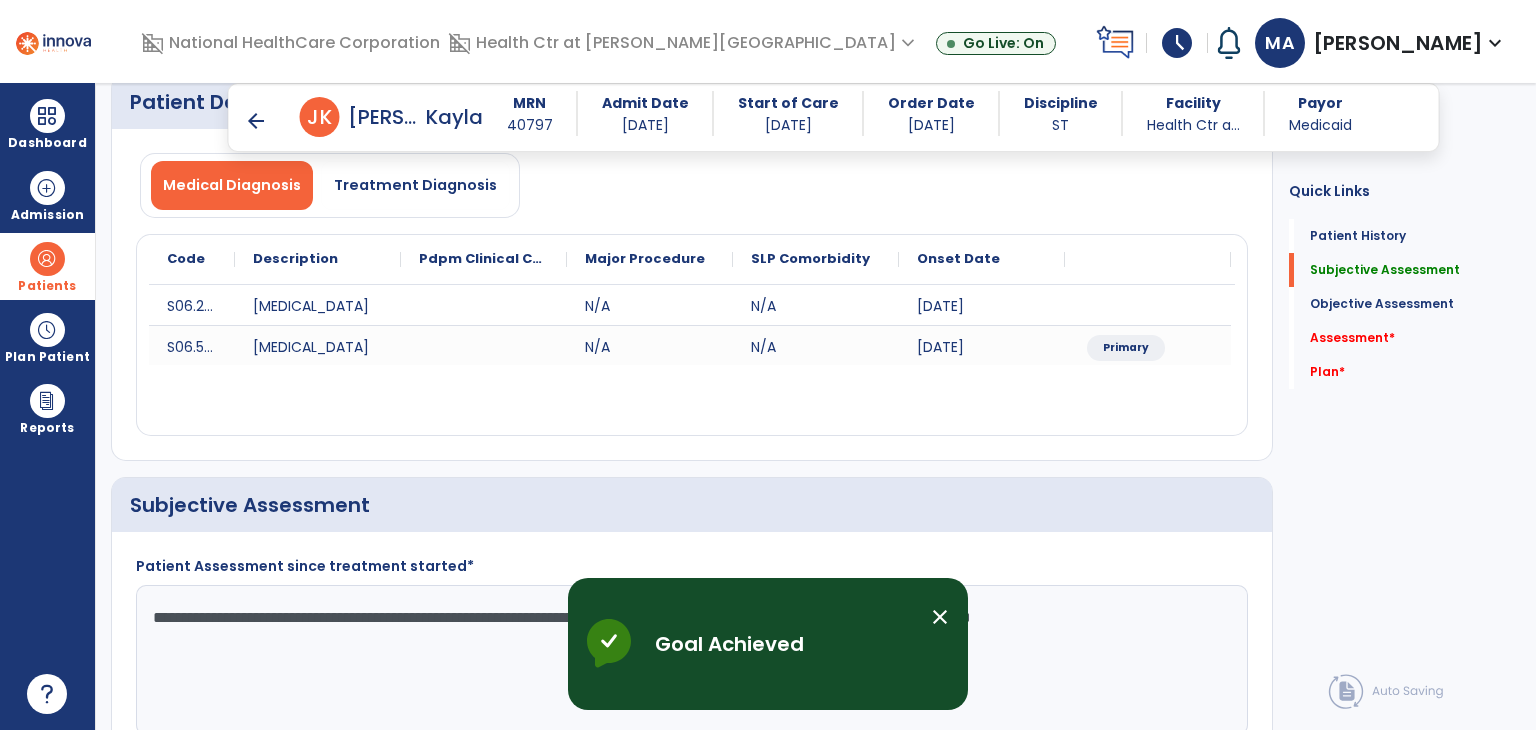 click on "edit   CLOF" at bounding box center [1176, 1551] 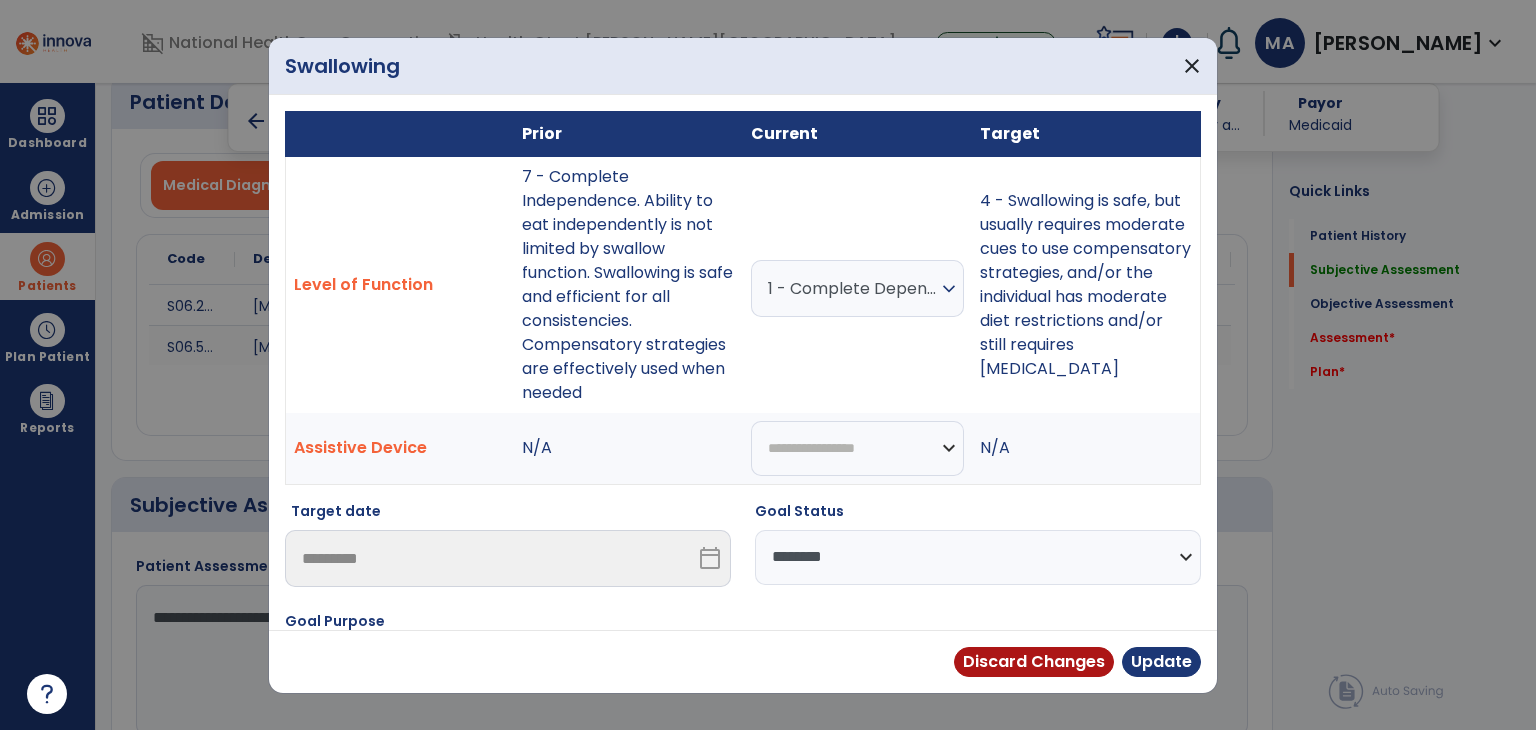 click on "1 - Complete Dependence. Not able to swallow anything safely by mouth. All nutrition and hydration are received through non-oral means (eg nasogastric tube, PEG)" at bounding box center (852, 288) 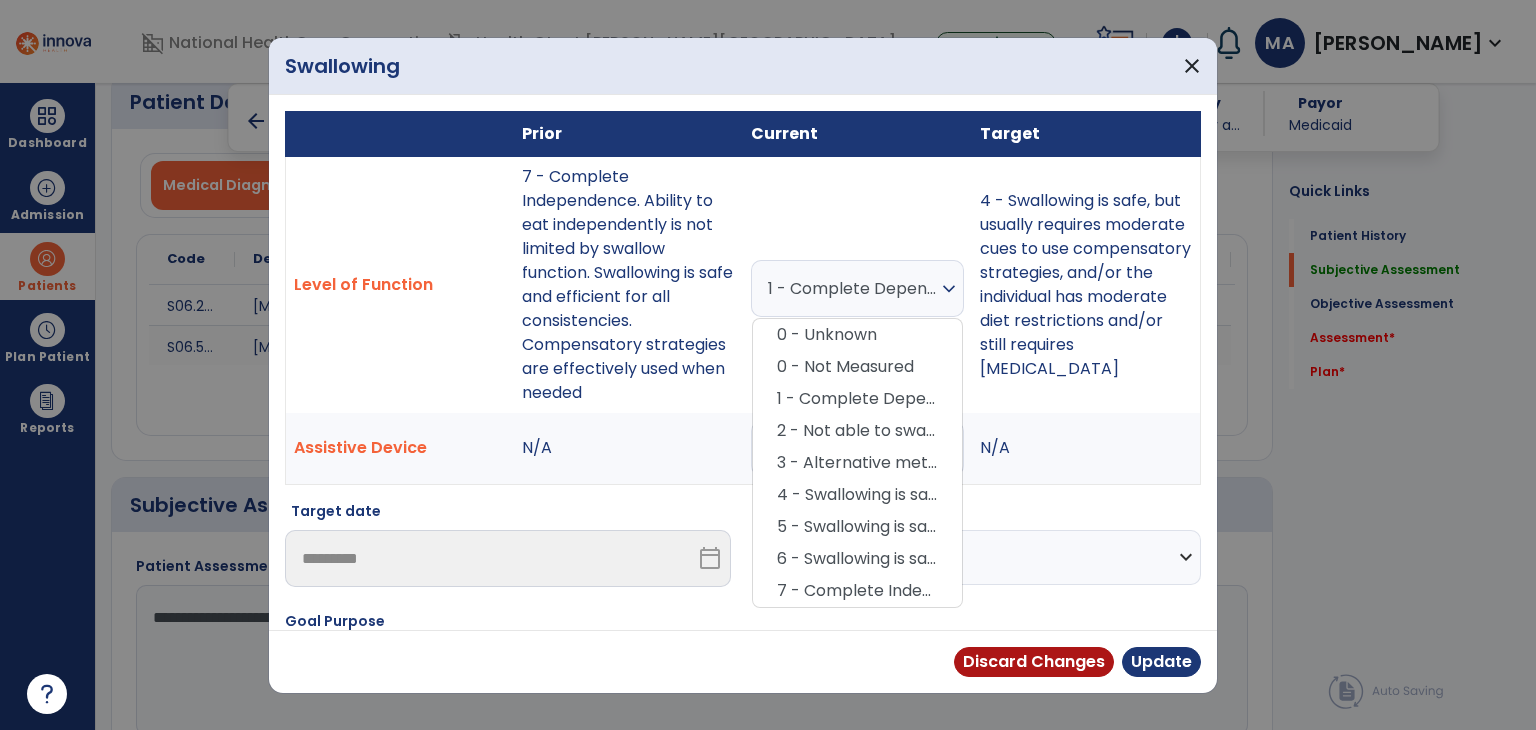 click on "1 - Complete Dependence. Not able to swallow anything safely by mouth. All nutrition and hydration are received through non-oral means (eg nasogastric tube, PEG)   expand_more   0 - Unknown   0 - Not Measured   1 - Complete Dependence. Not able to swallow anything safely by mouth. All nutrition and hydration are received through non-oral means (eg nasogastric tube, PEG)   2 - Not able to swallow safely by mouth for nutrition and hydration, buy may take some consistency with consistent maximal cues in therapy only. Alternative method of feeding is required   3 - Alternative method of feeding is required as individual takes less than 50% of nutrition and hydration by mouth, and/or swallowing is safe with consistent use of moderate cues to use compensatory strategies   4 - Swallowing is safe, but usually requires moderate cues to use compensatory strategies, and/or the individual has moderate diet restrictions and/or still requires [MEDICAL_DATA]" at bounding box center [857, 284] 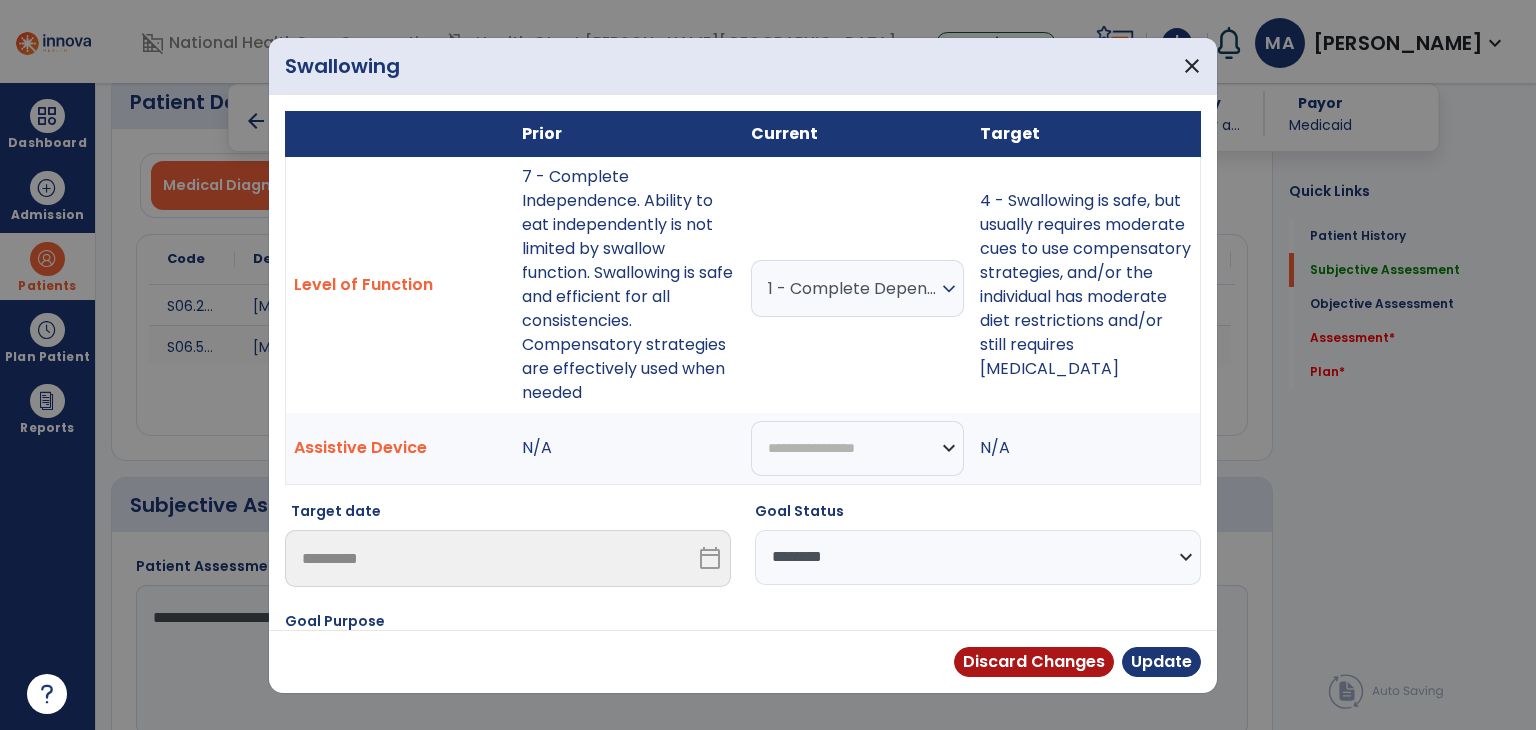 click on "**********" at bounding box center (978, 557) 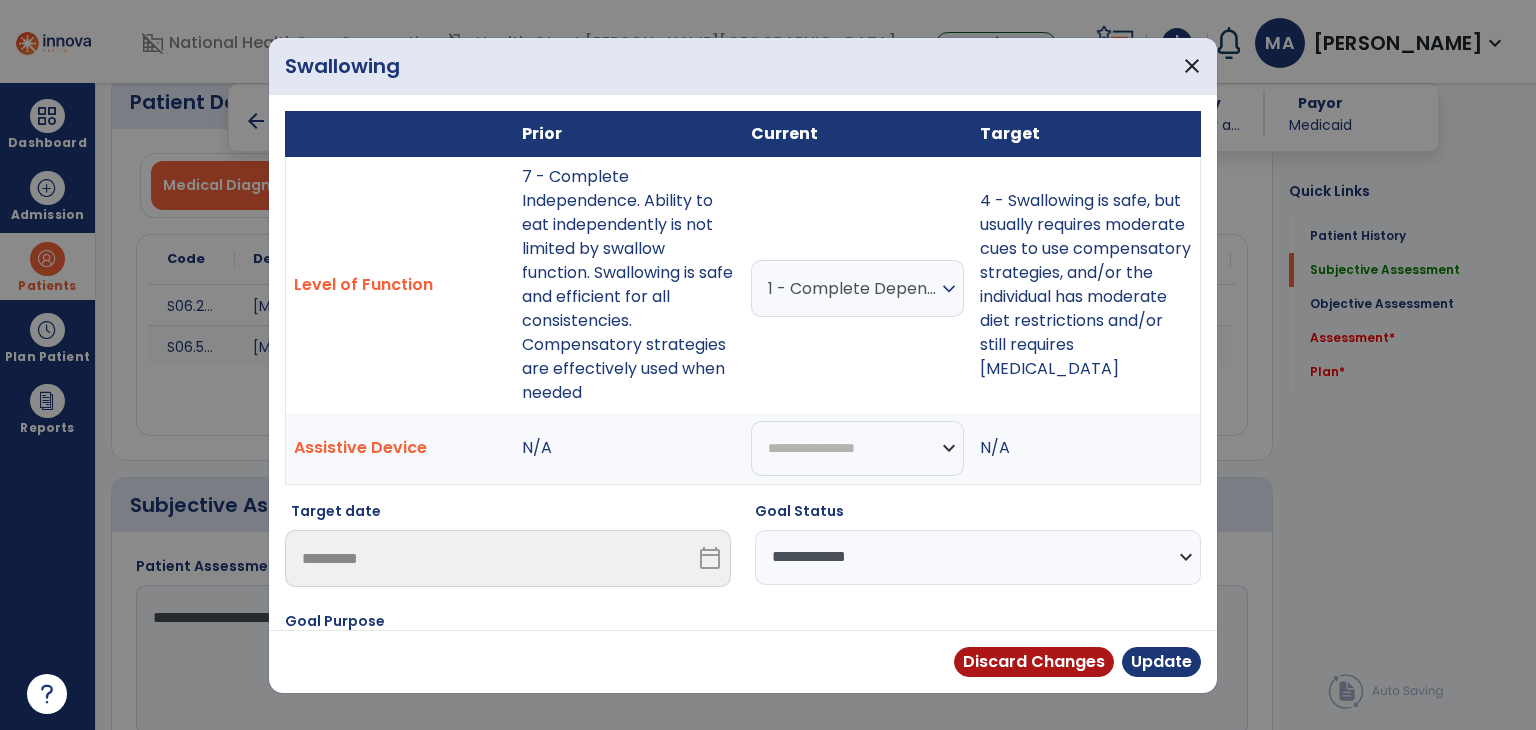 click on "**********" at bounding box center [978, 557] 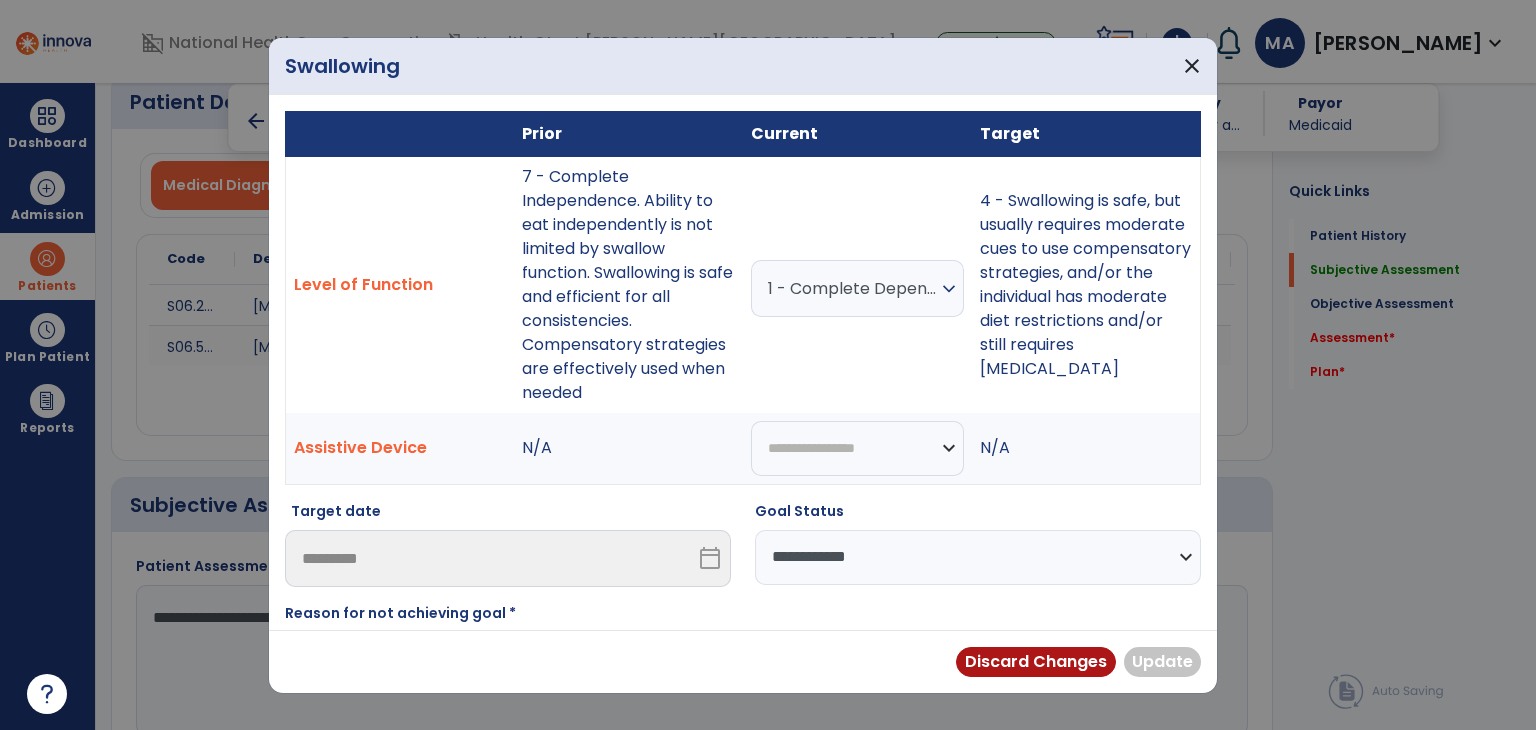 click on "1 - Complete Dependence. Not able to swallow anything safely by mouth. All nutrition and hydration are received through non-oral means (eg nasogastric tube, PEG)" at bounding box center [852, 288] 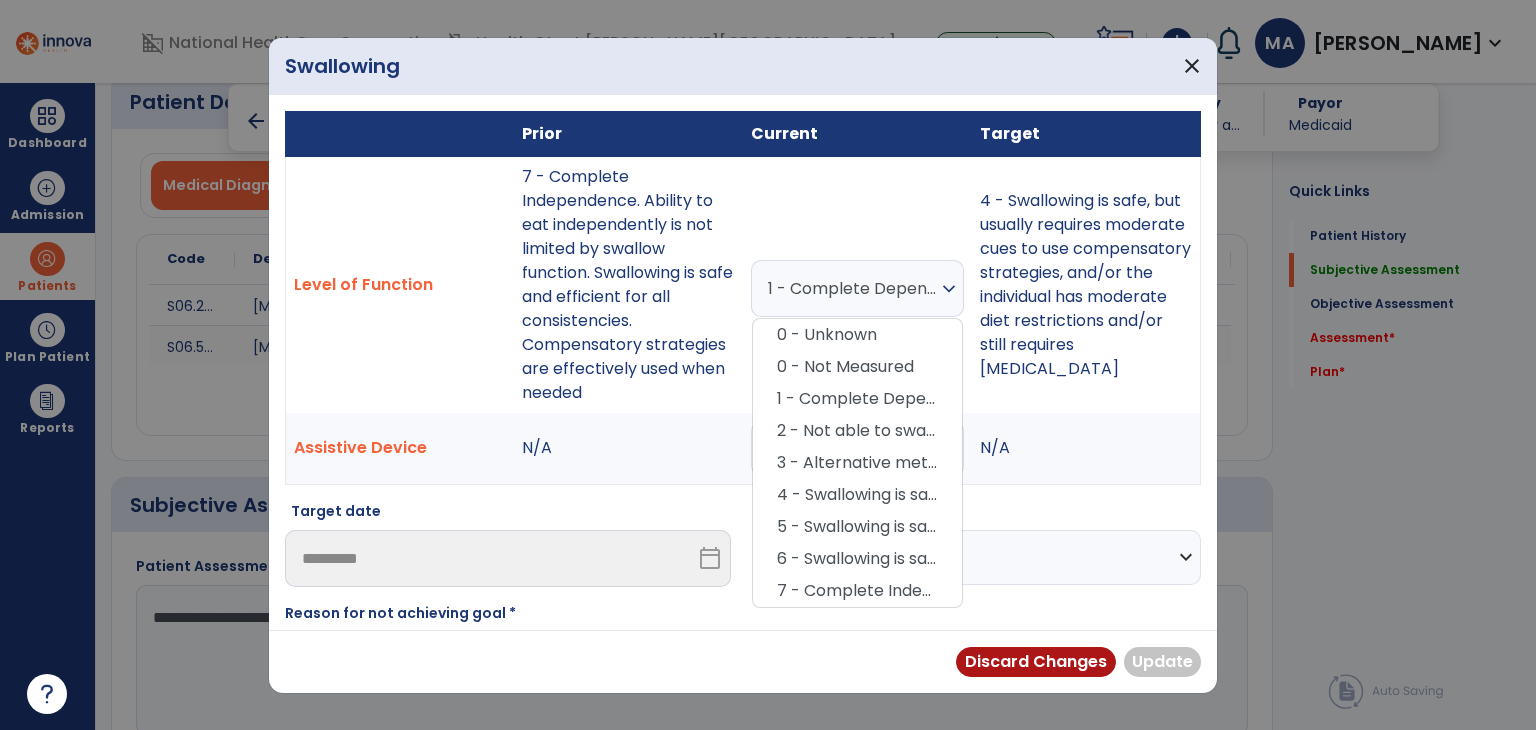 click on "1 - Complete Dependence. Not able to swallow anything safely by mouth. All nutrition and hydration are received through non-oral means (eg nasogastric tube, PEG)" at bounding box center (852, 288) 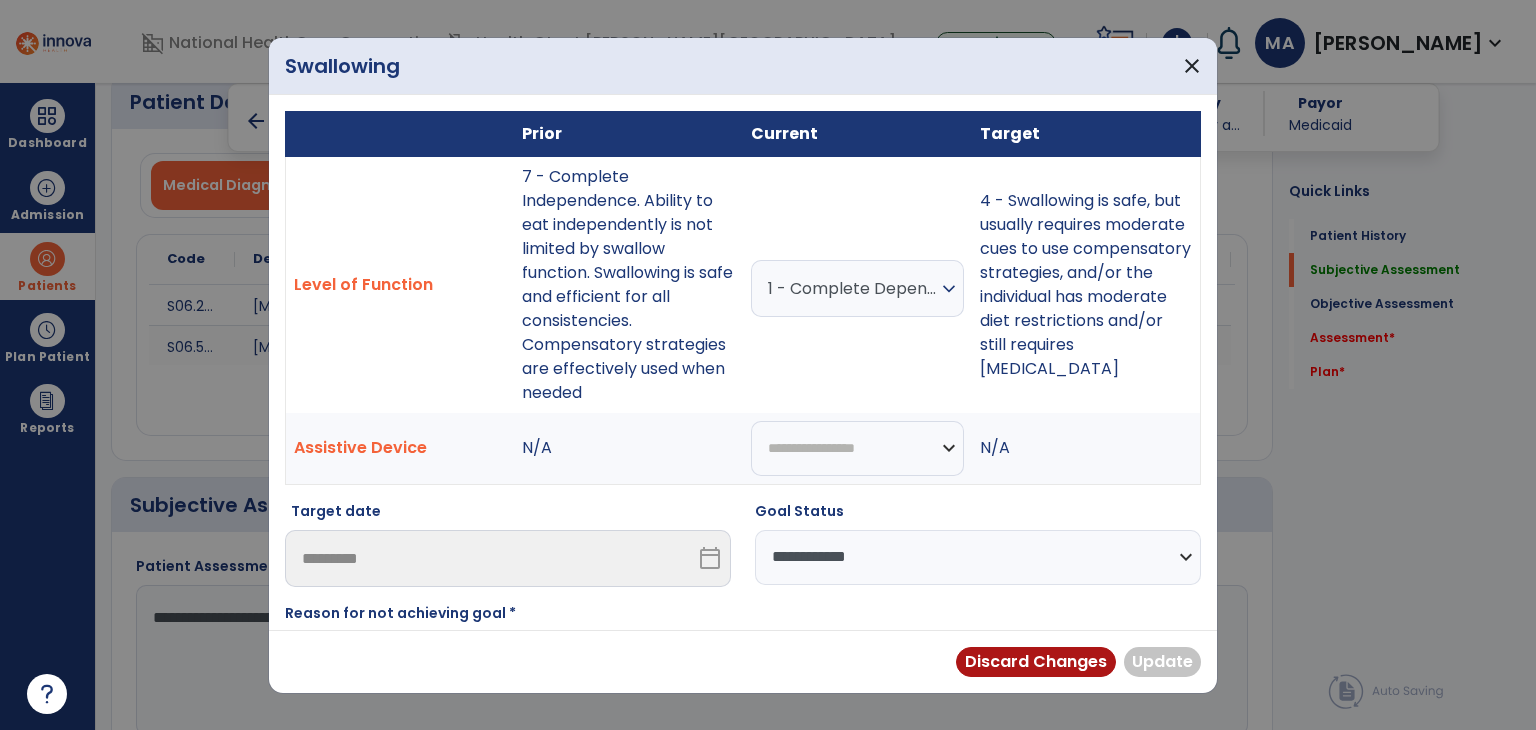 click on "1 - Complete Dependence. Not able to swallow anything safely by mouth. All nutrition and hydration are received through non-oral means (eg nasogastric tube, PEG)" at bounding box center [852, 288] 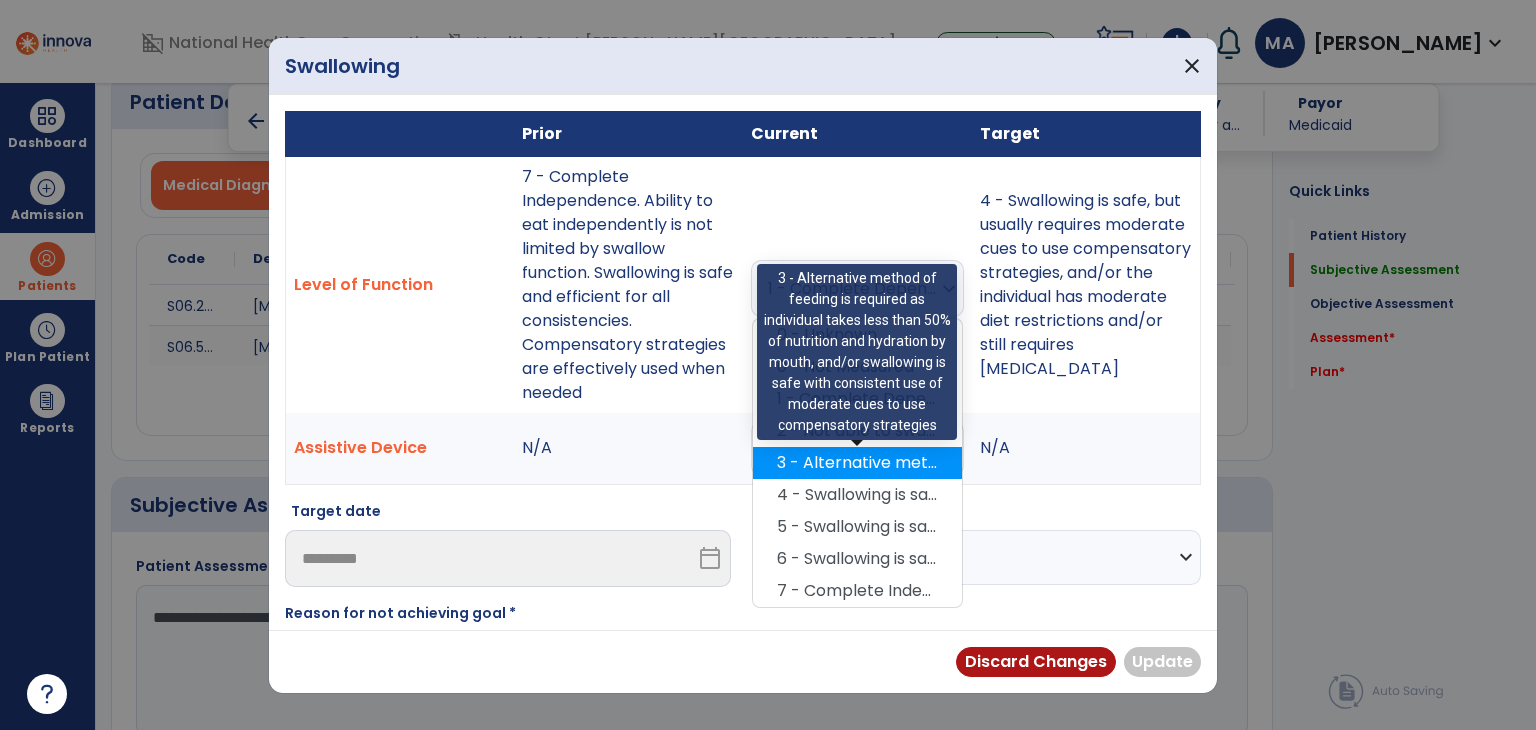 click on "3 - Alternative method of feeding is required as individual takes less than 50% of nutrition and hydration by mouth, and/or swallowing is safe with consistent use of moderate cues to use compensatory strategies" at bounding box center [857, 463] 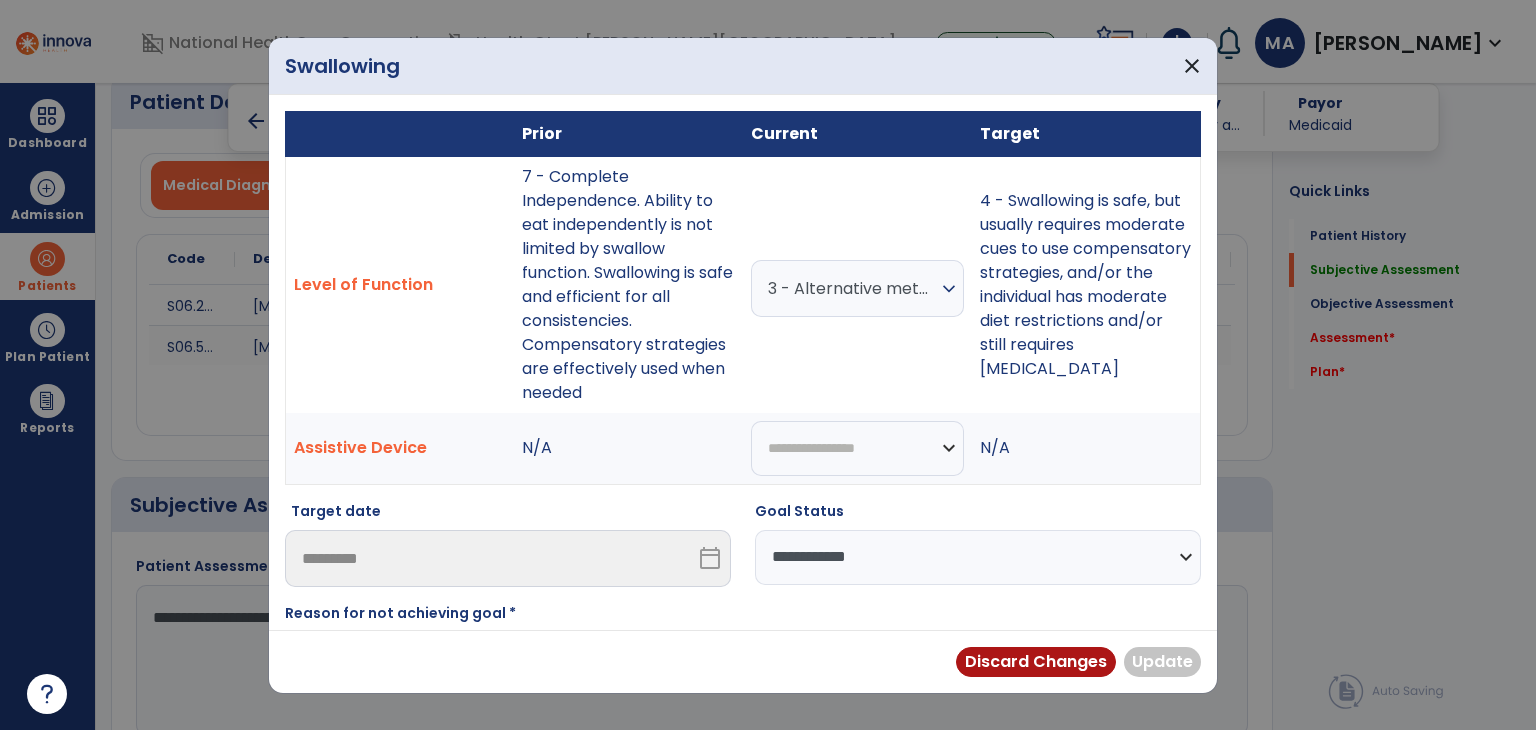 drag, startPoint x: 831, startPoint y: 388, endPoint x: 828, endPoint y: 377, distance: 11.401754 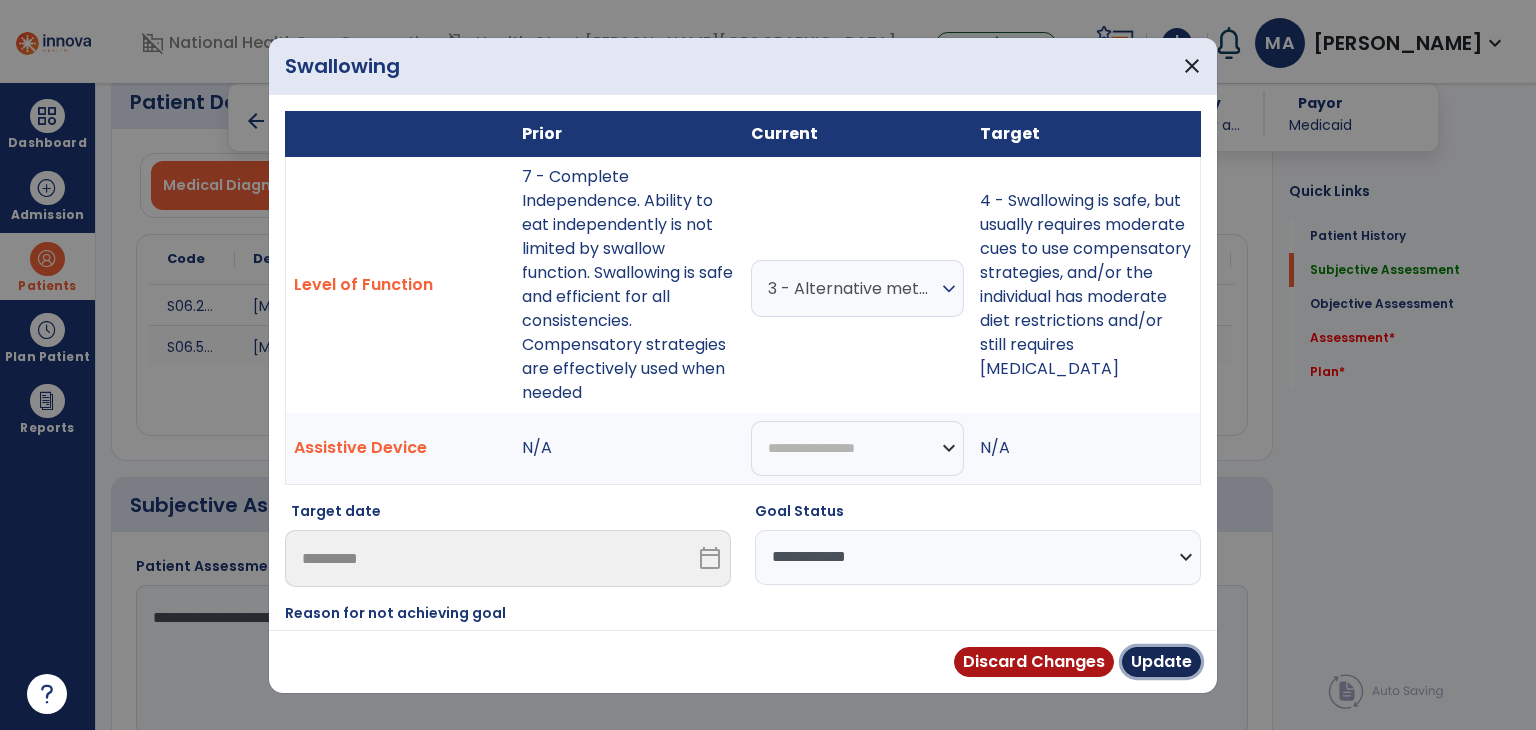 click on "Update" at bounding box center [1161, 662] 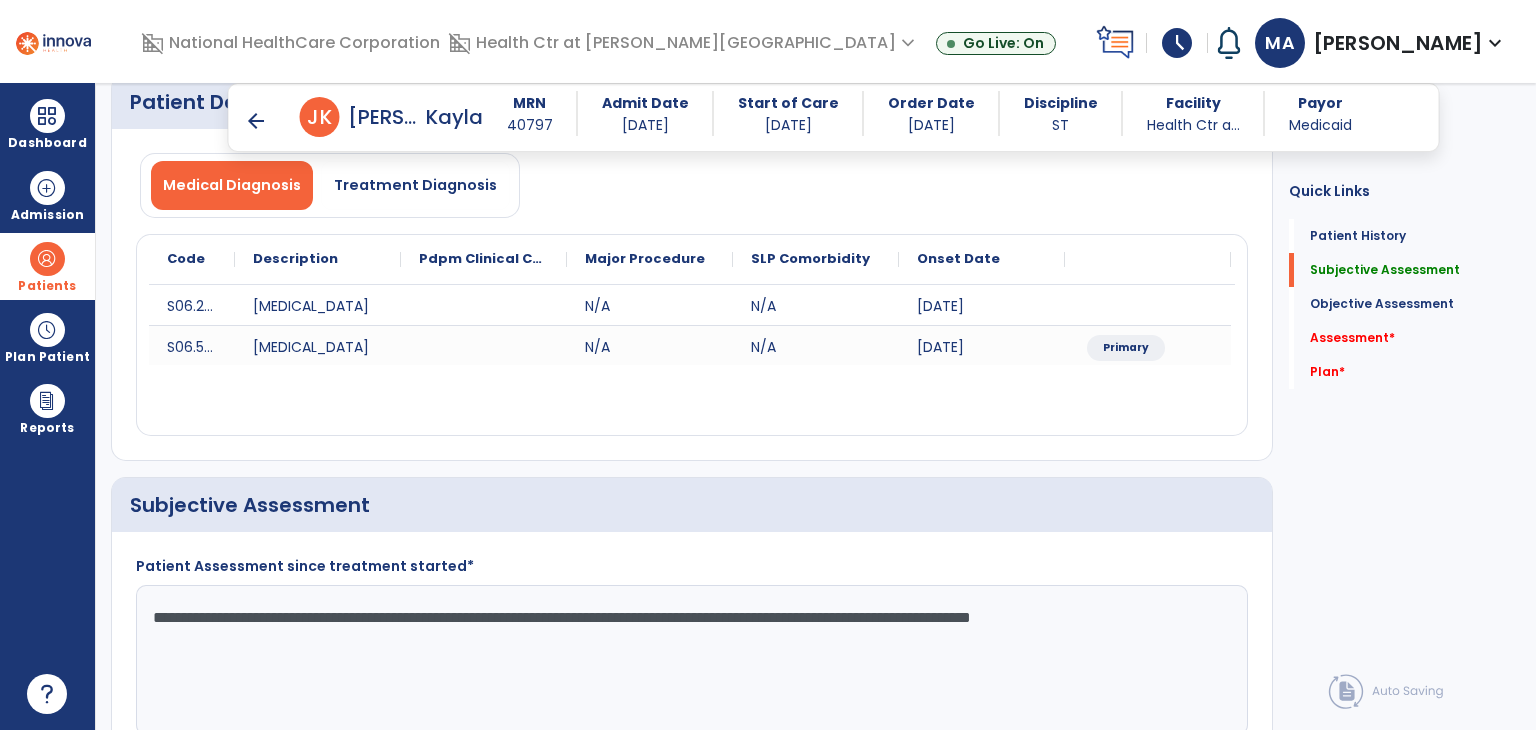 click on "CLOF" at bounding box center [1184, 1779] 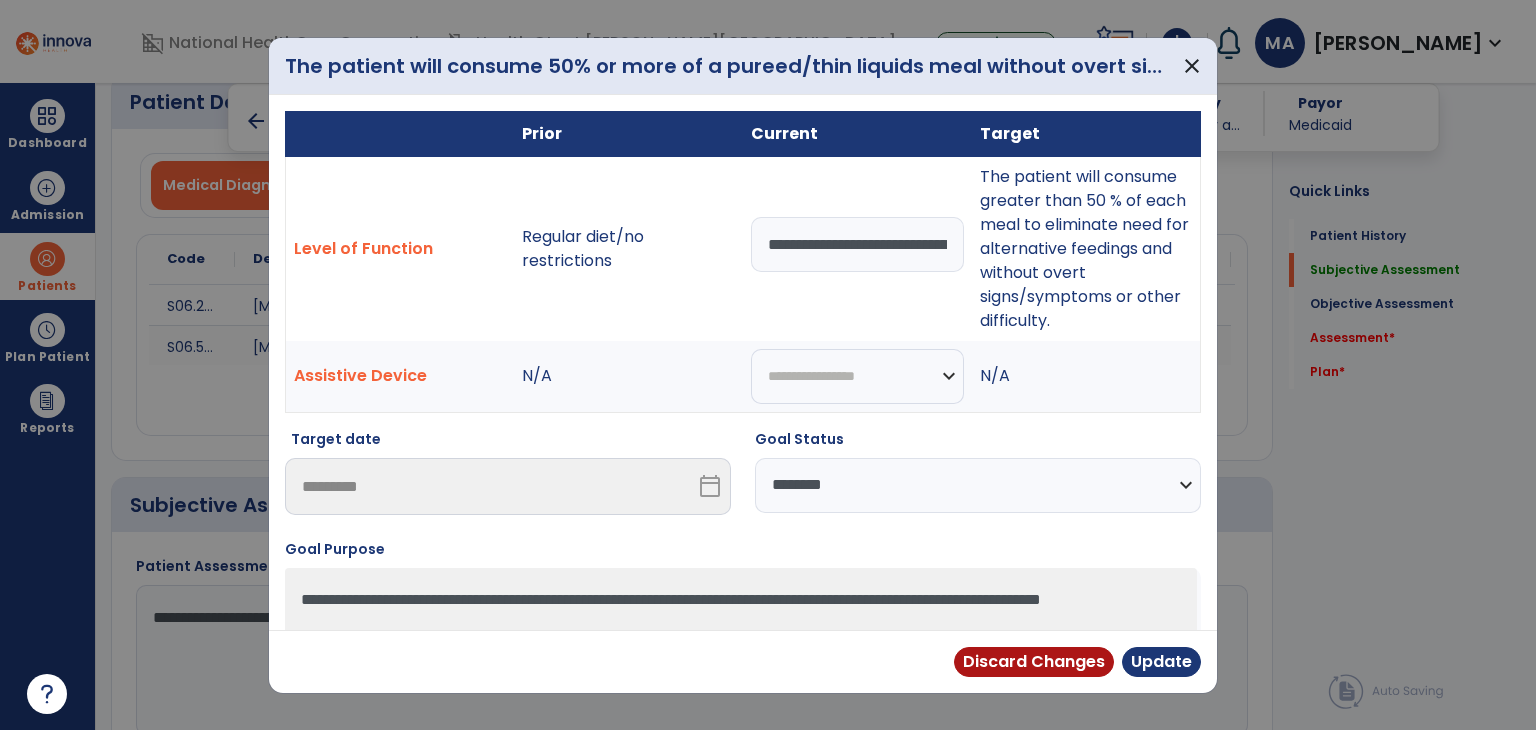 click on "**********" at bounding box center (978, 485) 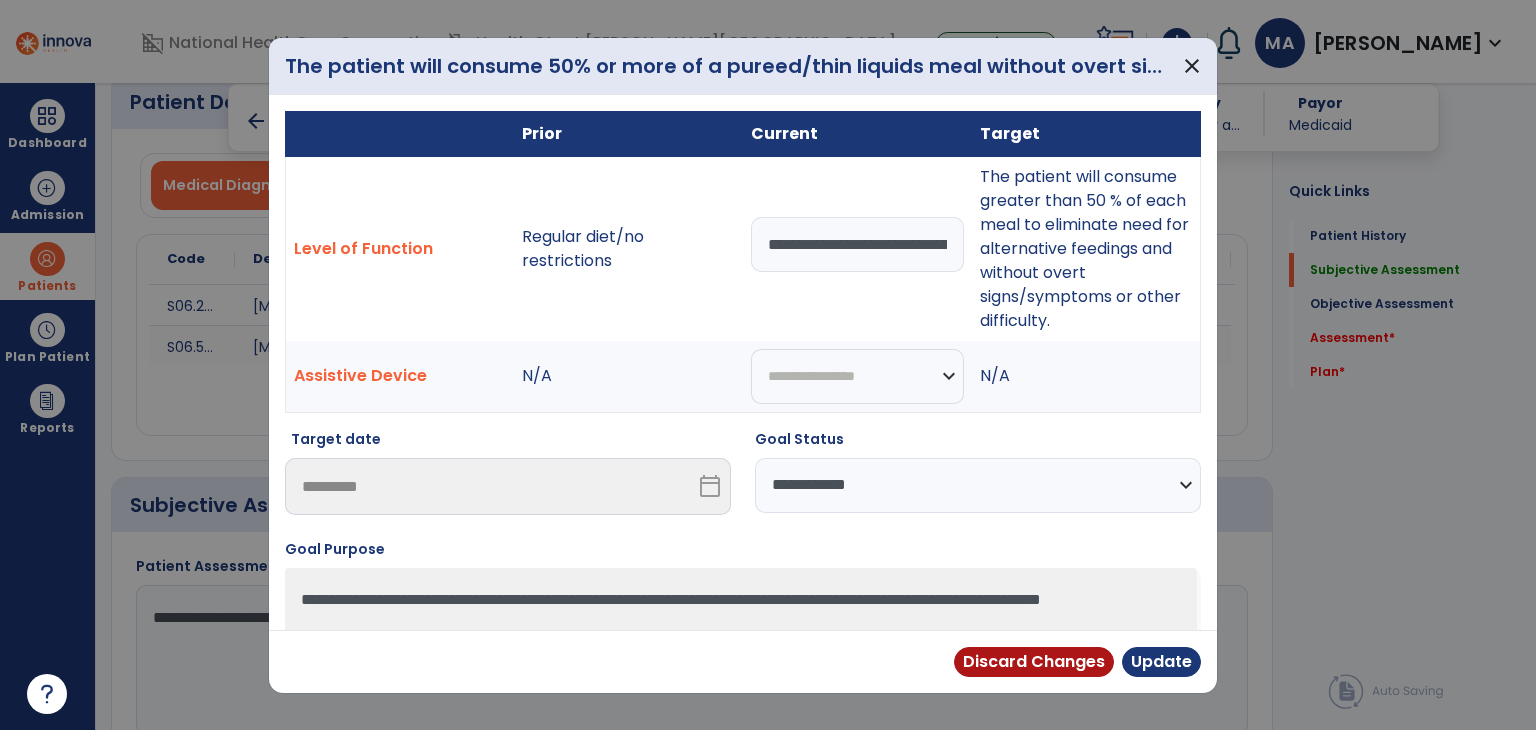 click on "**********" at bounding box center (978, 485) 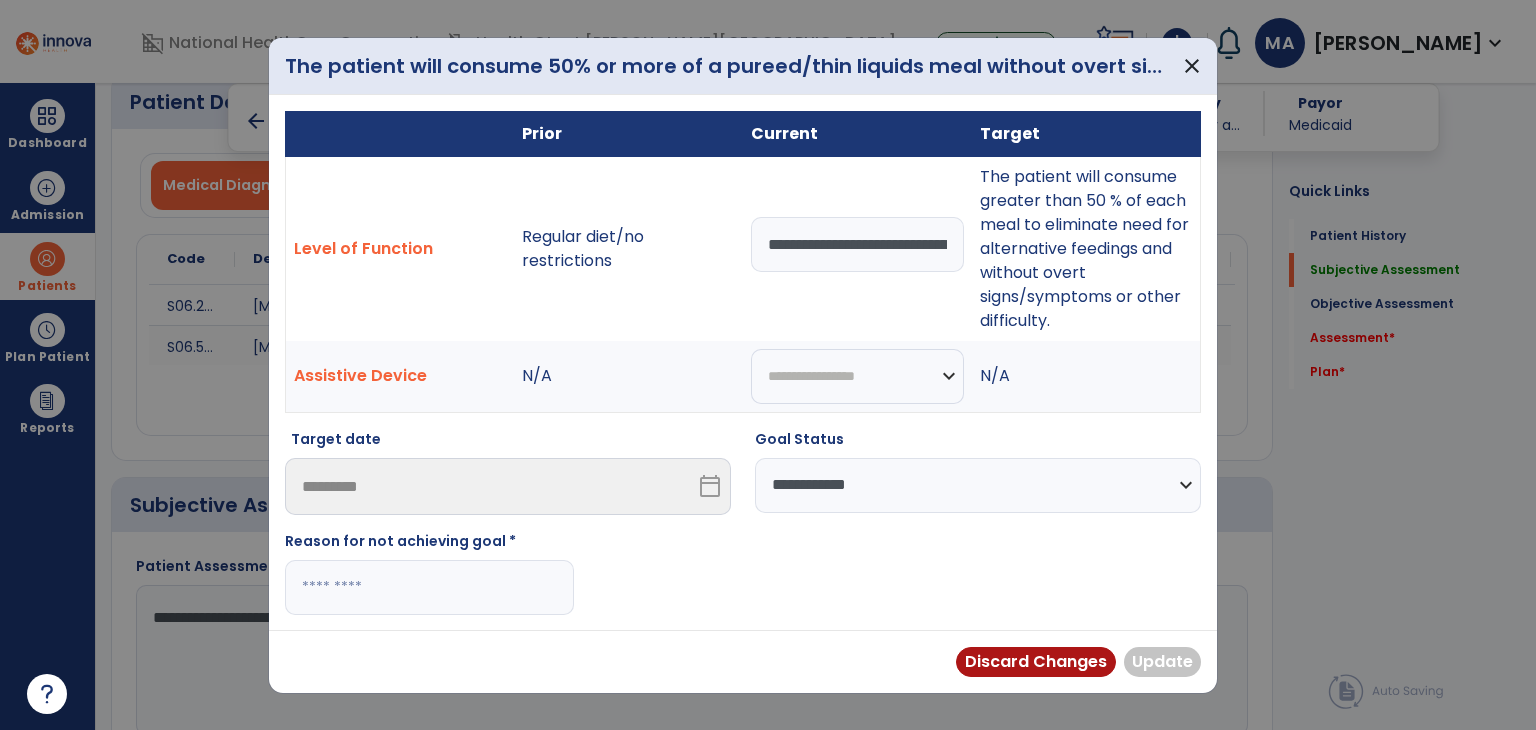 click at bounding box center [429, 587] 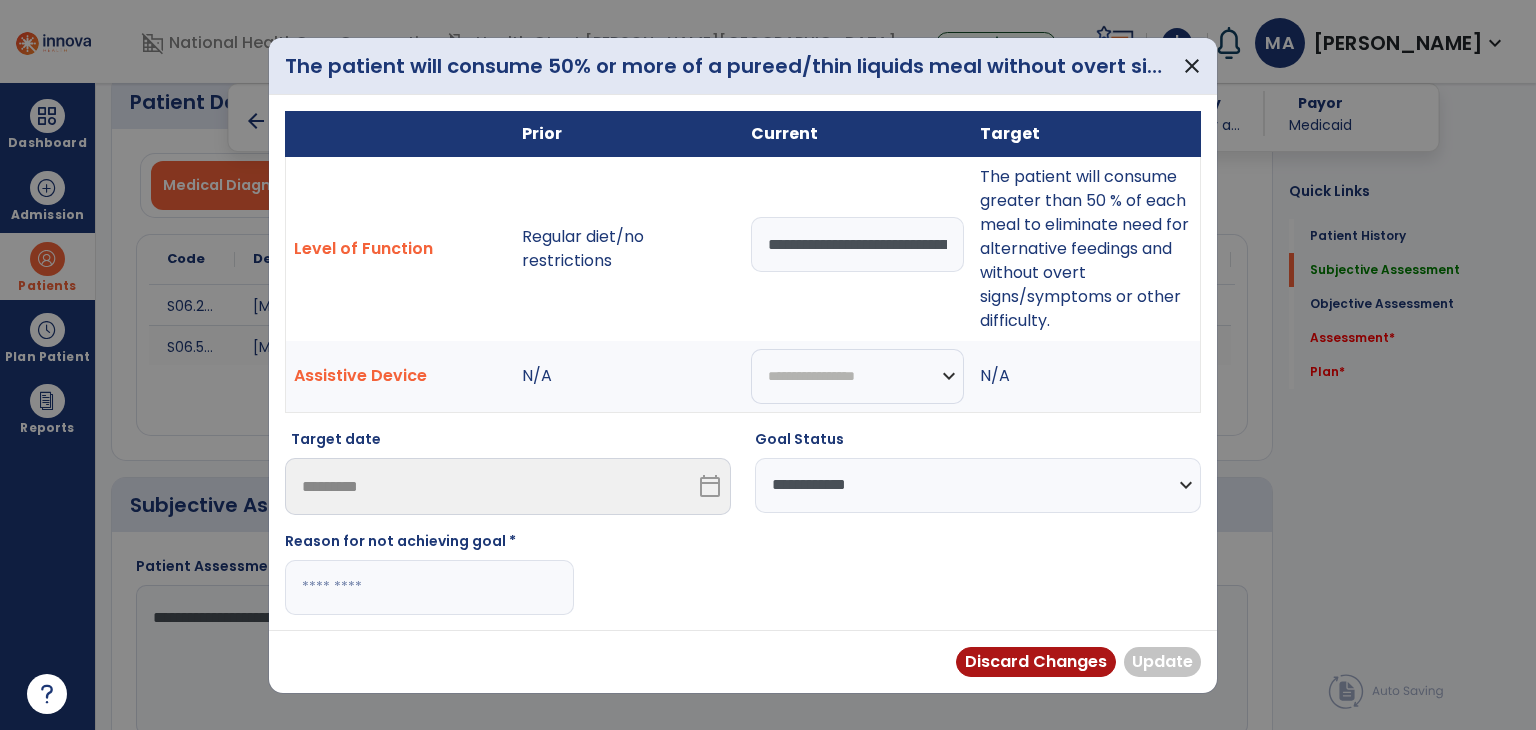 paste on "**********" 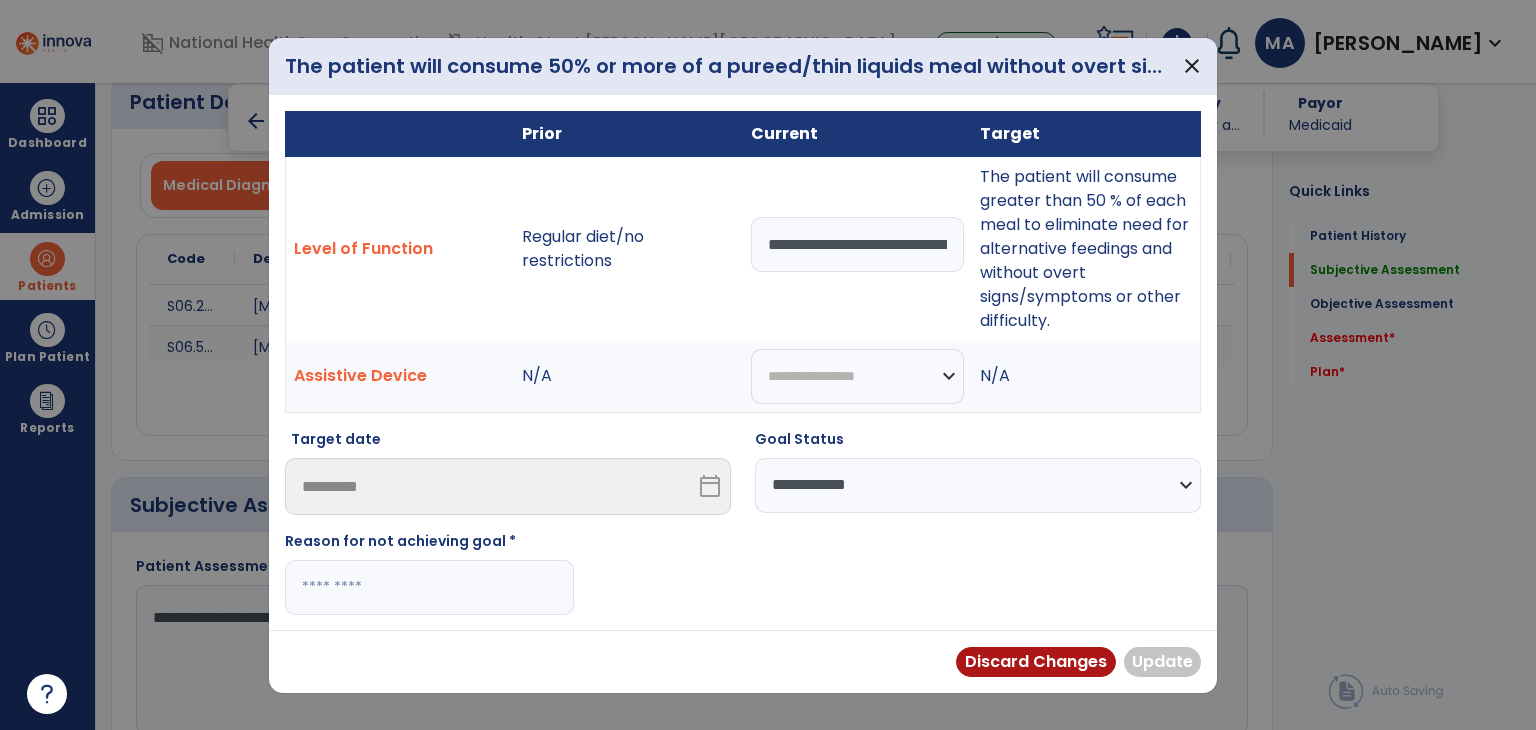 type on "**********" 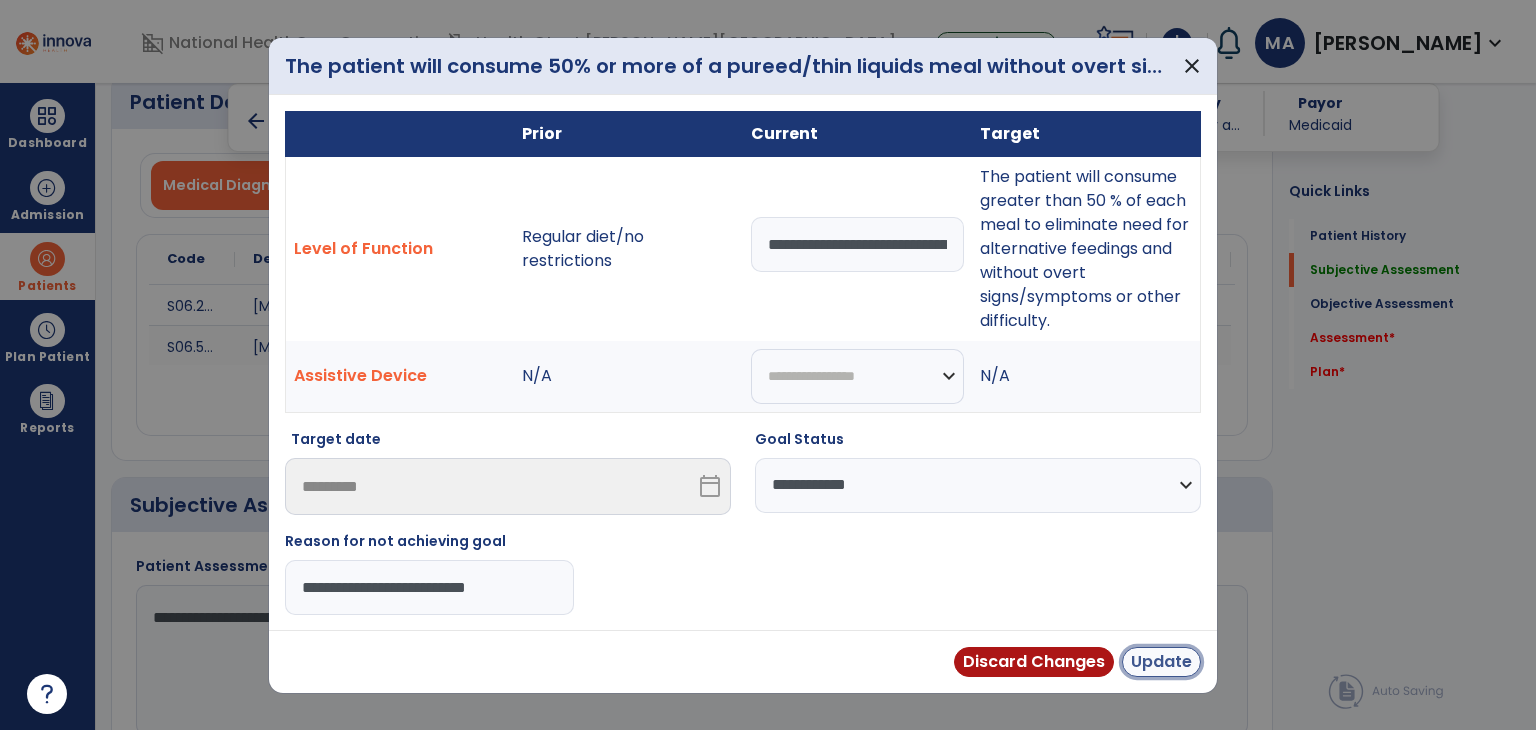 click on "Update" at bounding box center (1161, 662) 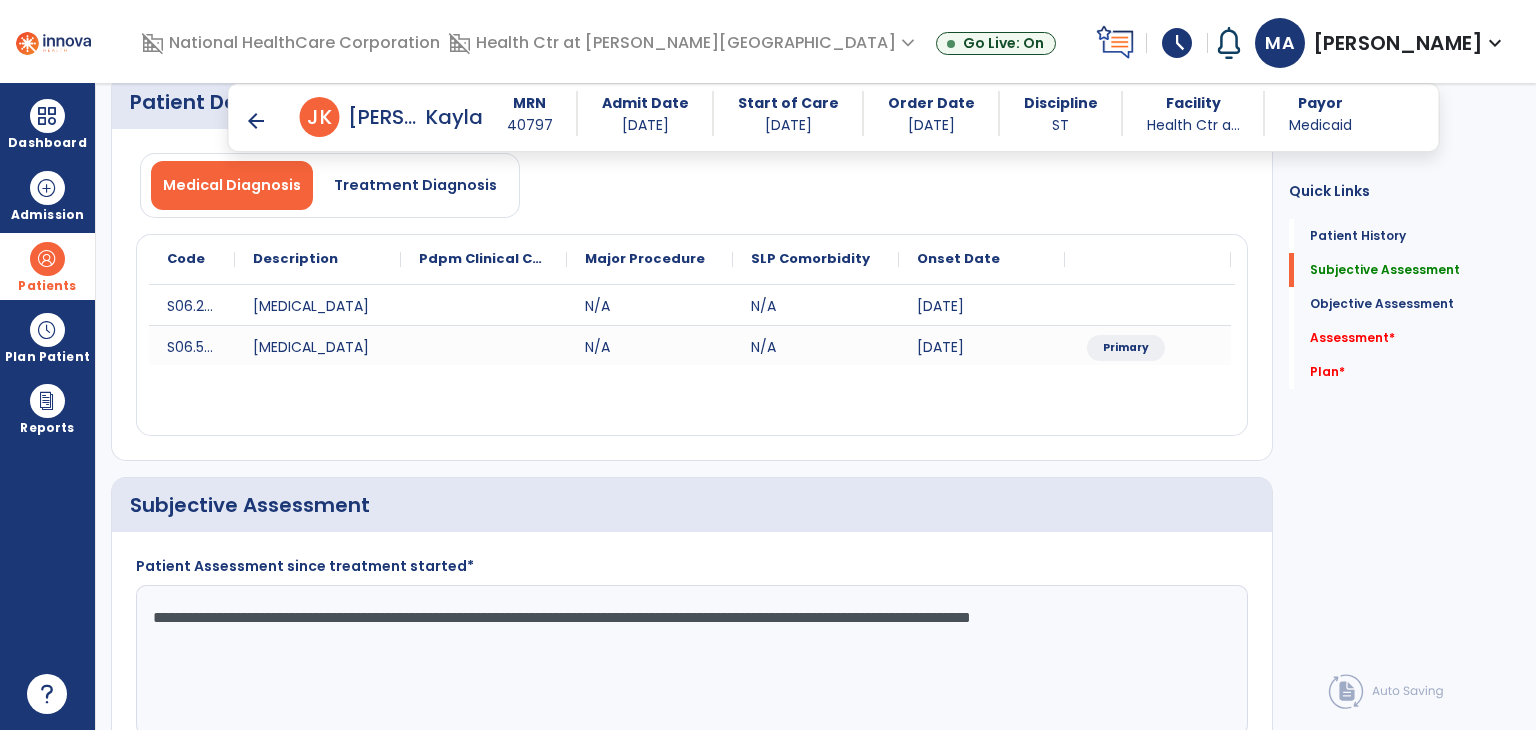 click on "edit" at bounding box center (1153, 1990) 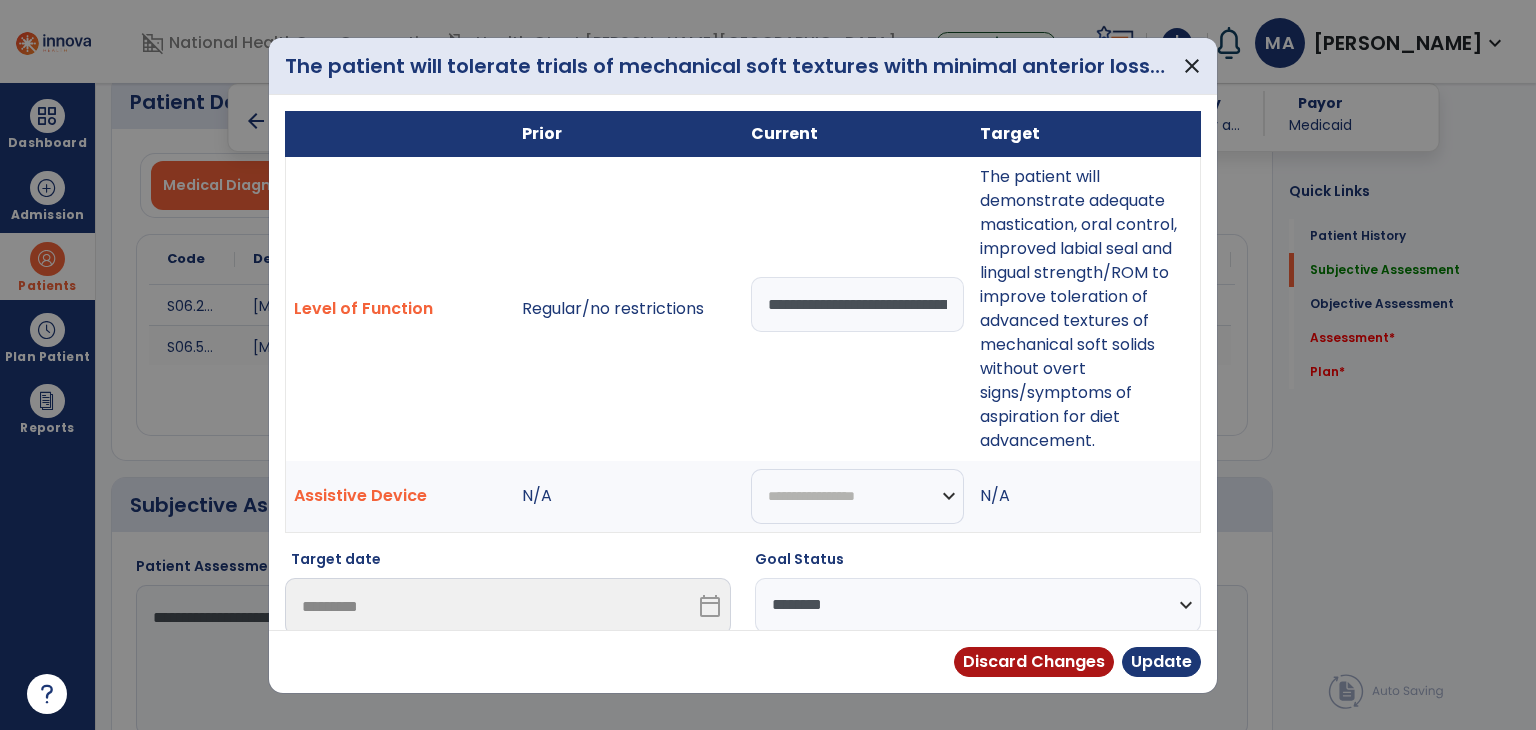 click on "**********" at bounding box center (978, 605) 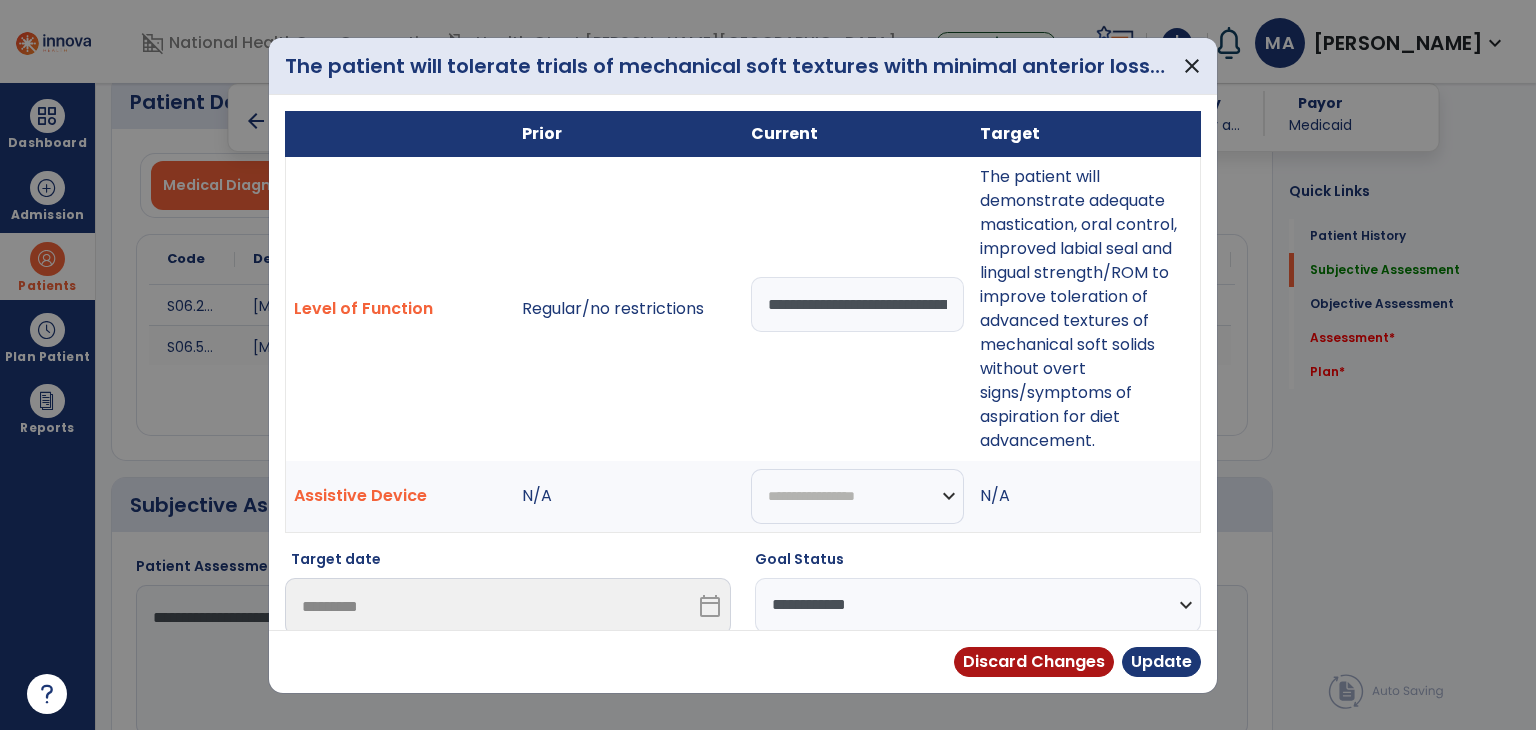 click on "**********" at bounding box center [978, 605] 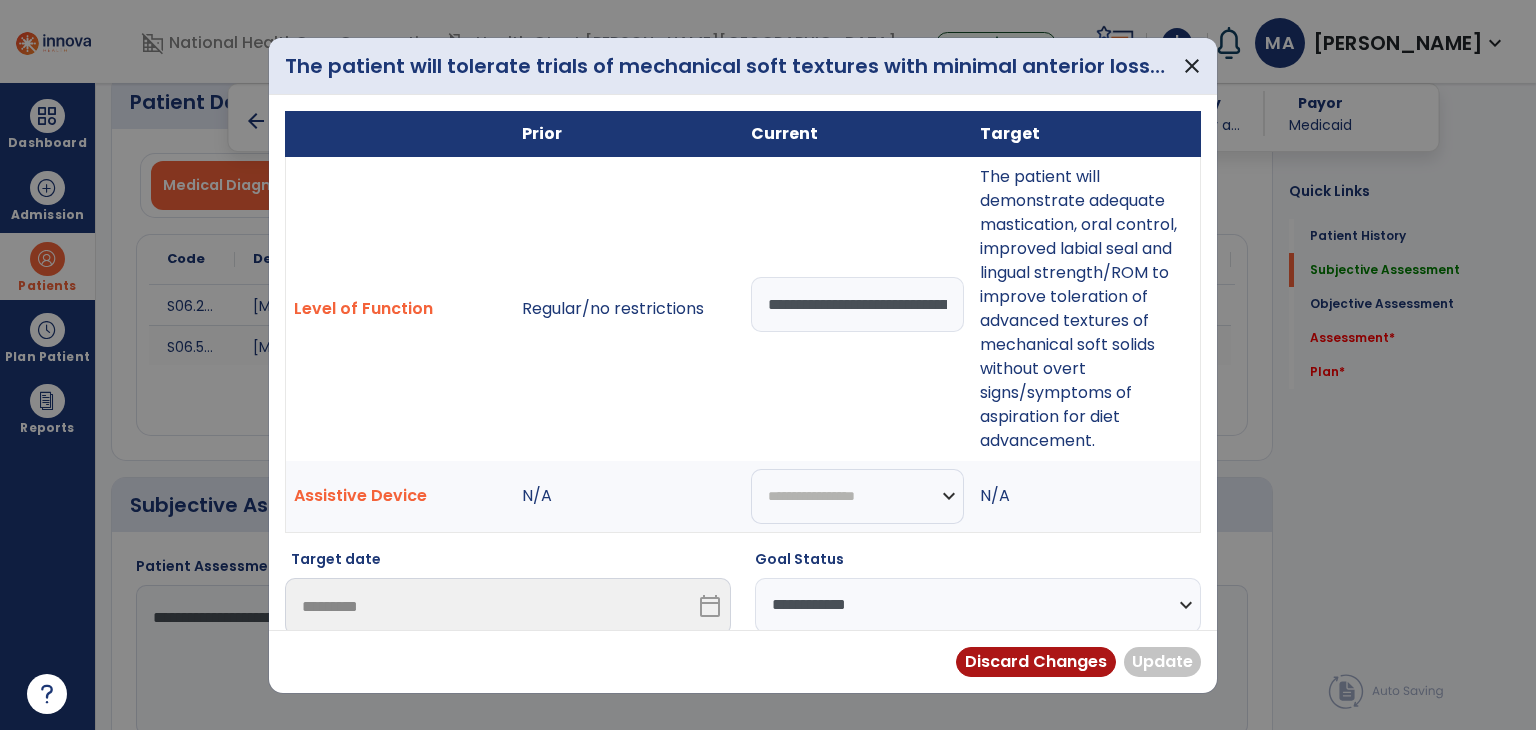 click at bounding box center (429, 707) 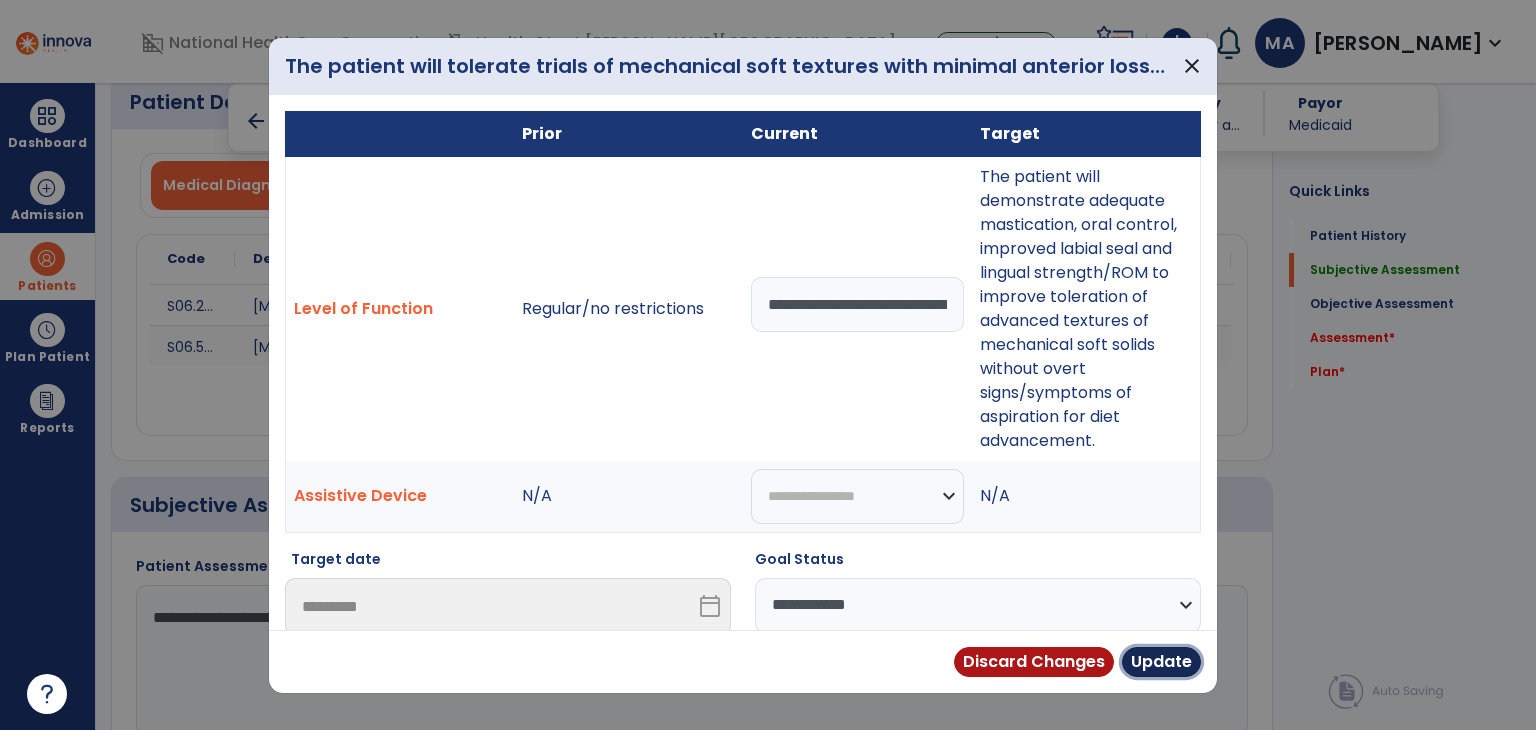 click on "Update" at bounding box center [1161, 662] 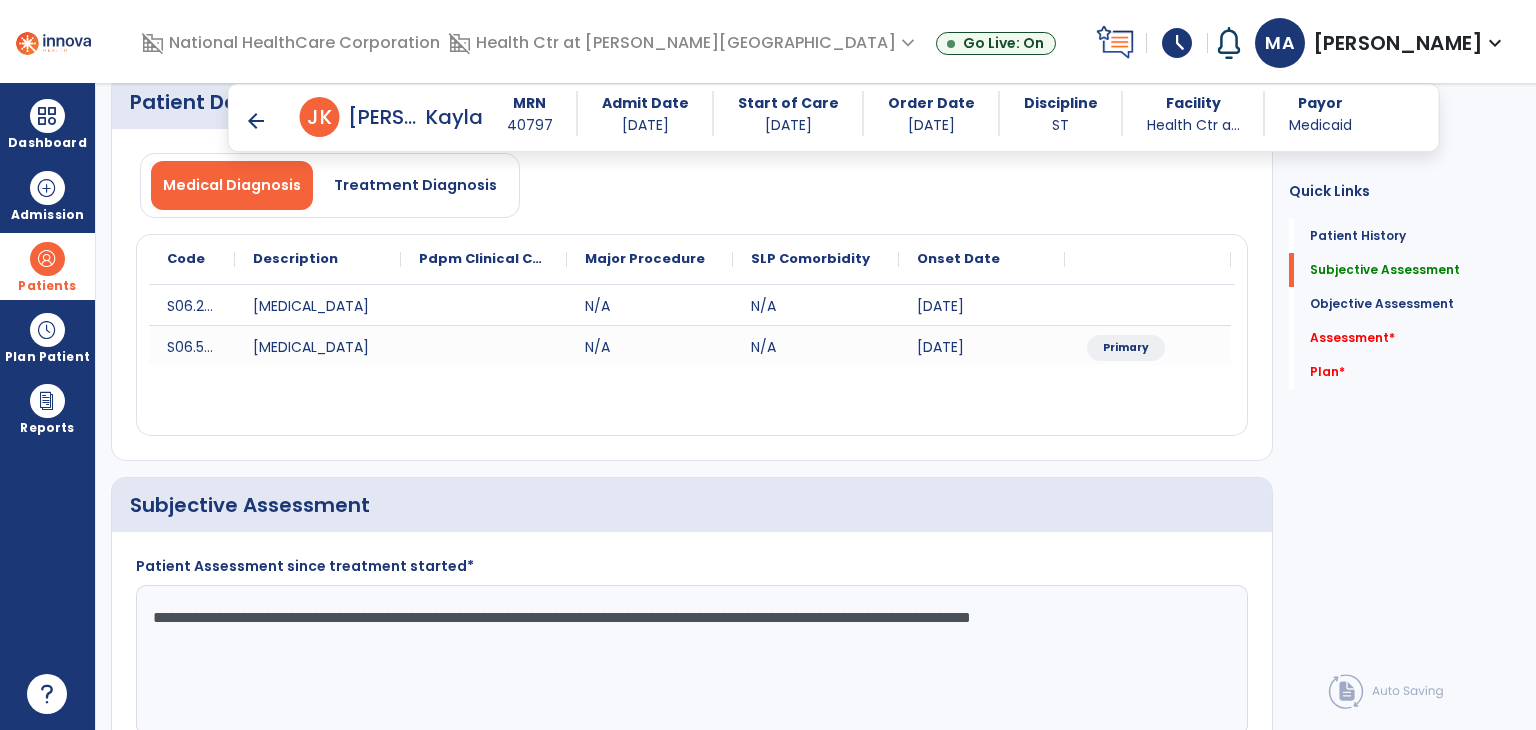 click on "CLOF" at bounding box center [1188, 2274] 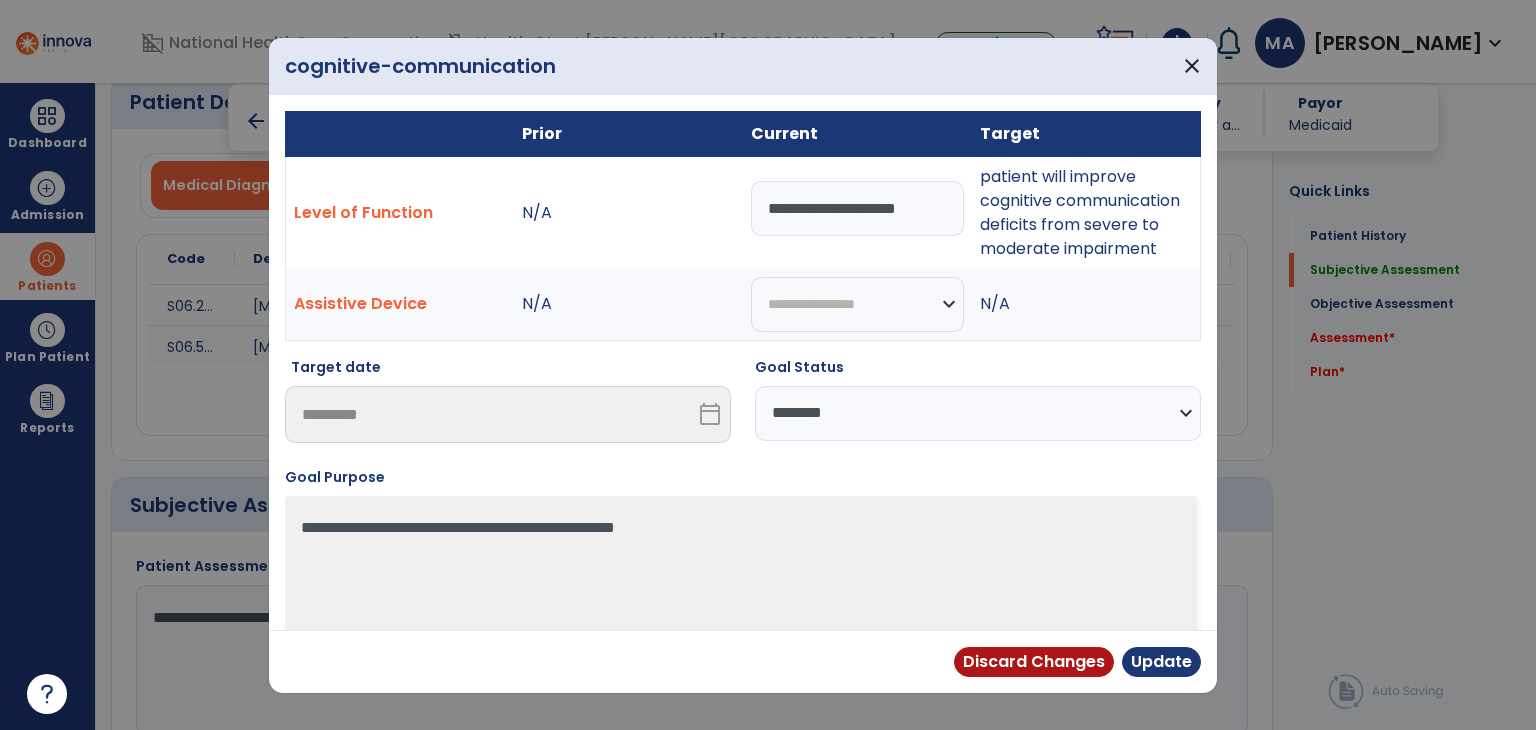 click on "**********" at bounding box center [978, 413] 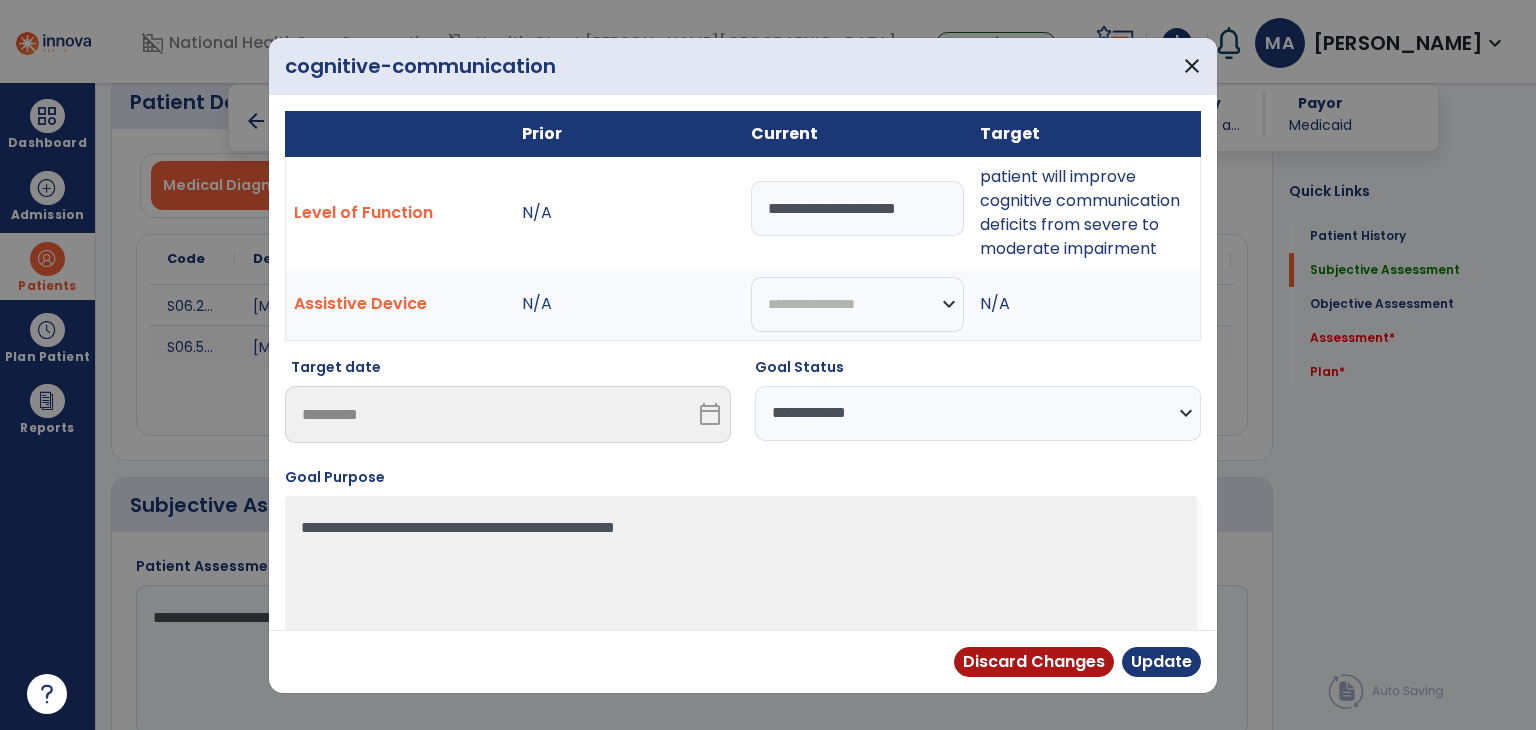 click on "**********" at bounding box center (978, 413) 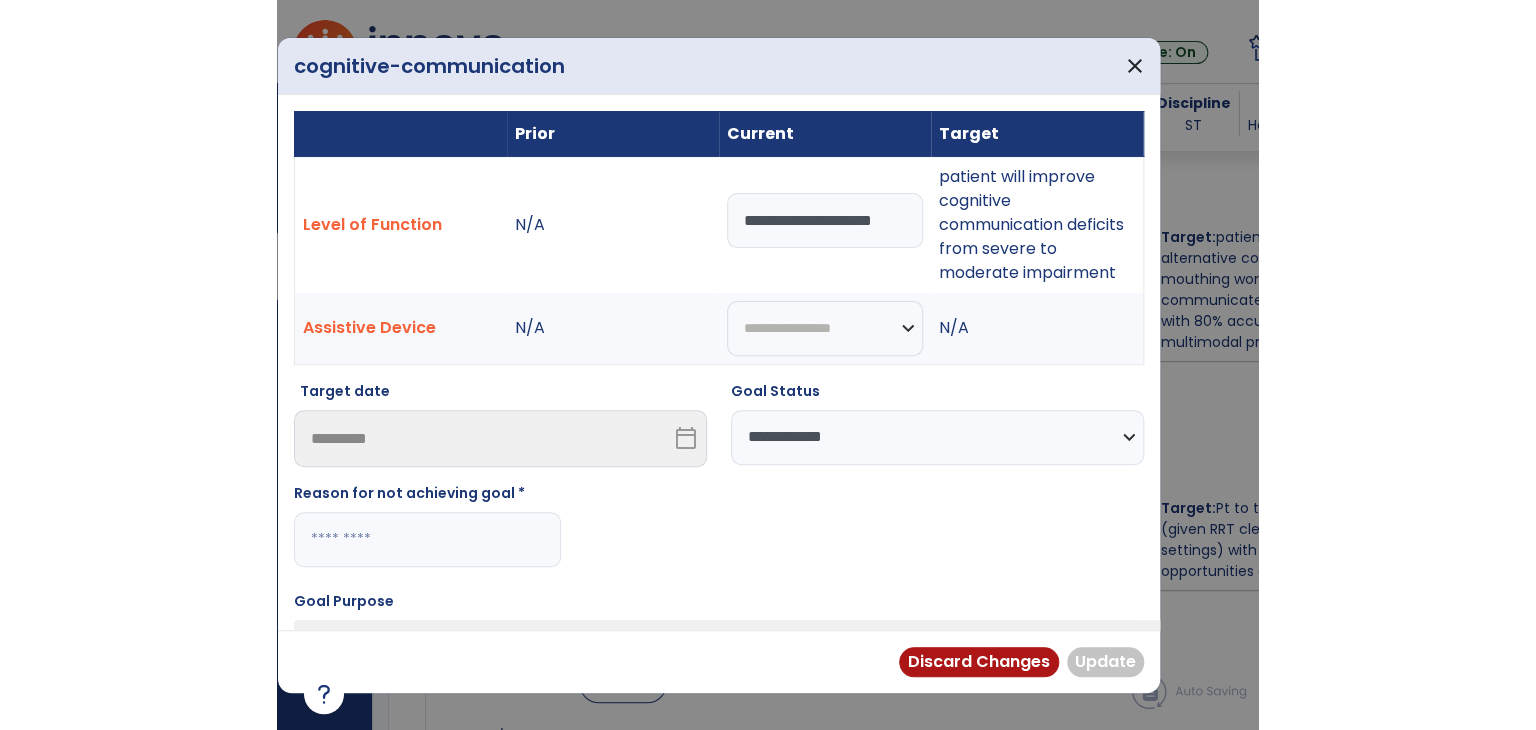 scroll, scrollTop: 2100, scrollLeft: 0, axis: vertical 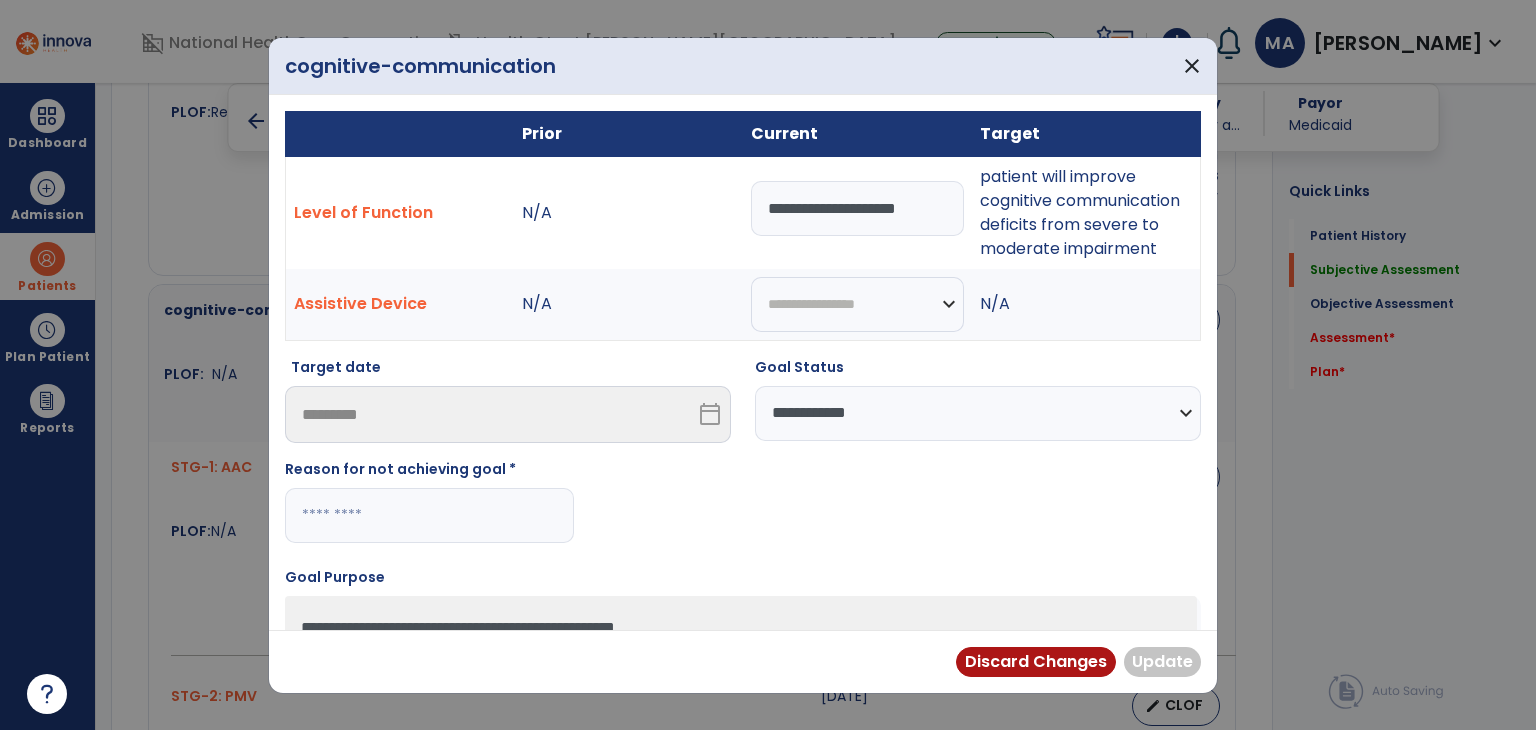 paste on "**********" 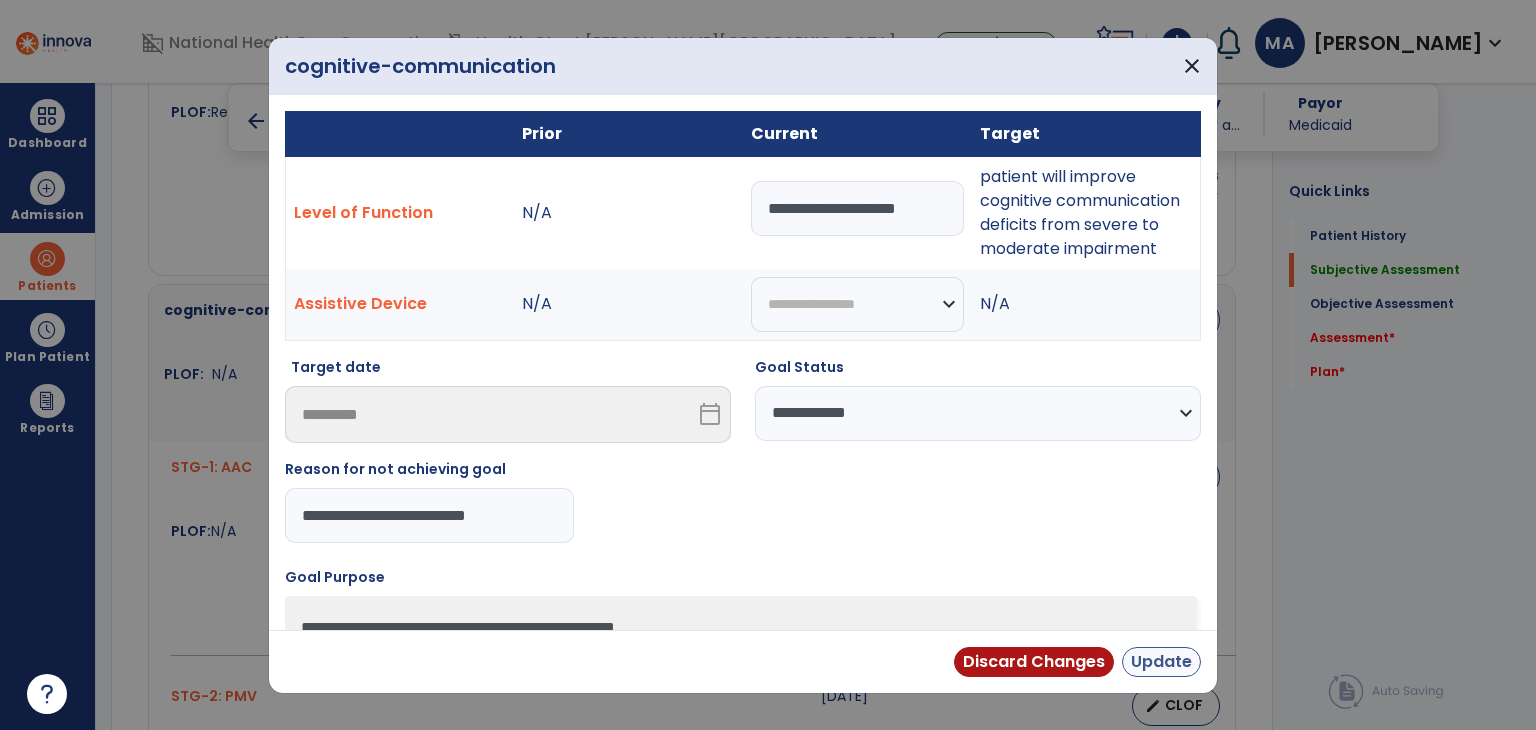 type on "**********" 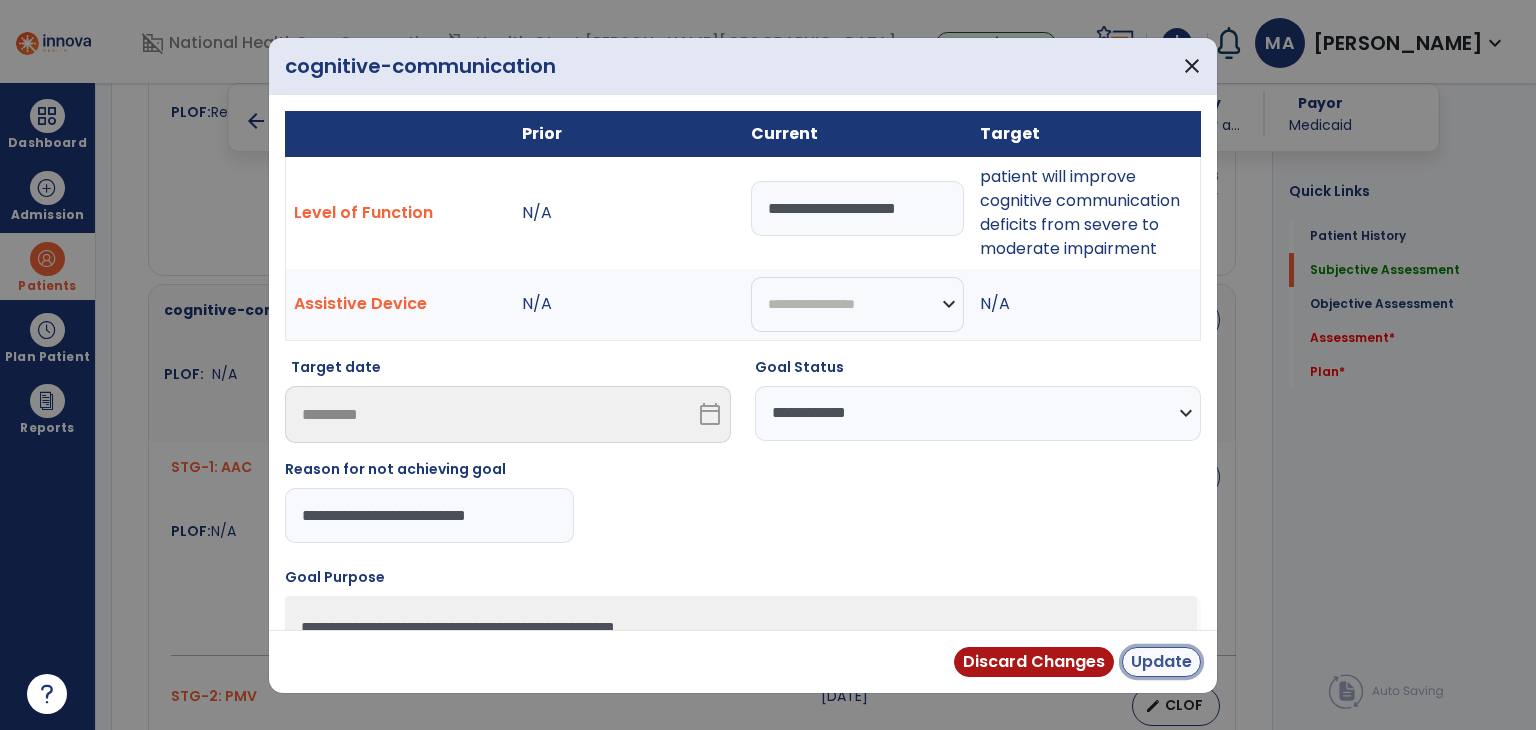 click on "Update" at bounding box center (1161, 662) 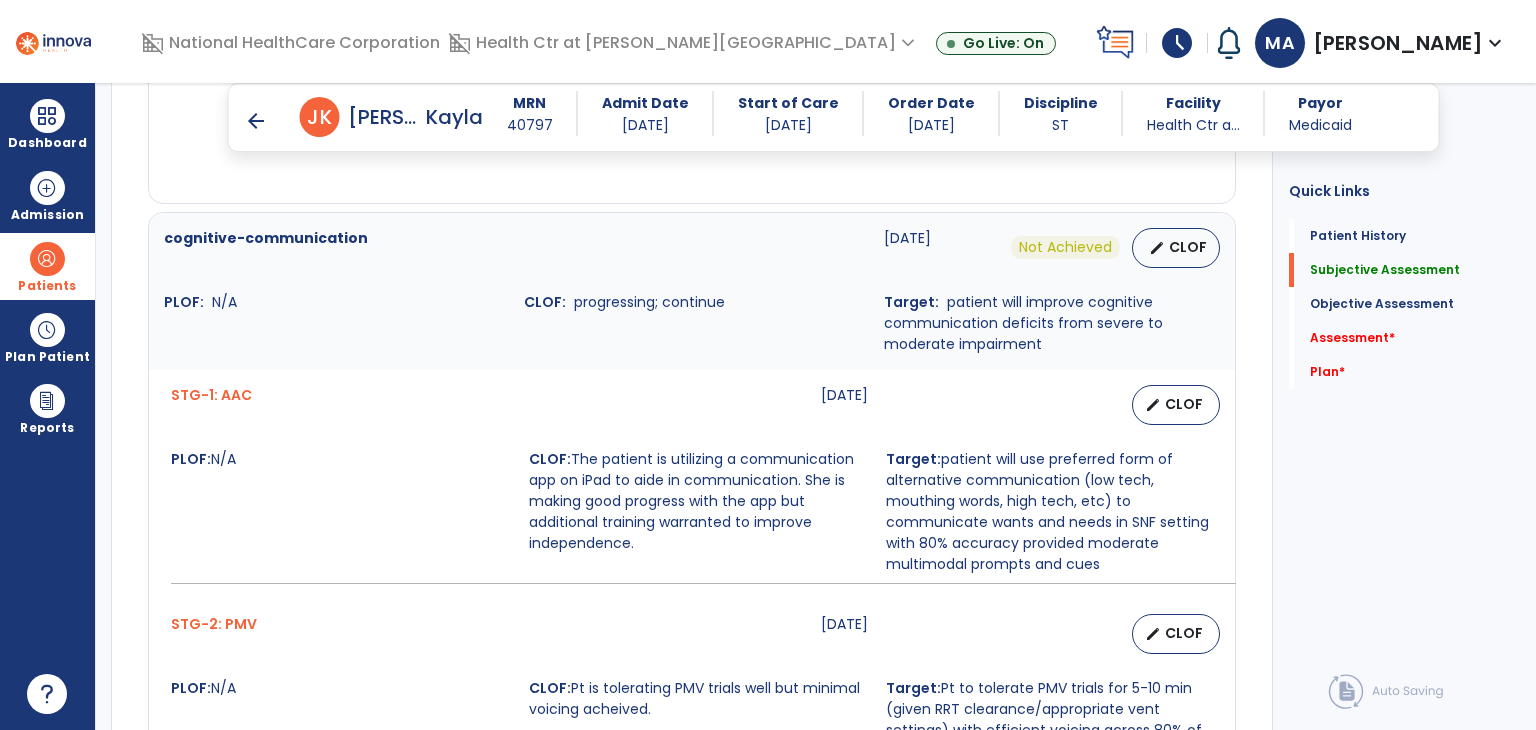 scroll, scrollTop: 2200, scrollLeft: 0, axis: vertical 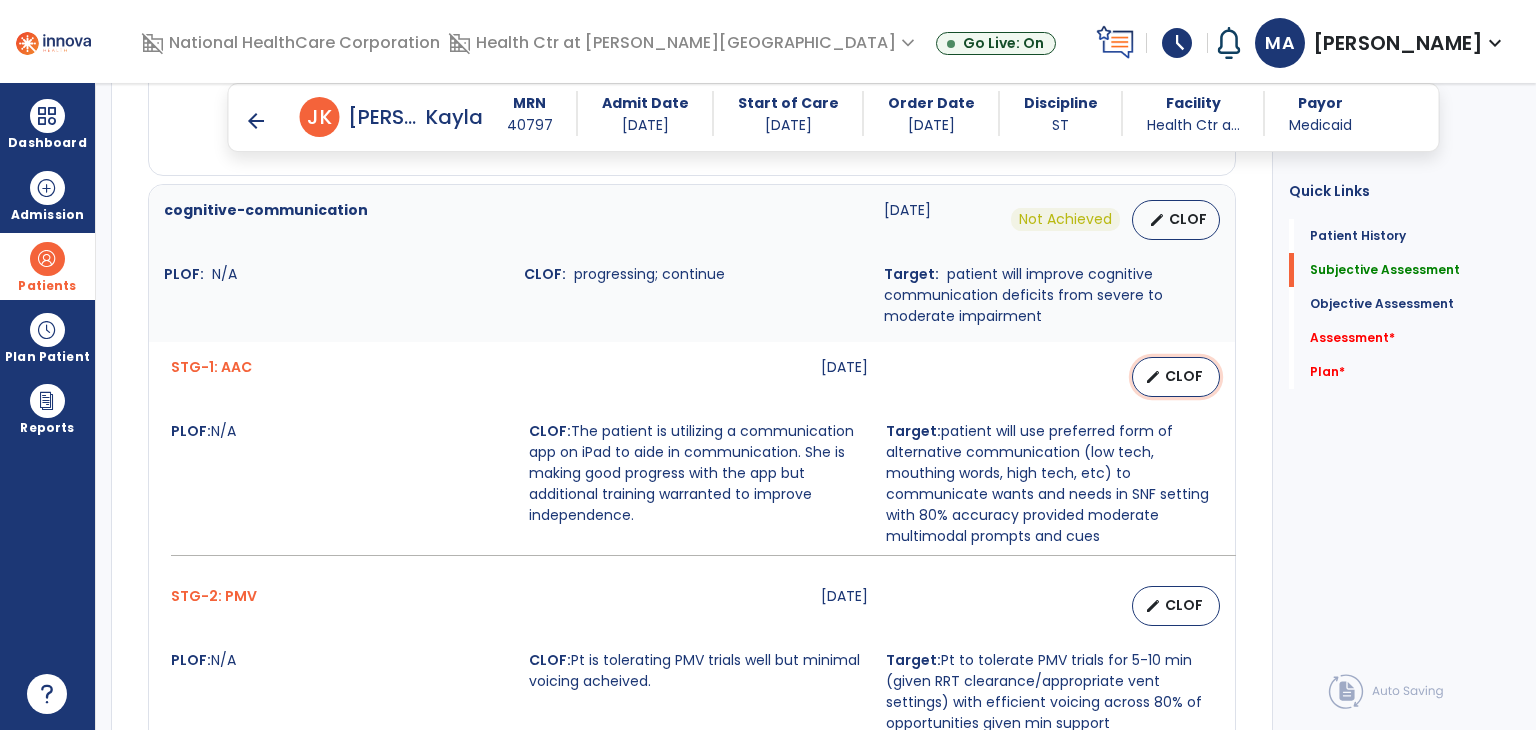 click on "edit" at bounding box center [1153, 377] 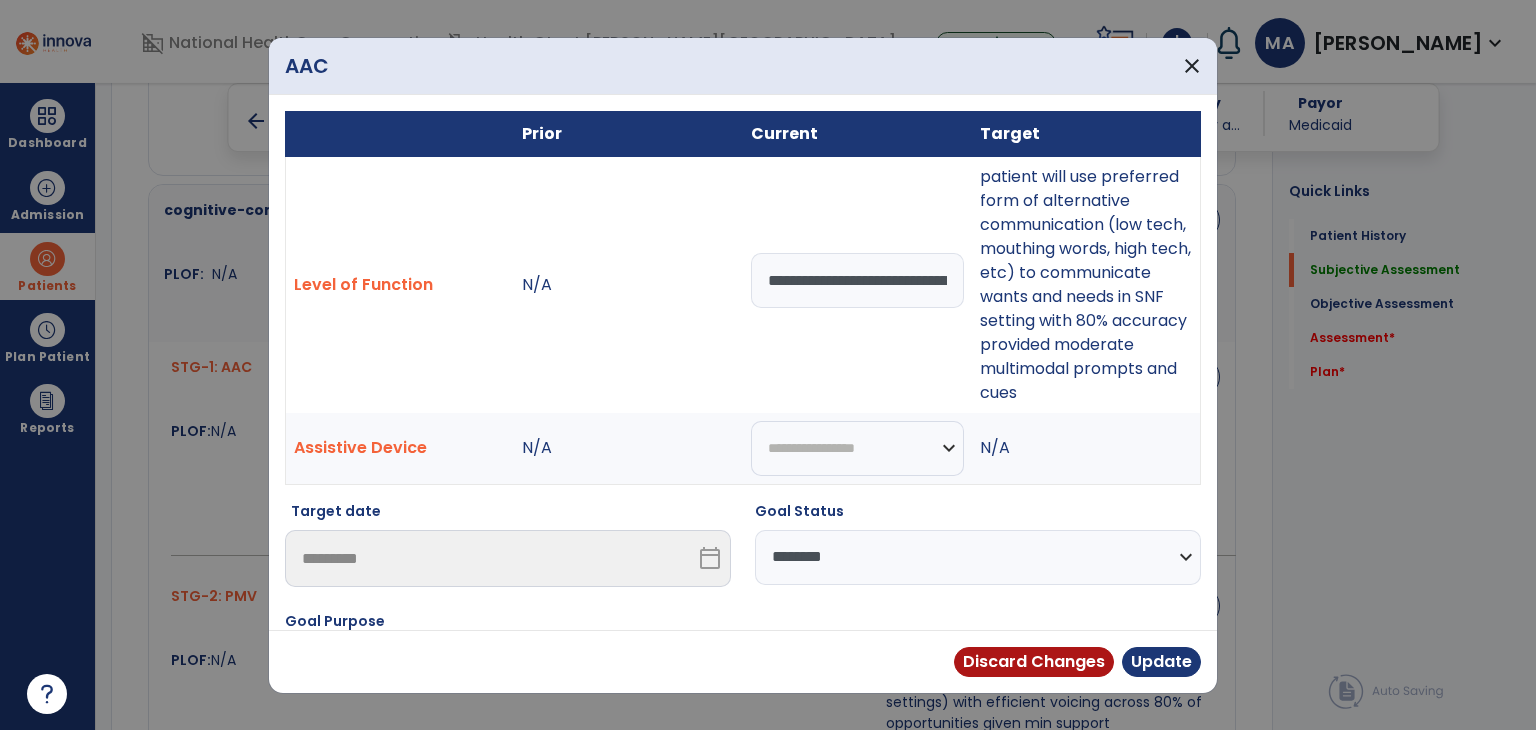 drag, startPoint x: 1011, startPoint y: 173, endPoint x: 1120, endPoint y: 406, distance: 257.2353 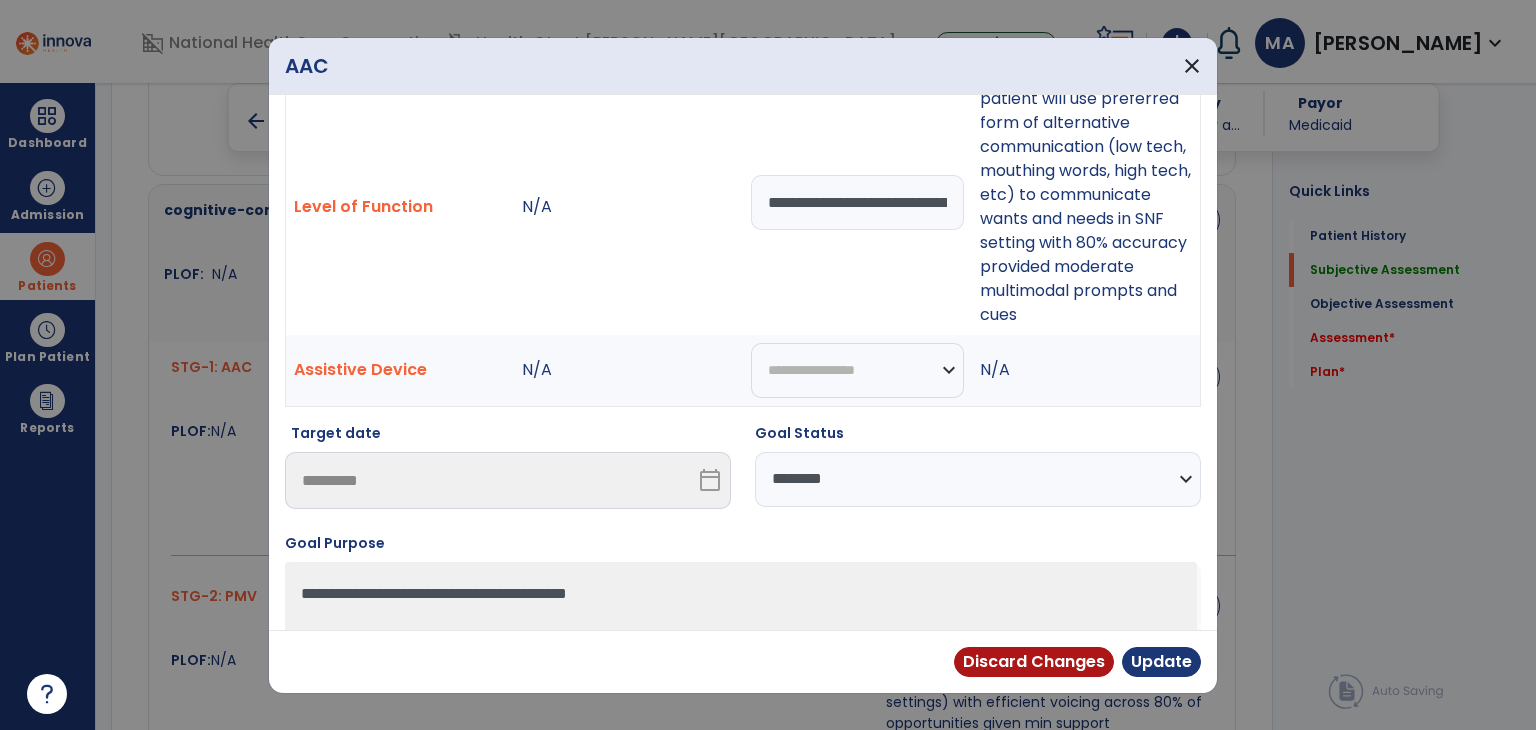 scroll, scrollTop: 172, scrollLeft: 0, axis: vertical 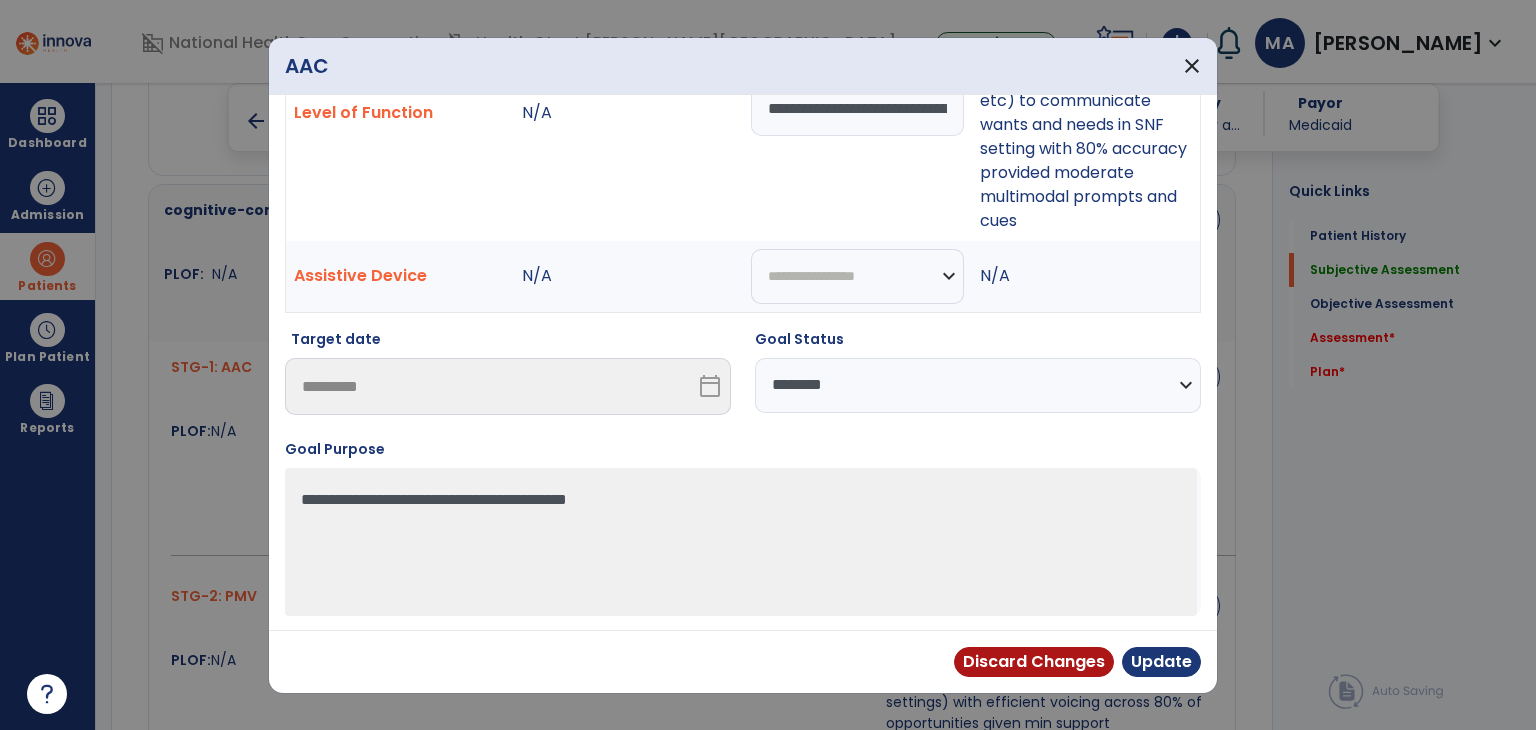 click on "**********" at bounding box center [978, 380] 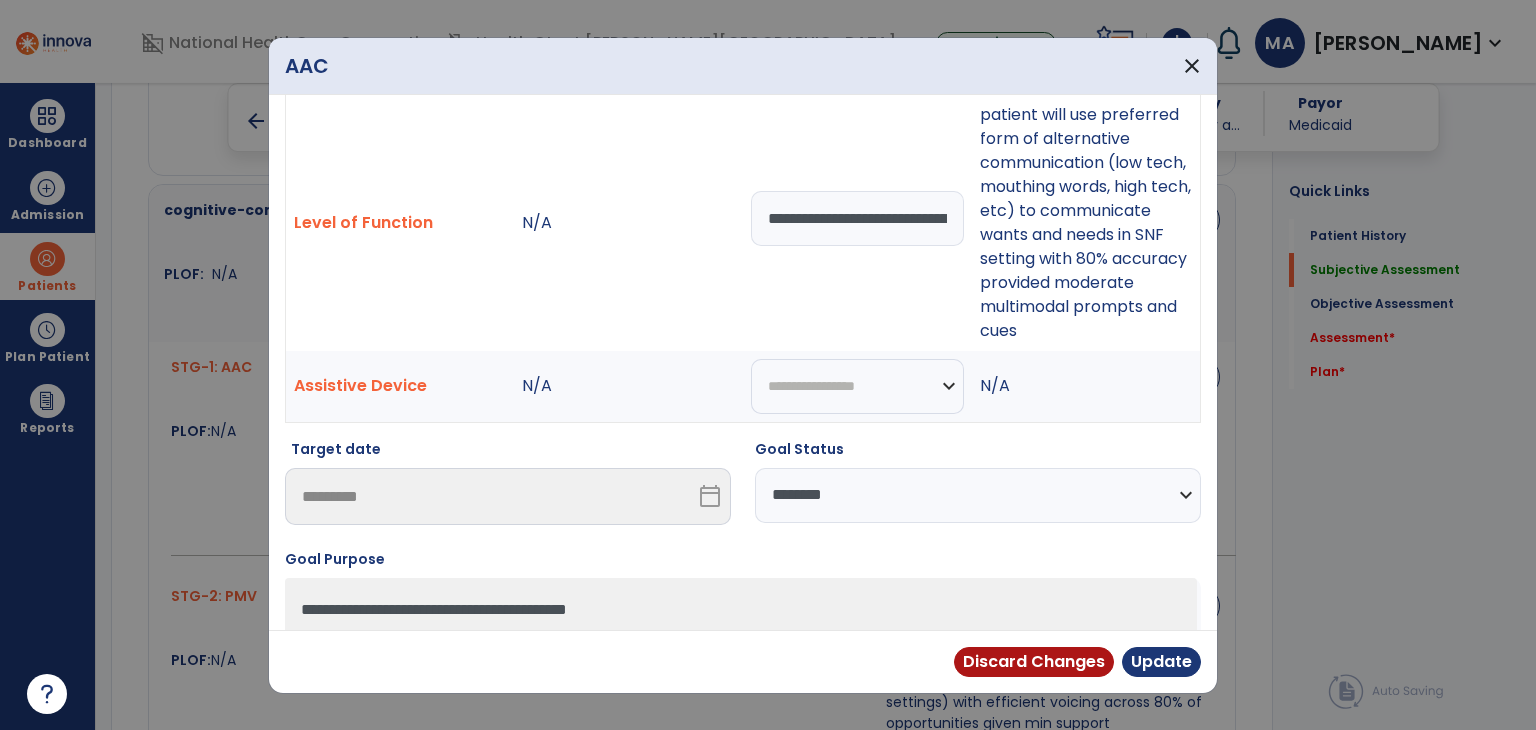 scroll, scrollTop: 0, scrollLeft: 0, axis: both 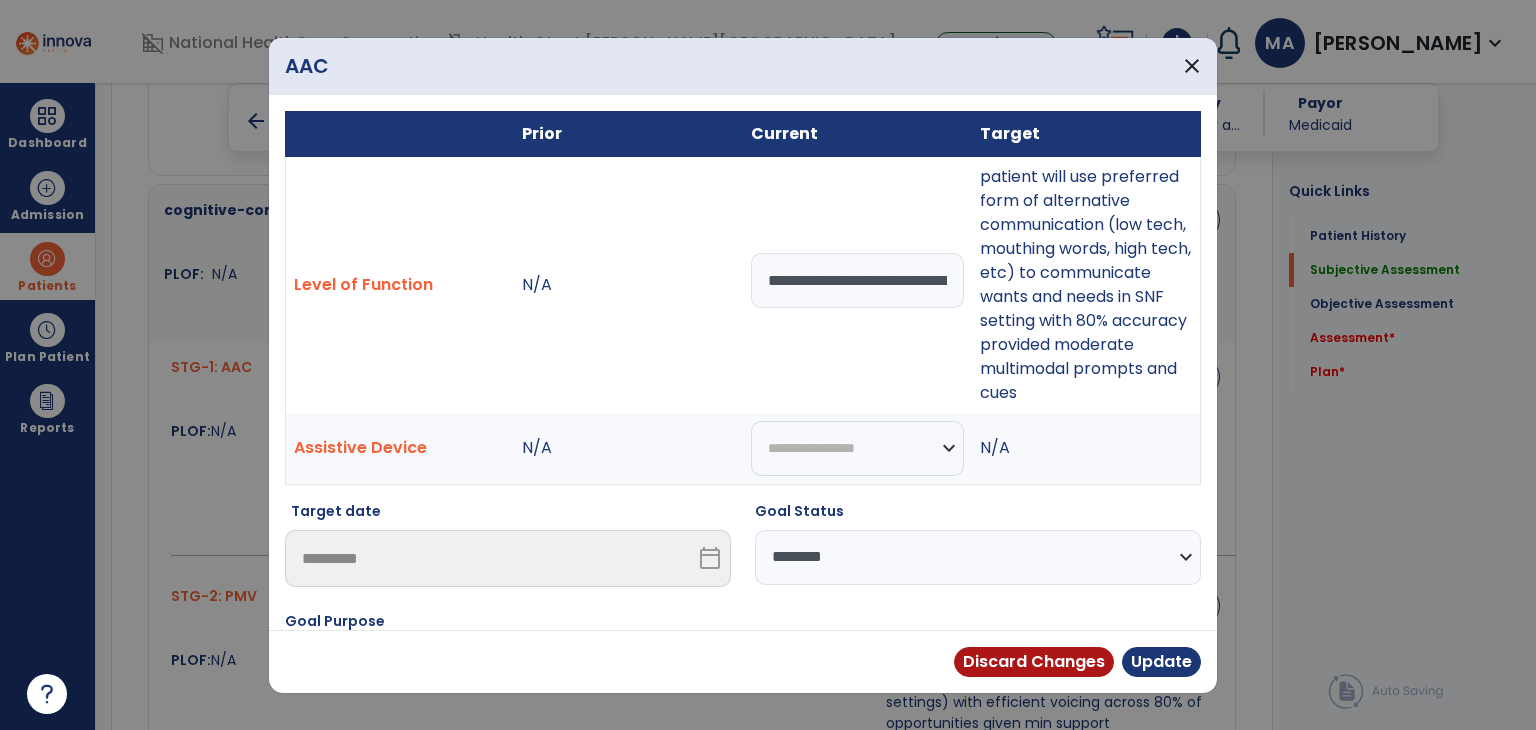 click on "**********" at bounding box center (857, 280) 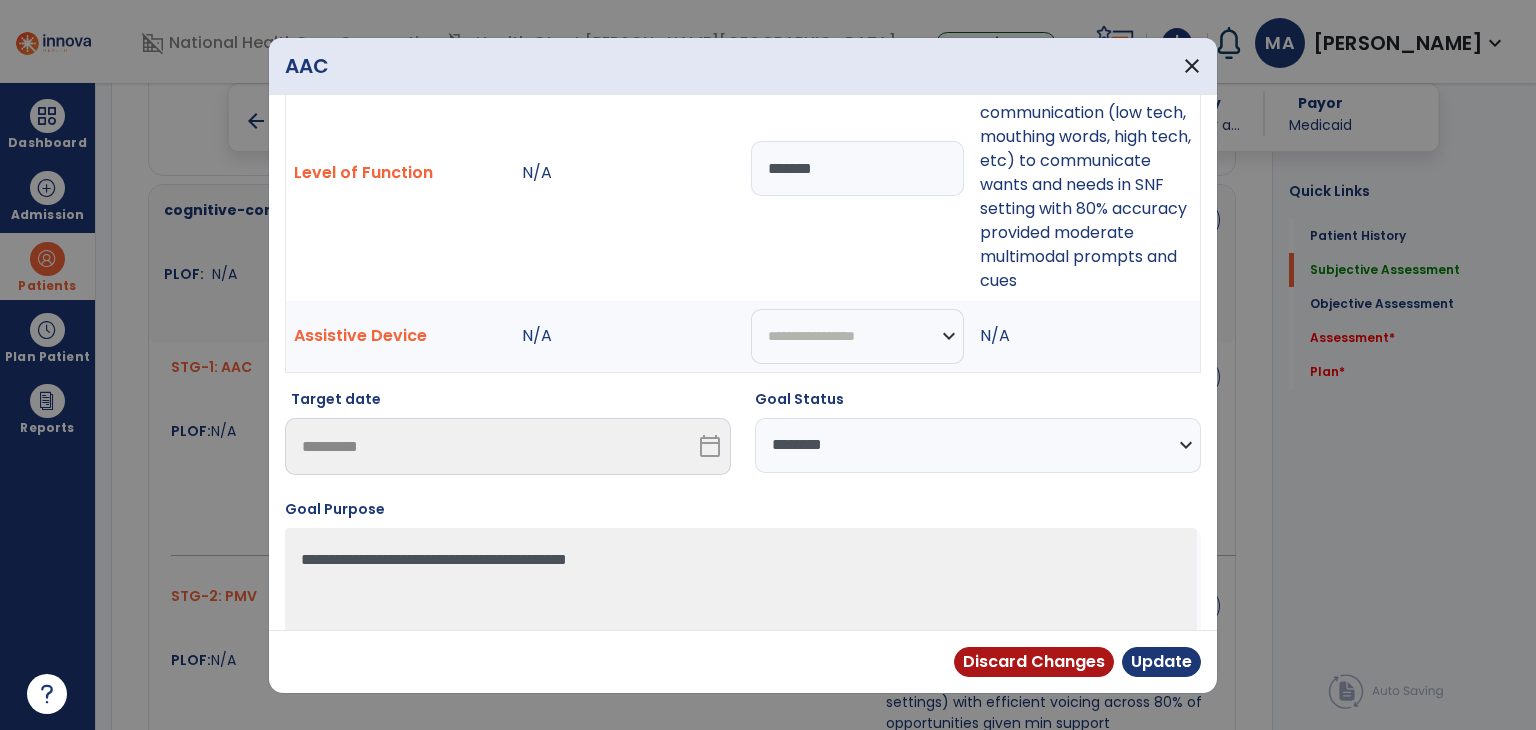 scroll, scrollTop: 172, scrollLeft: 0, axis: vertical 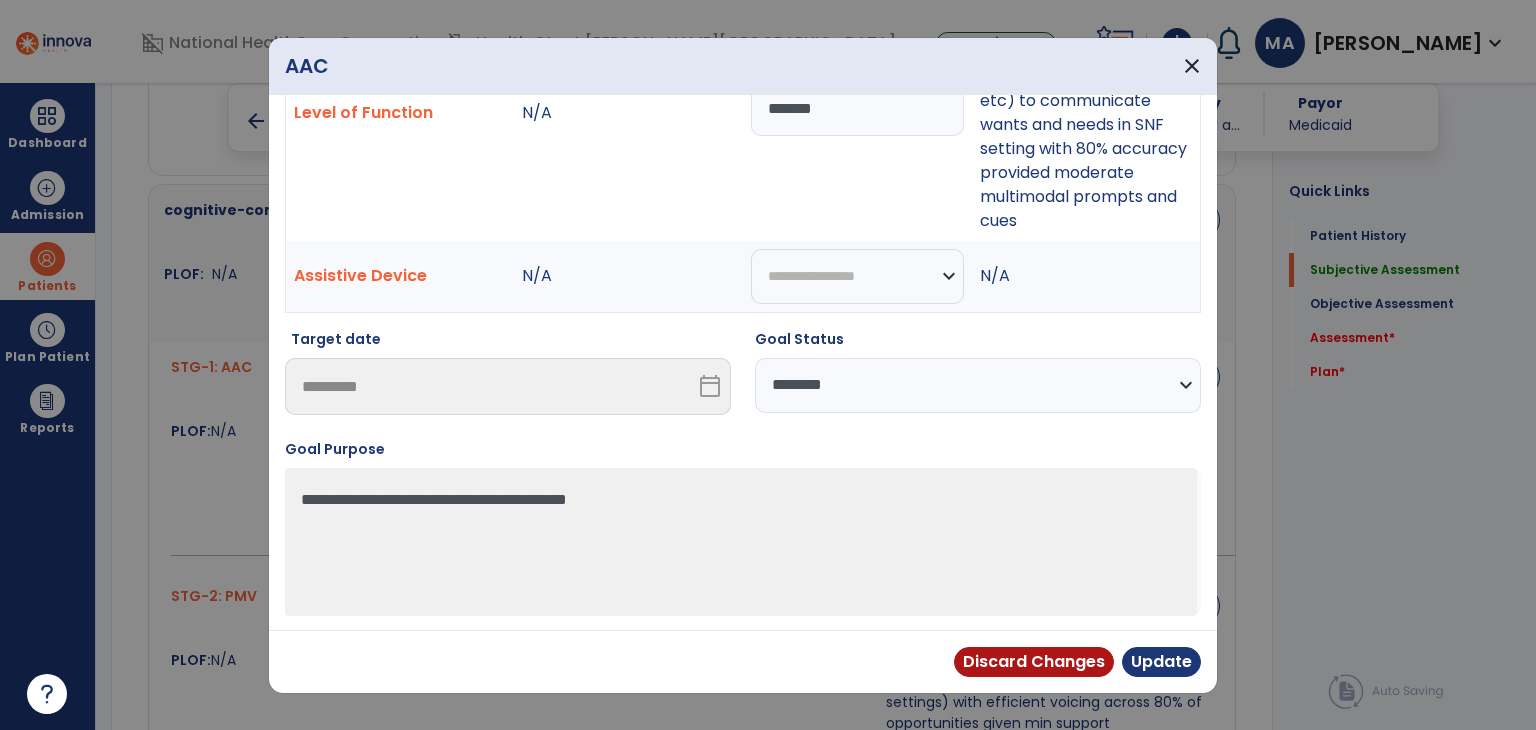 type on "*******" 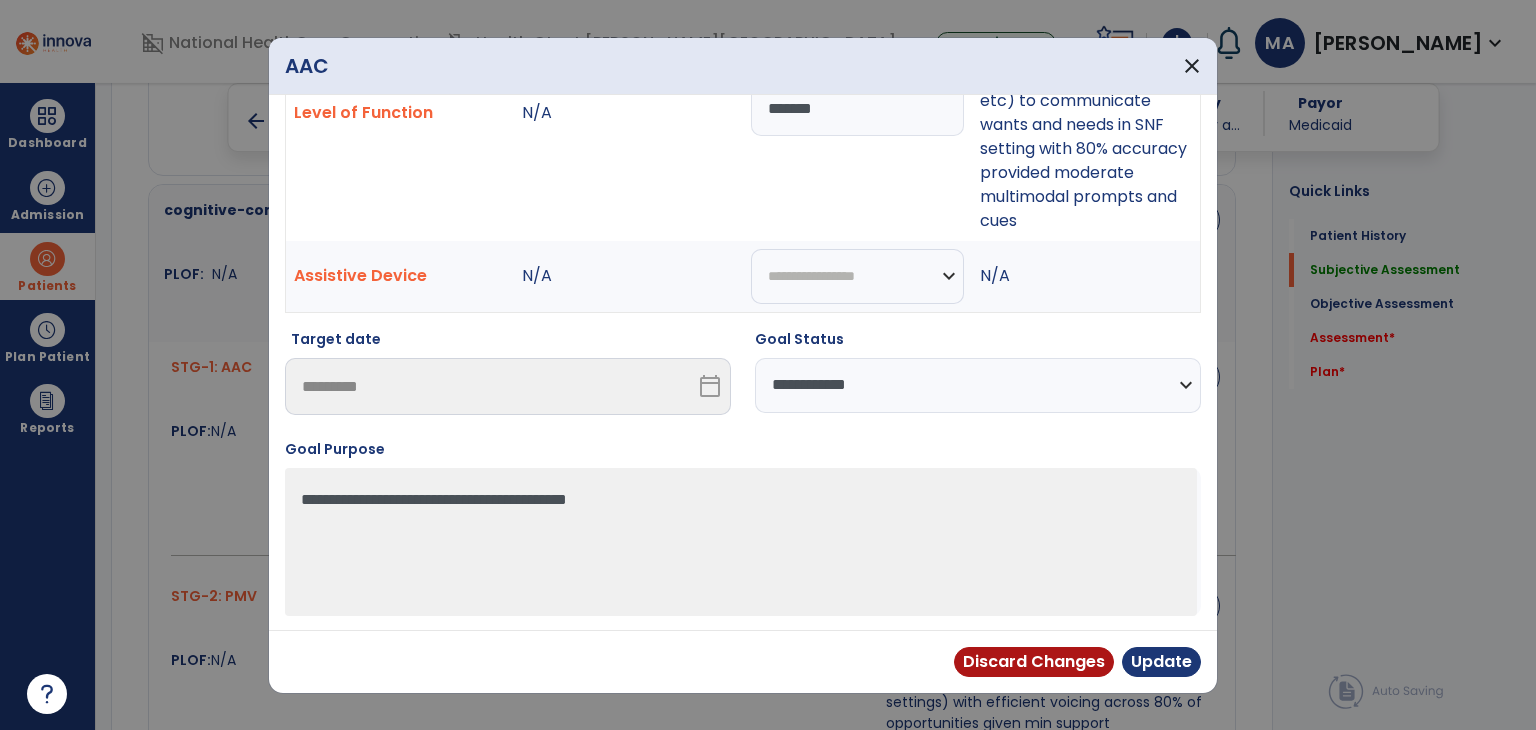 click on "**********" at bounding box center [978, 385] 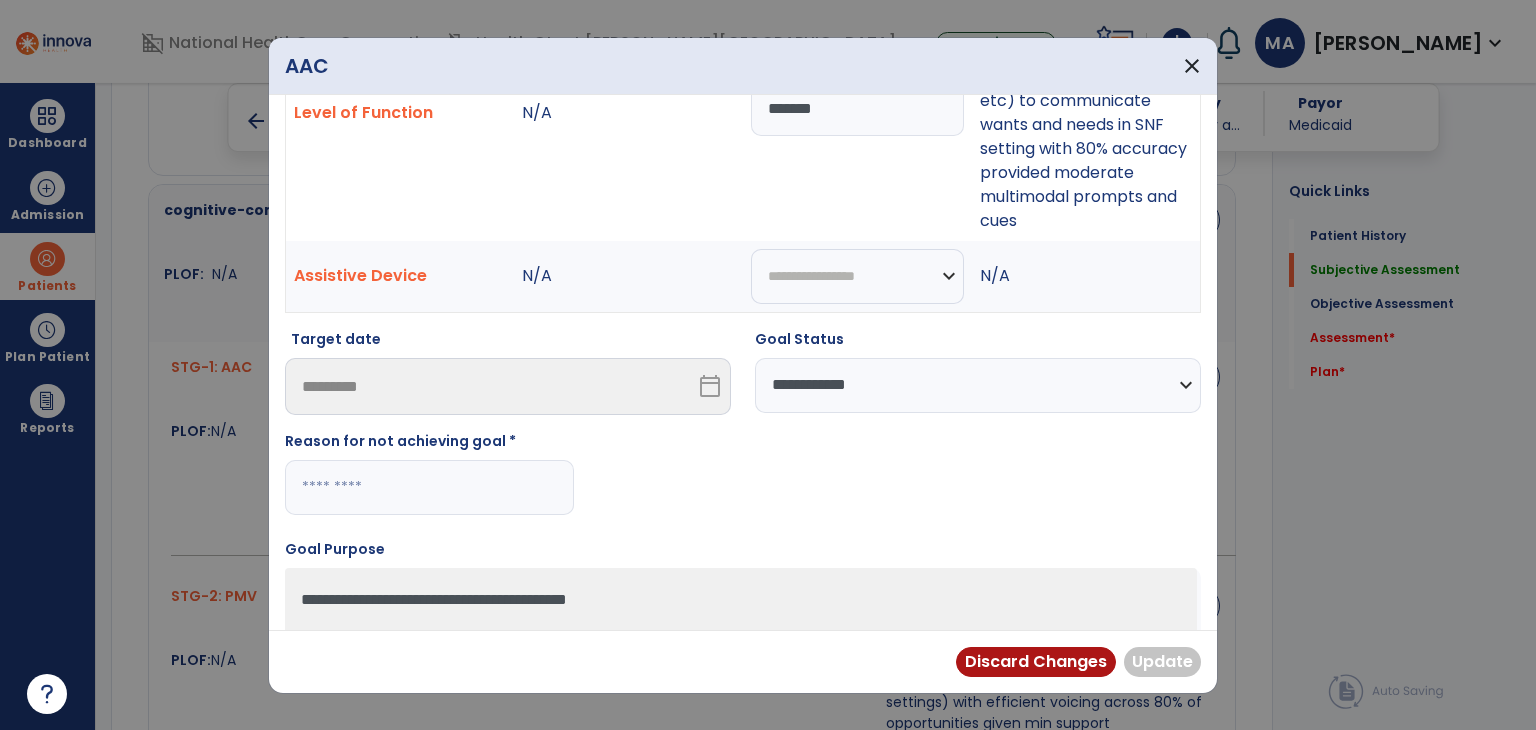 click at bounding box center [429, 487] 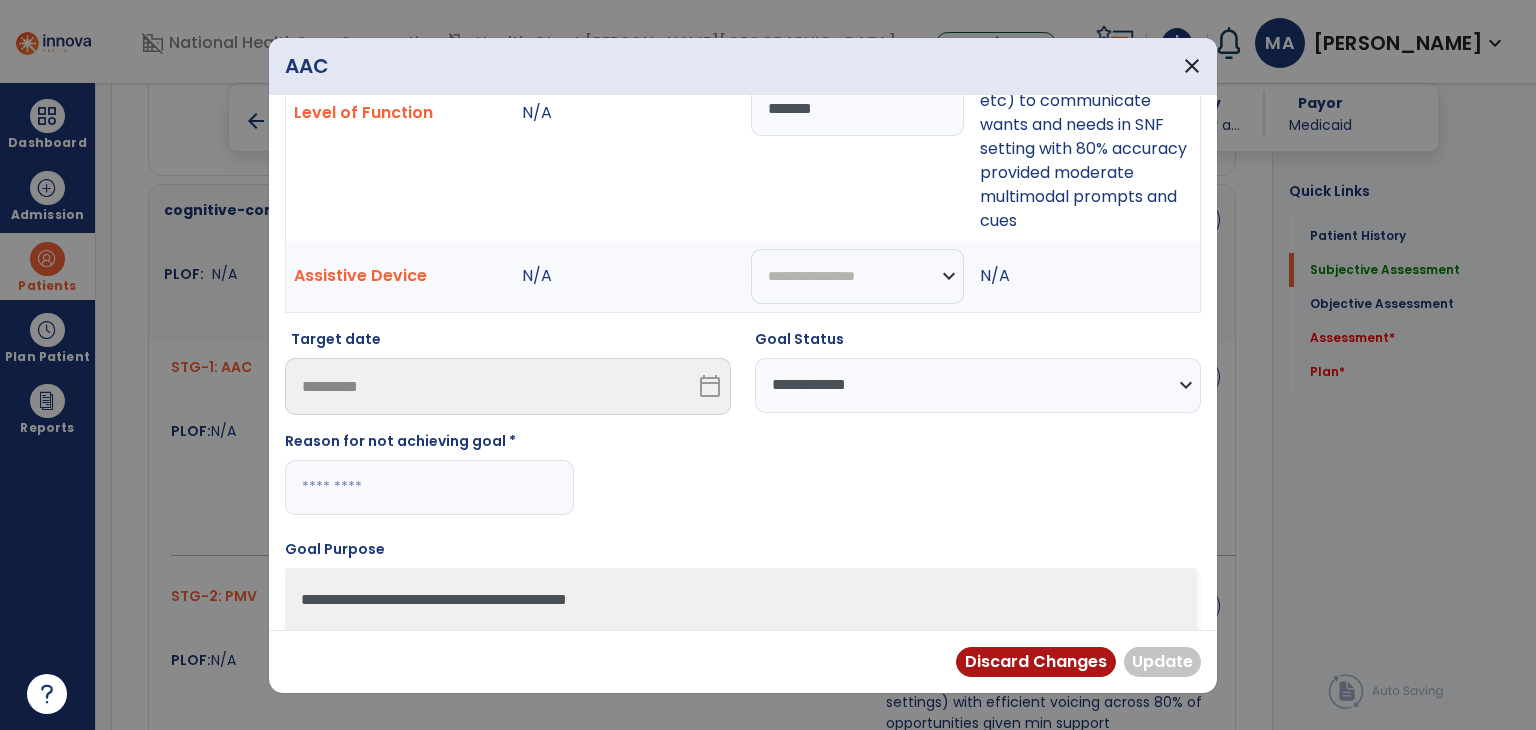 paste on "**********" 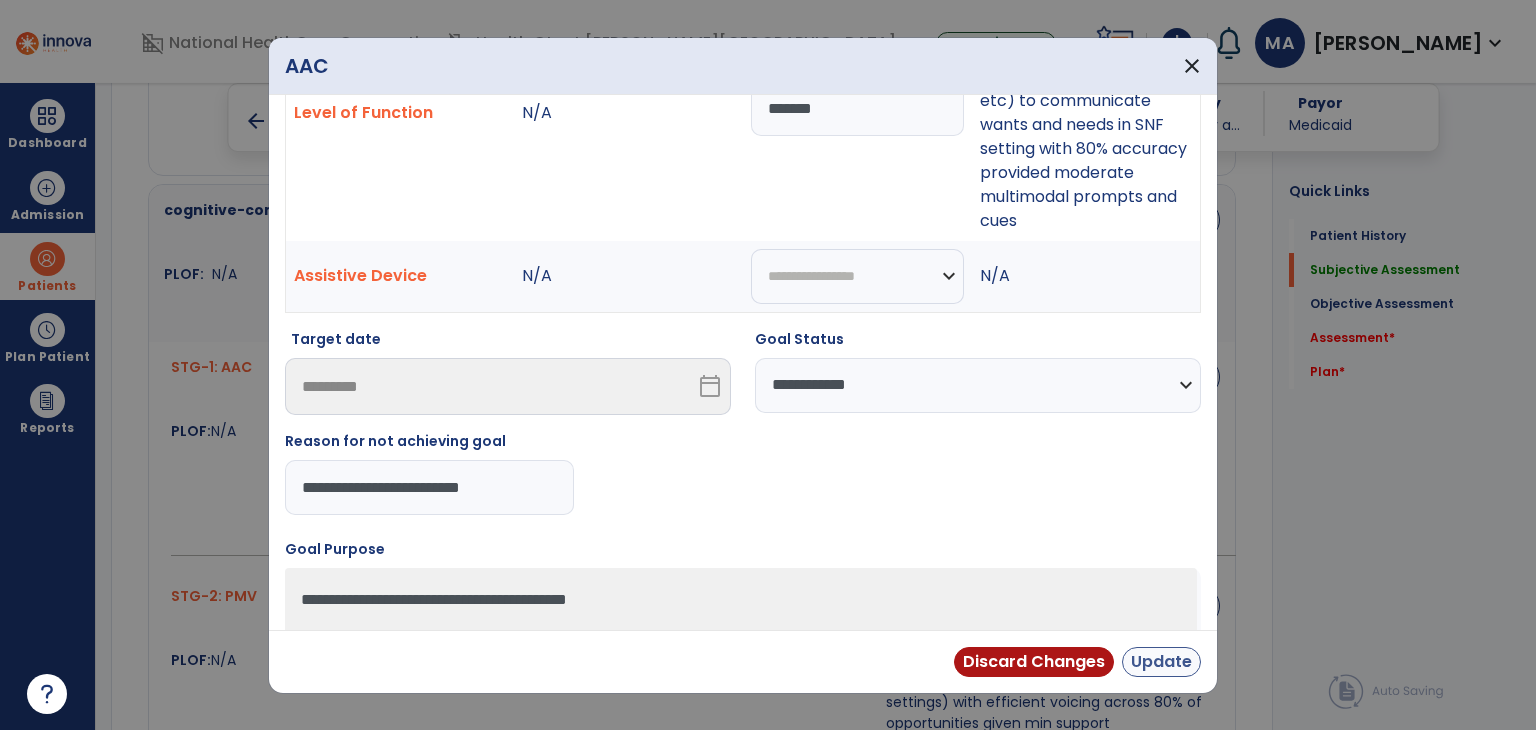 type on "**********" 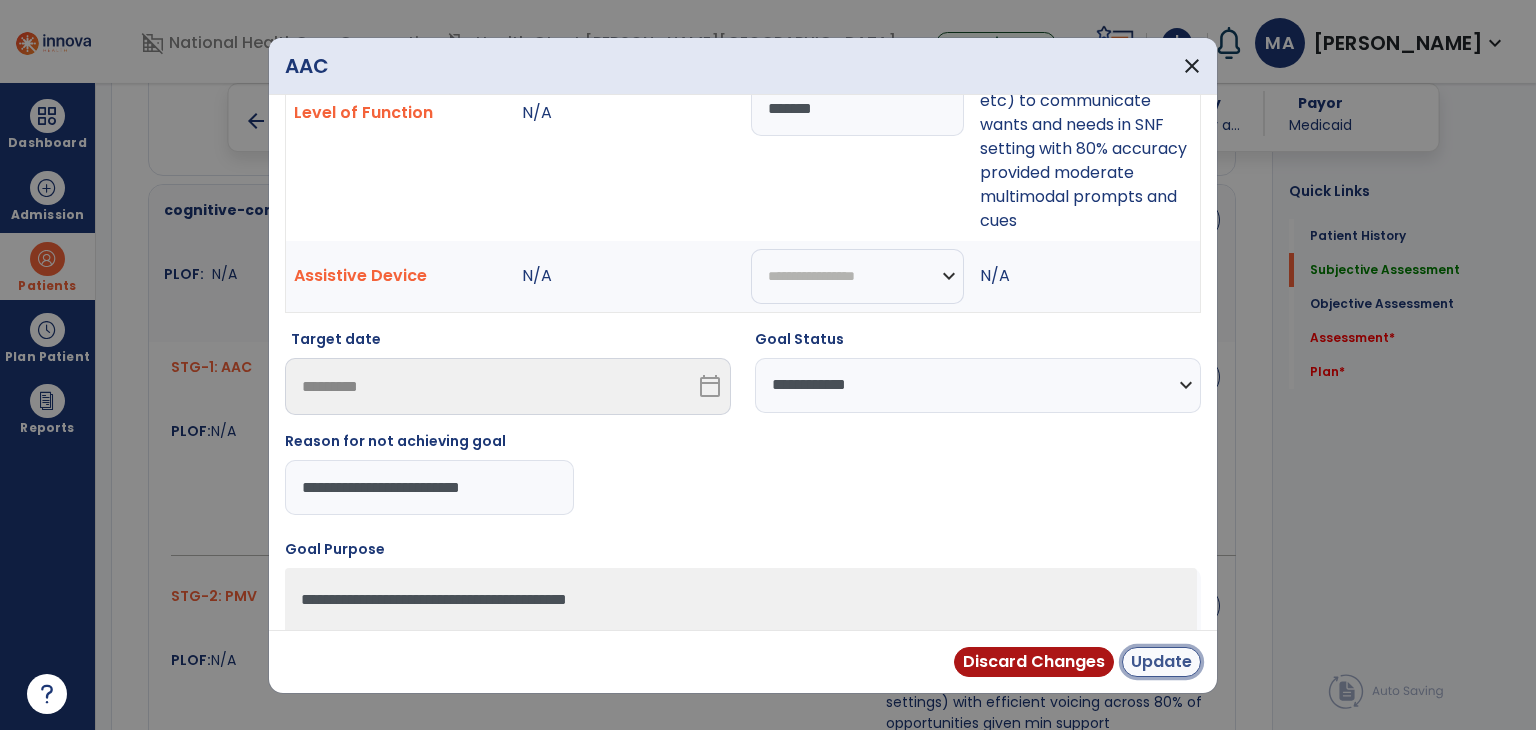 click on "Update" at bounding box center [1161, 662] 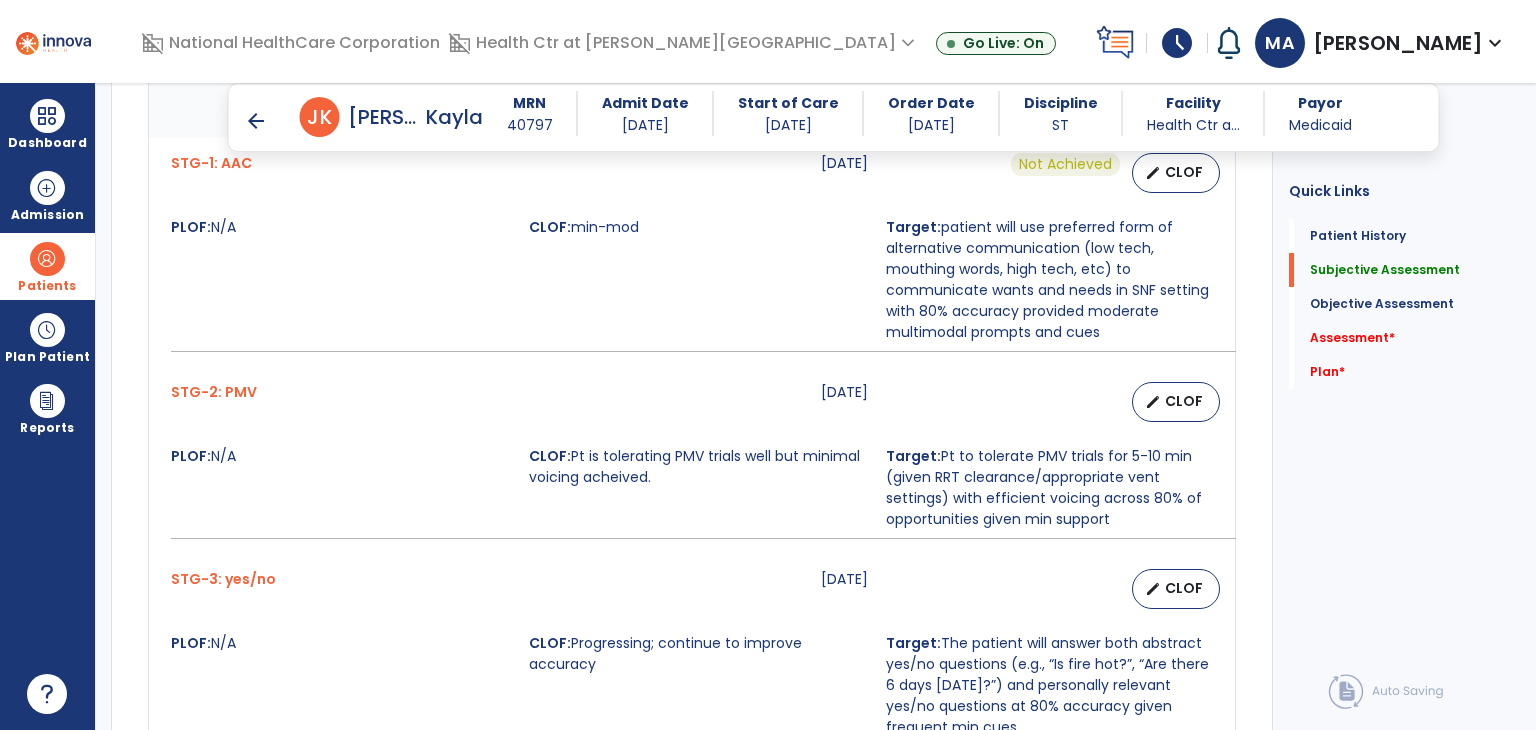 scroll, scrollTop: 2500, scrollLeft: 0, axis: vertical 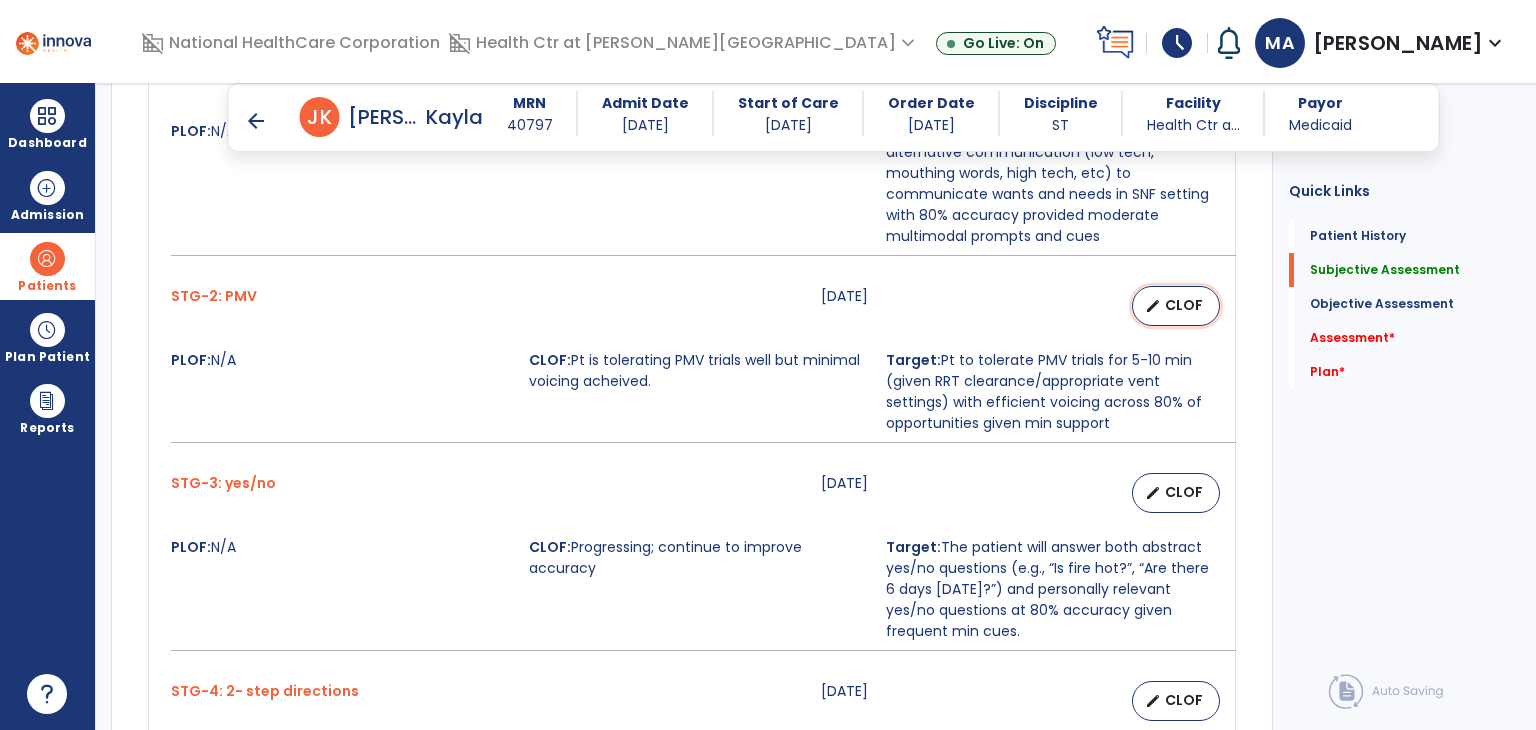 click on "CLOF" at bounding box center [1184, 305] 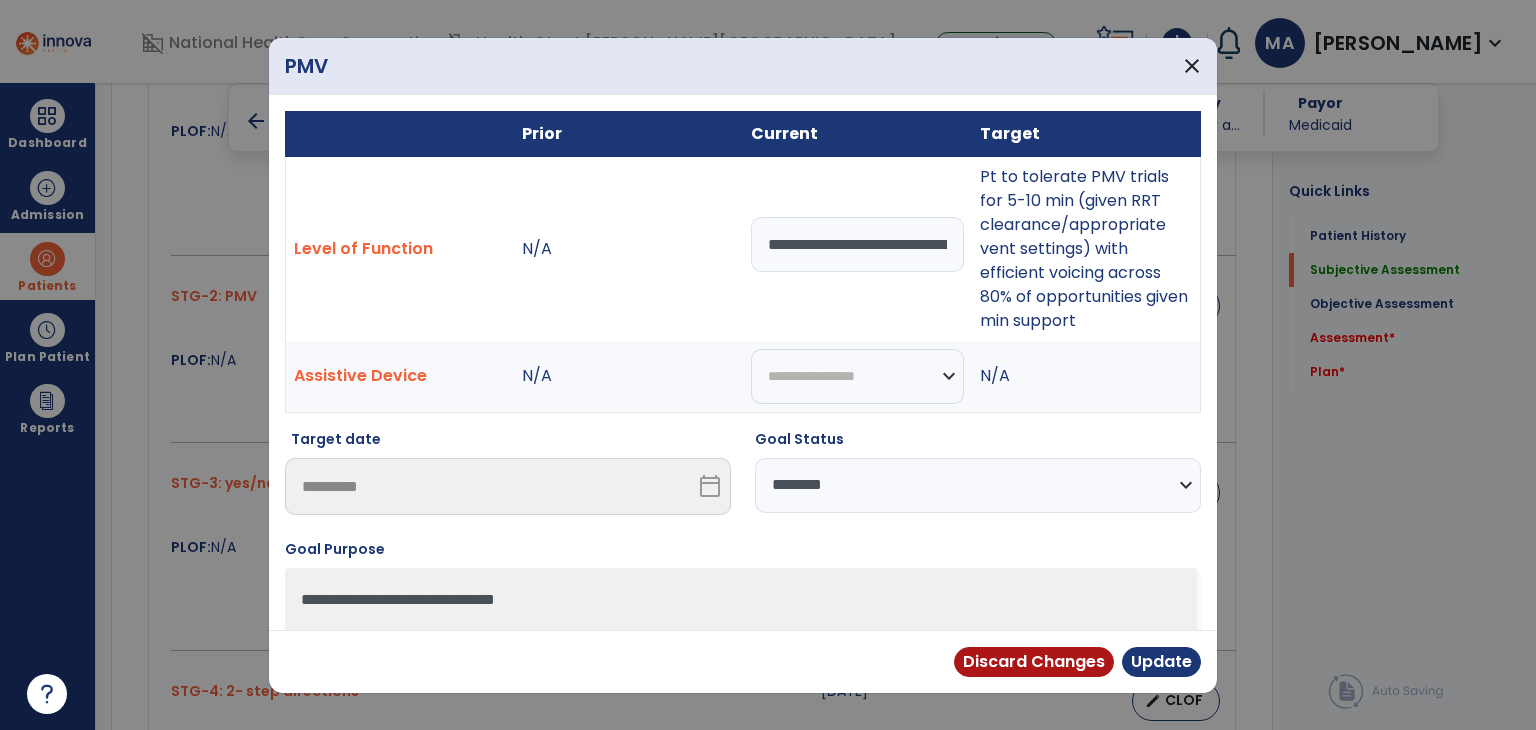 click on "**********" at bounding box center [978, 485] 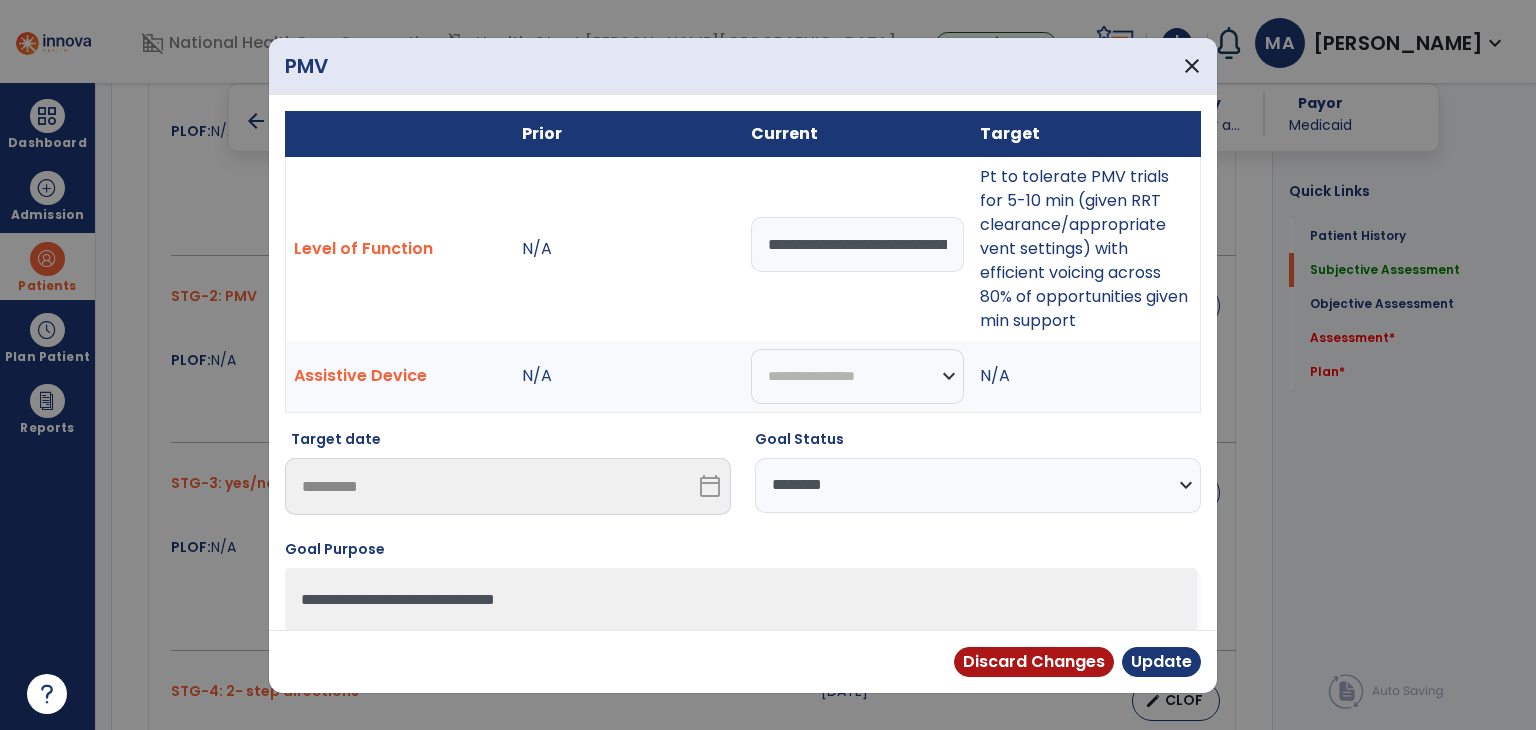 click on "**********" at bounding box center [857, 244] 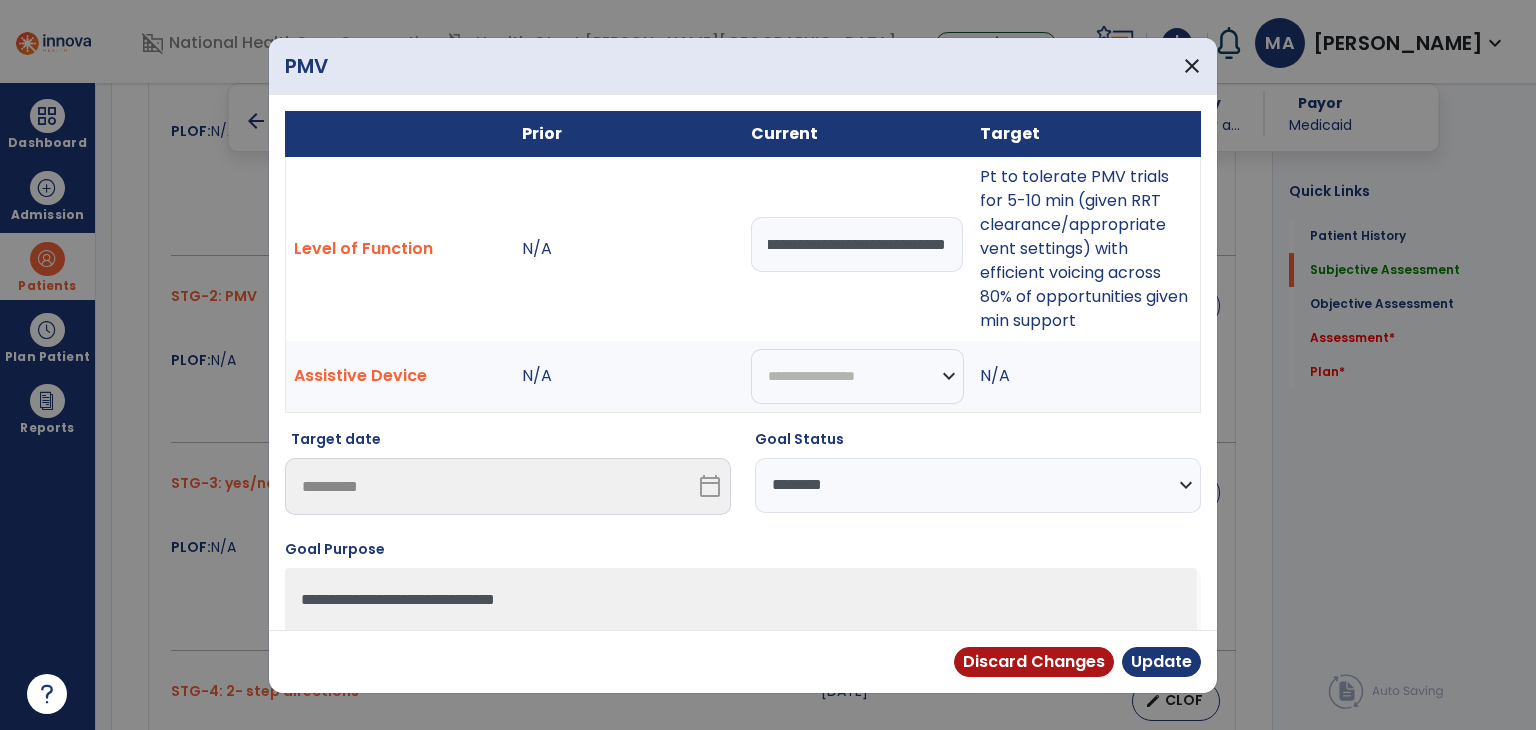 scroll, scrollTop: 0, scrollLeft: 122, axis: horizontal 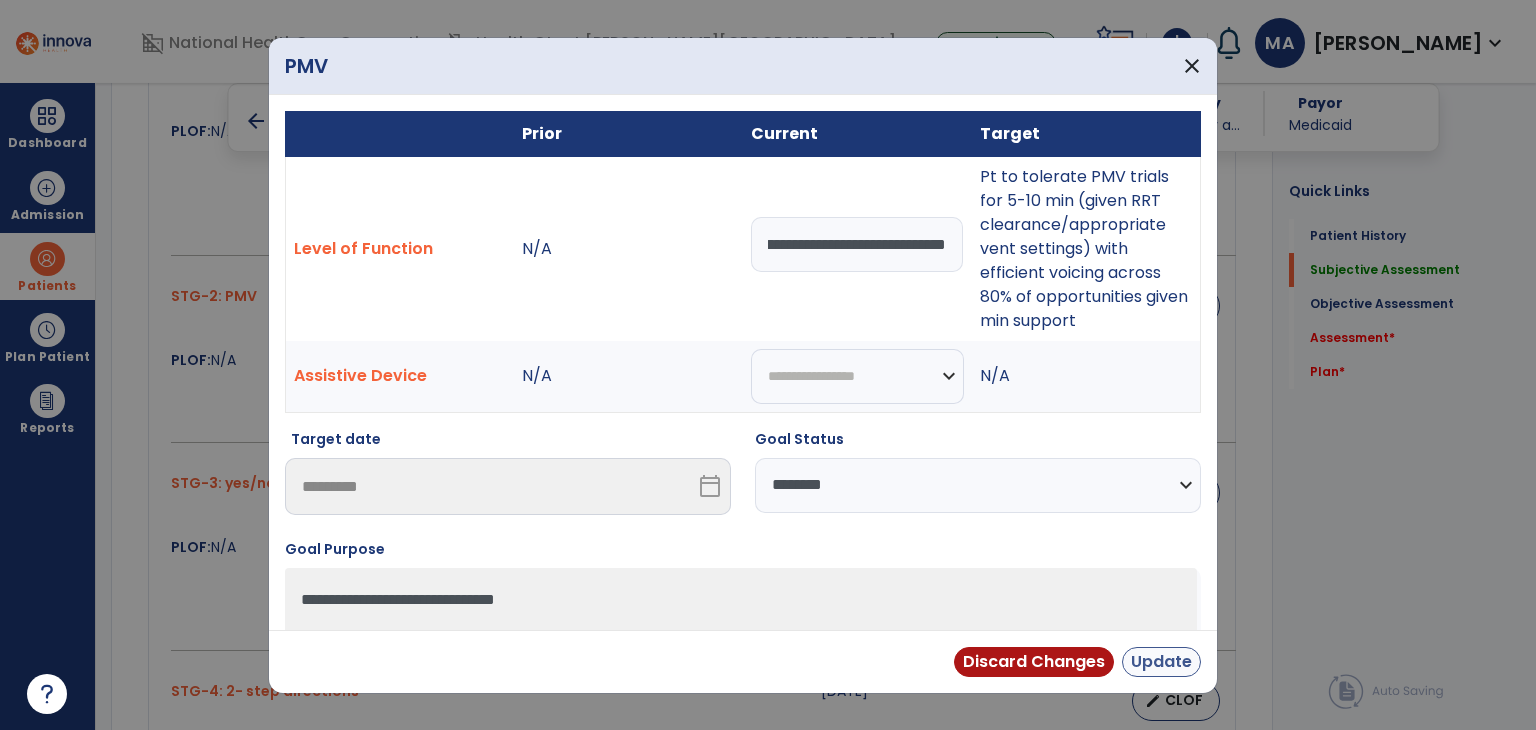 type on "**********" 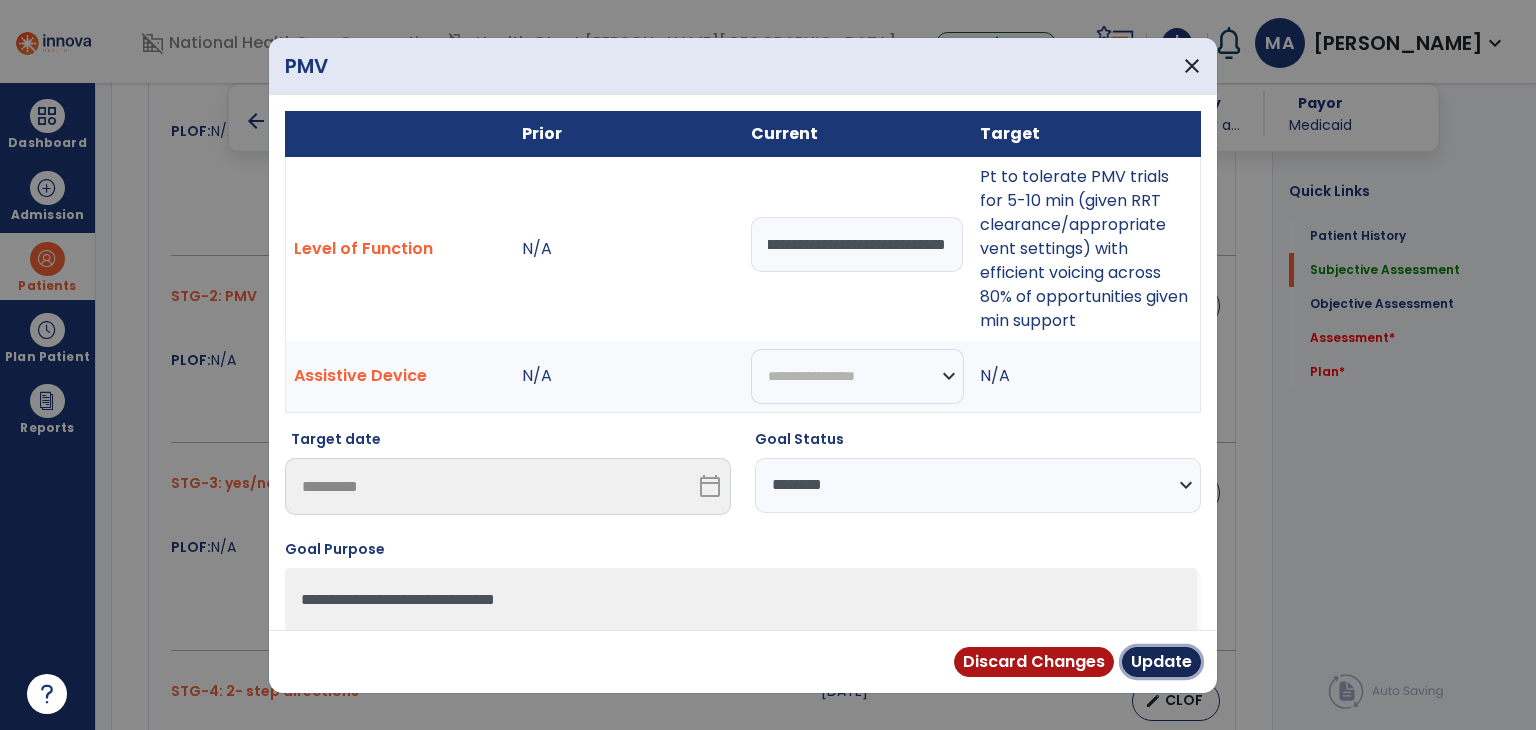 click on "Update" at bounding box center (1161, 662) 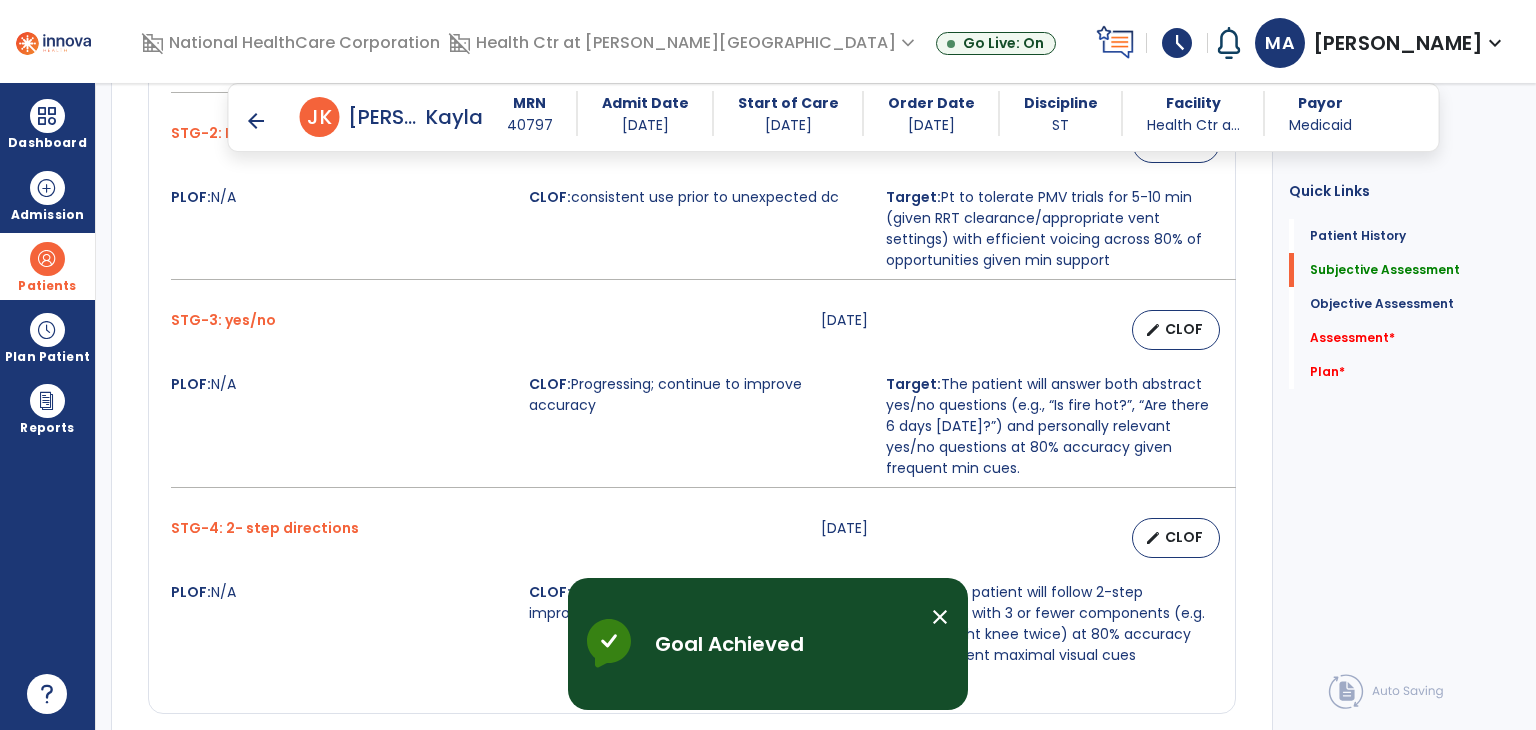 scroll, scrollTop: 2700, scrollLeft: 0, axis: vertical 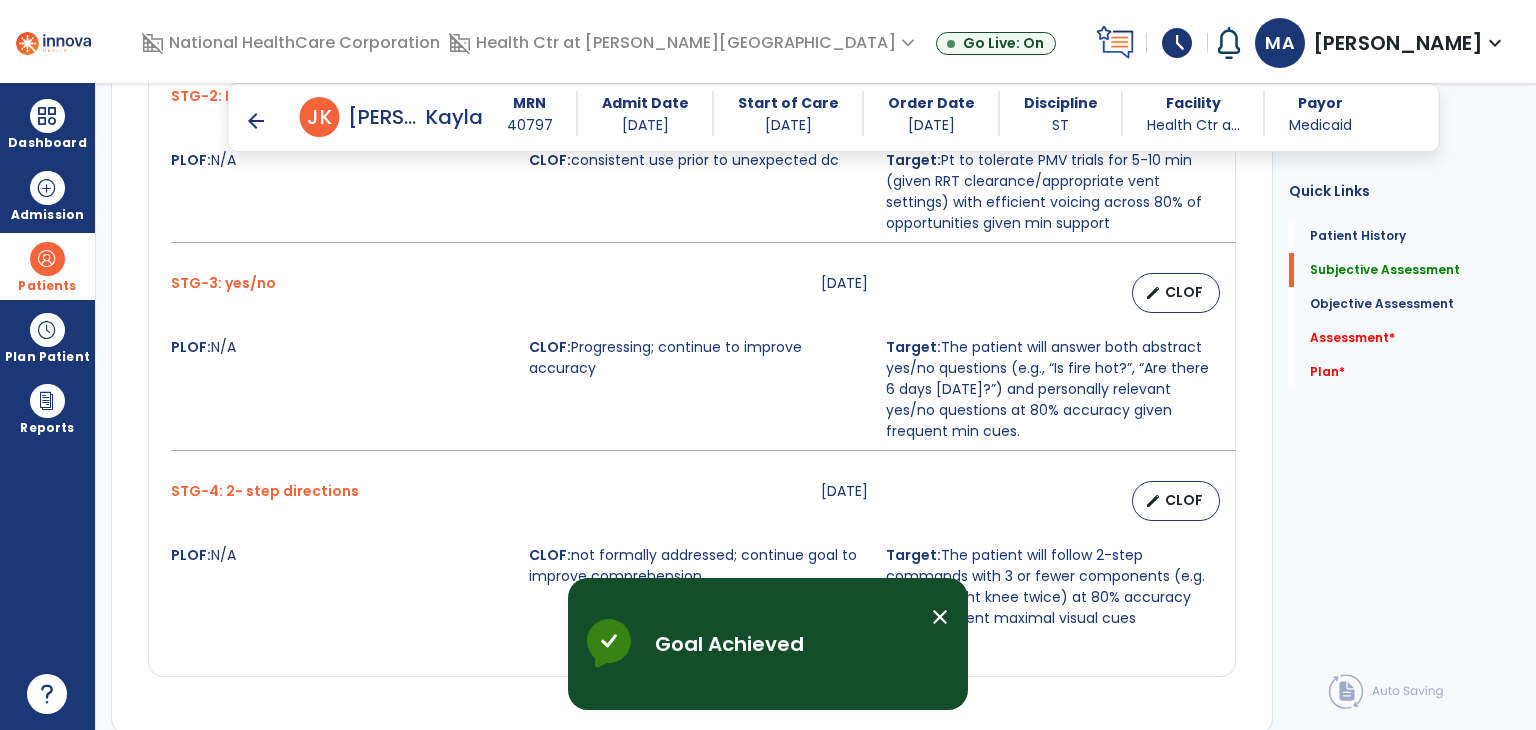 click on "STG-3: yes/no  [DATE]   edit   CLOF PLOF:  N/A  CLOF:  Progressing; continue to improve accuracy  Target:  The patient will answer both abstract yes/no questions (e.g., “Is fire hot?”, “Are there 6 days [DATE]?”) and personally relevant yes/no questions at 80% accuracy given frequent min cues." at bounding box center (692, 362) 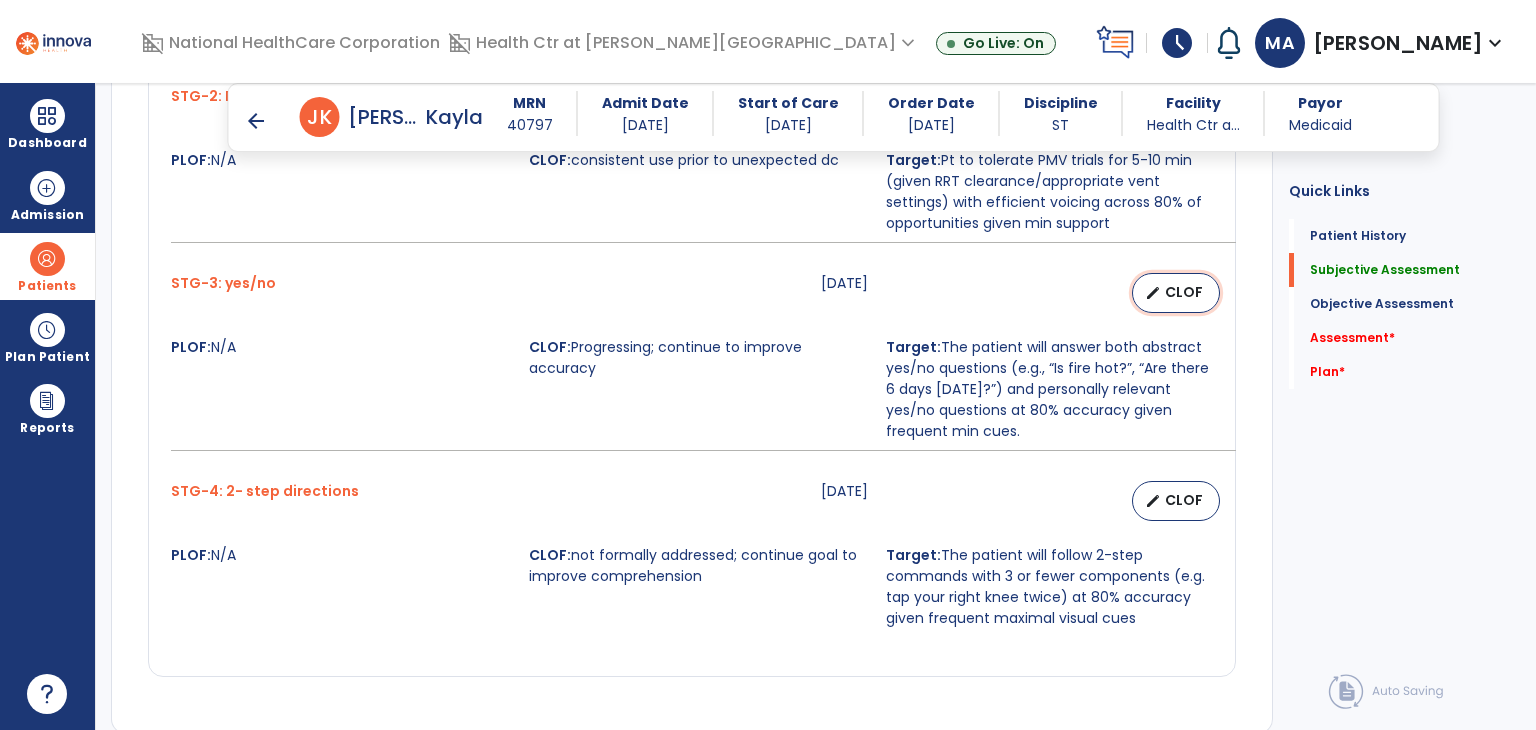 click on "edit   CLOF" at bounding box center (1176, 293) 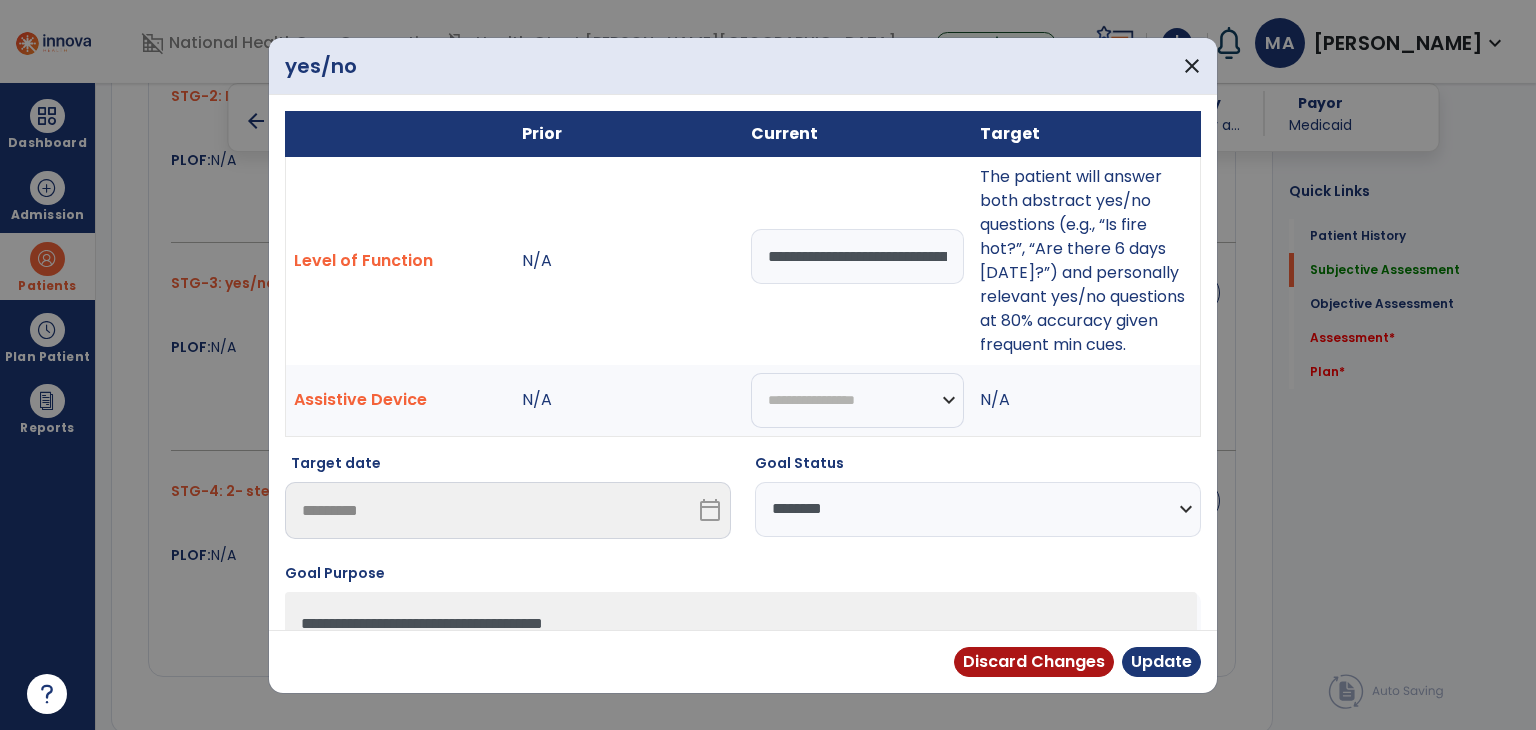 drag, startPoint x: 848, startPoint y: 519, endPoint x: 841, endPoint y: 547, distance: 28.86174 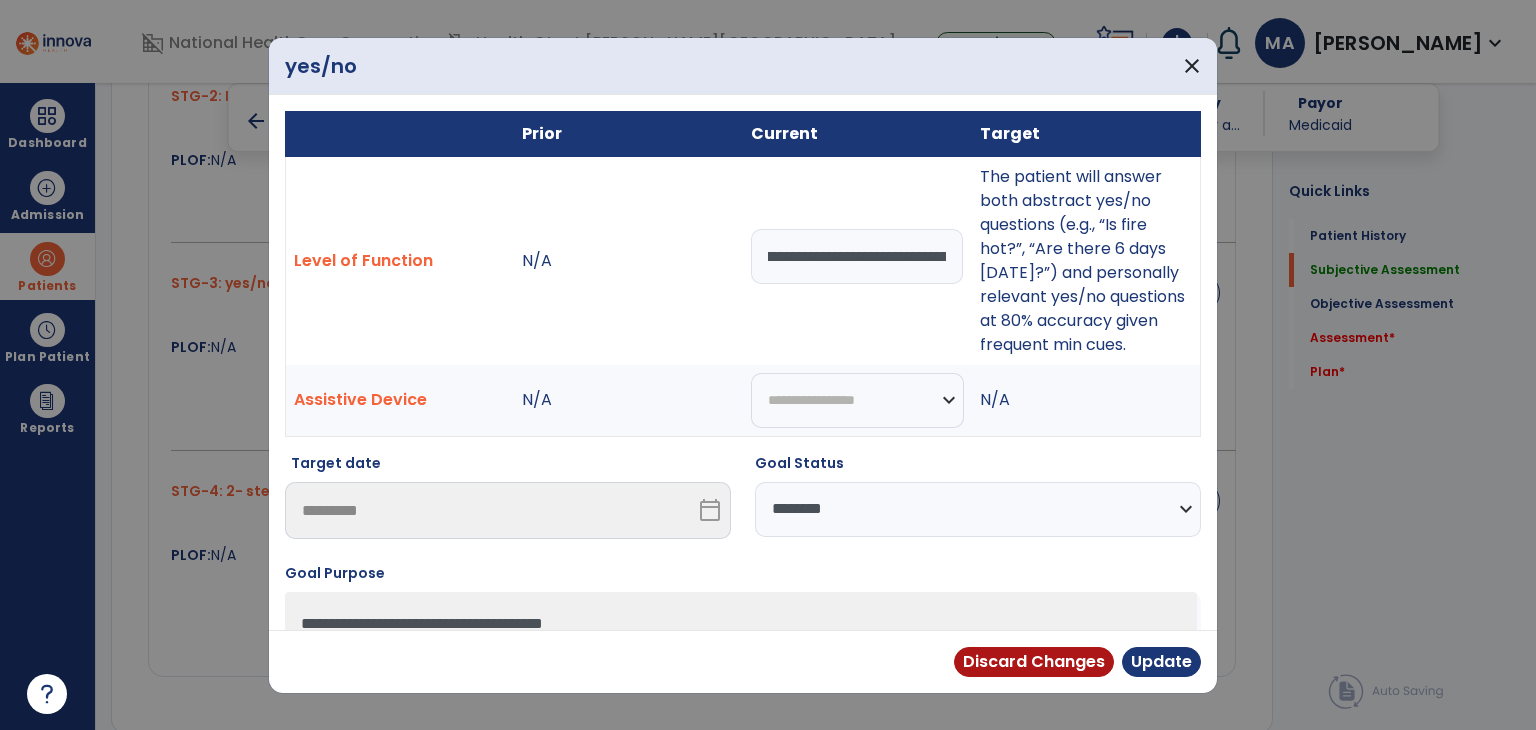 scroll, scrollTop: 0, scrollLeft: 0, axis: both 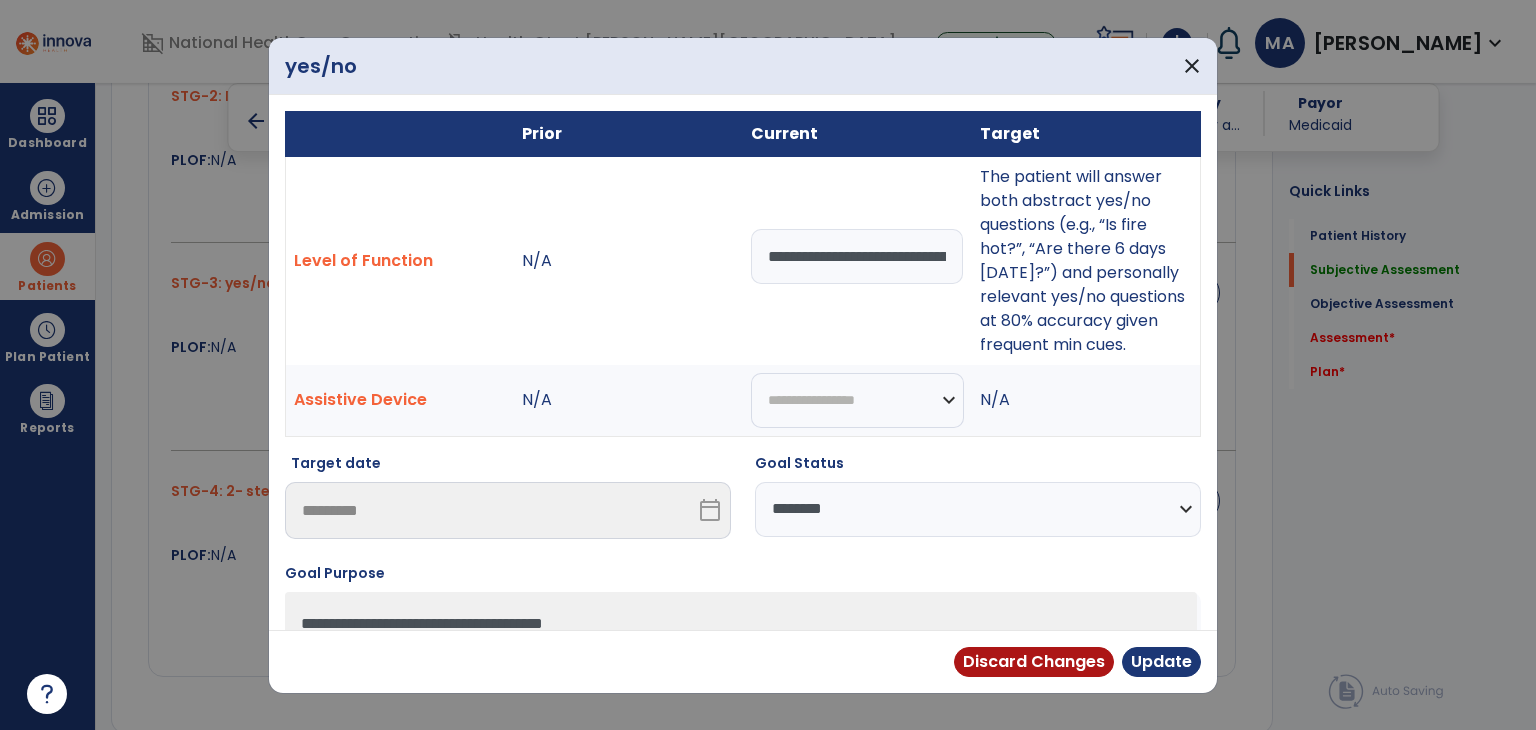 drag, startPoint x: 940, startPoint y: 270, endPoint x: 640, endPoint y: 265, distance: 300.04166 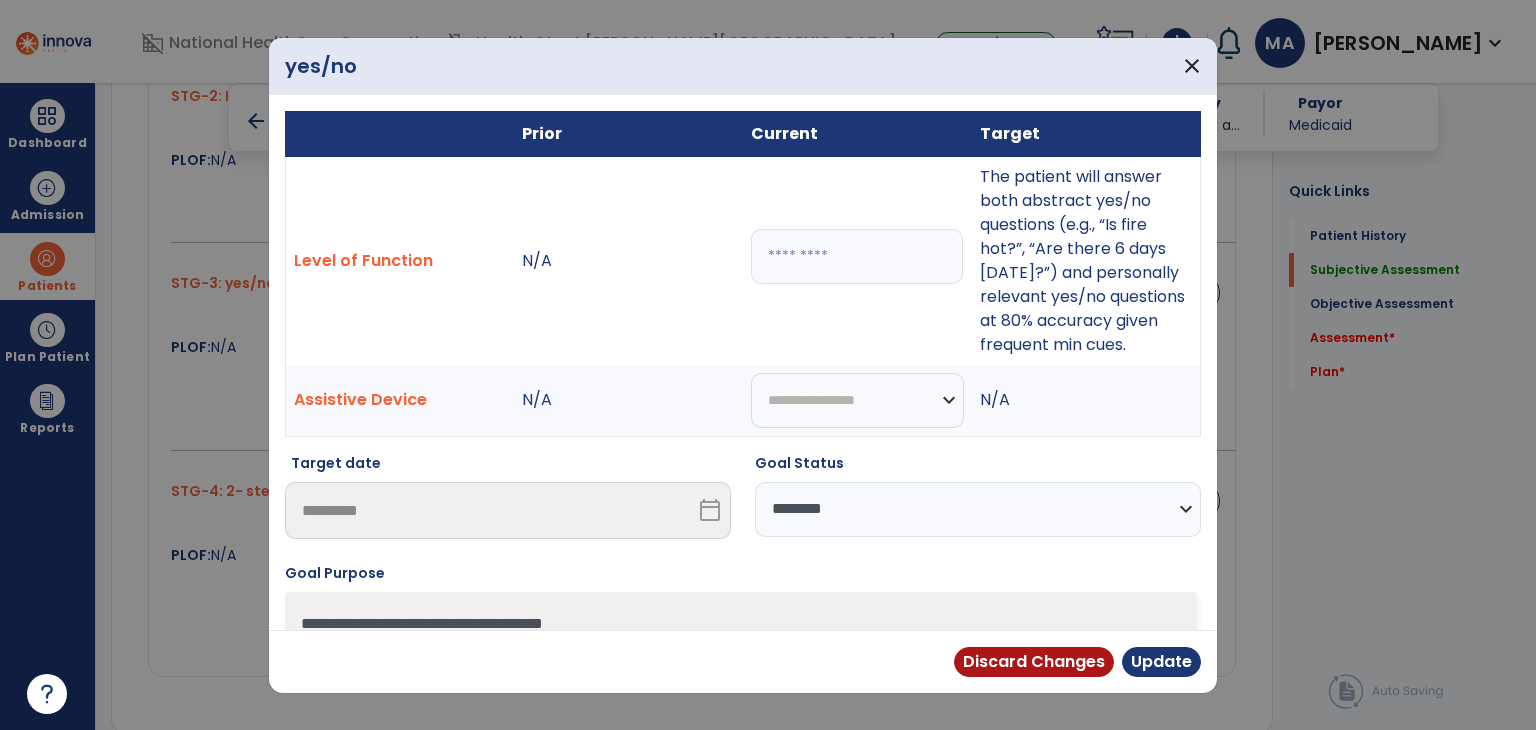 click at bounding box center [857, 256] 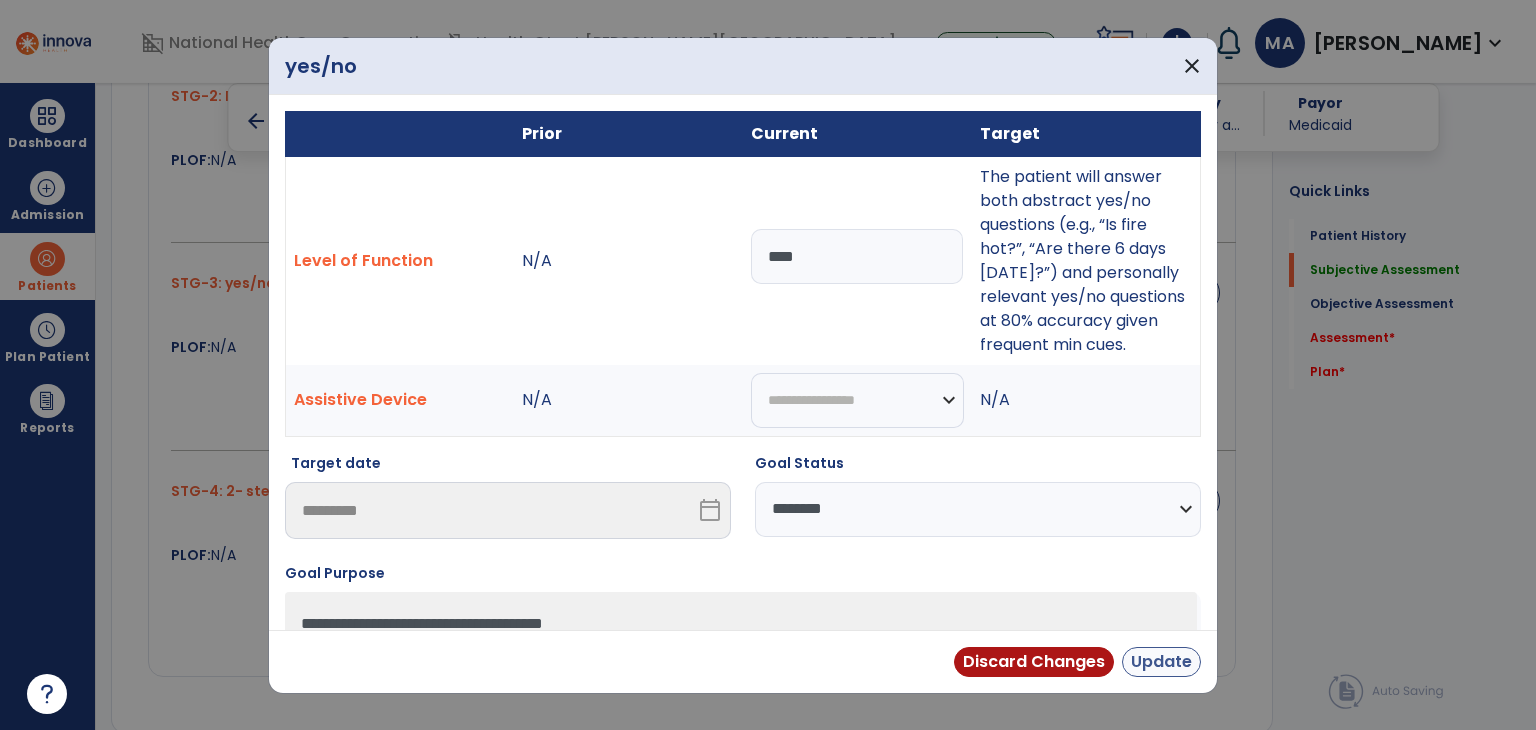 type on "****" 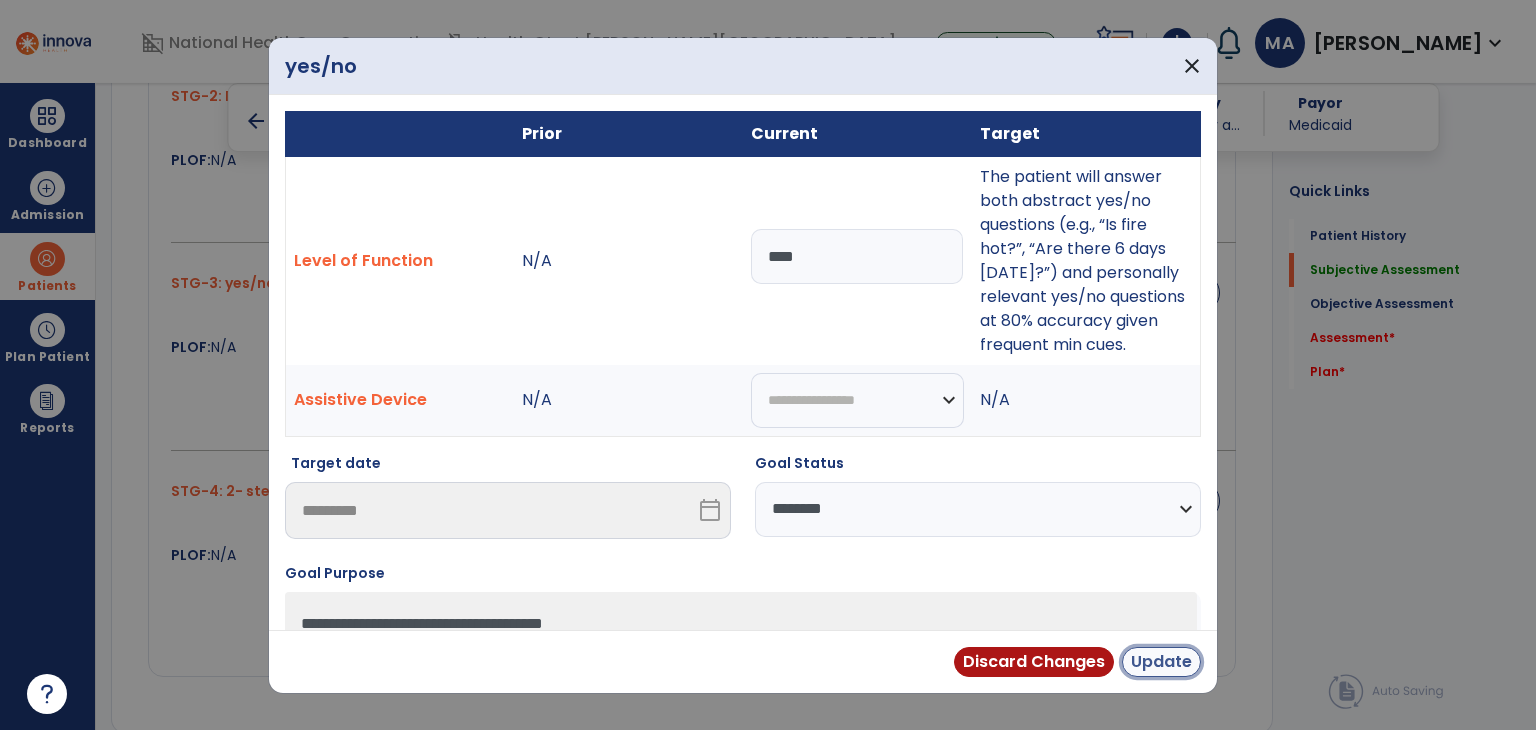 click on "Update" at bounding box center (1161, 662) 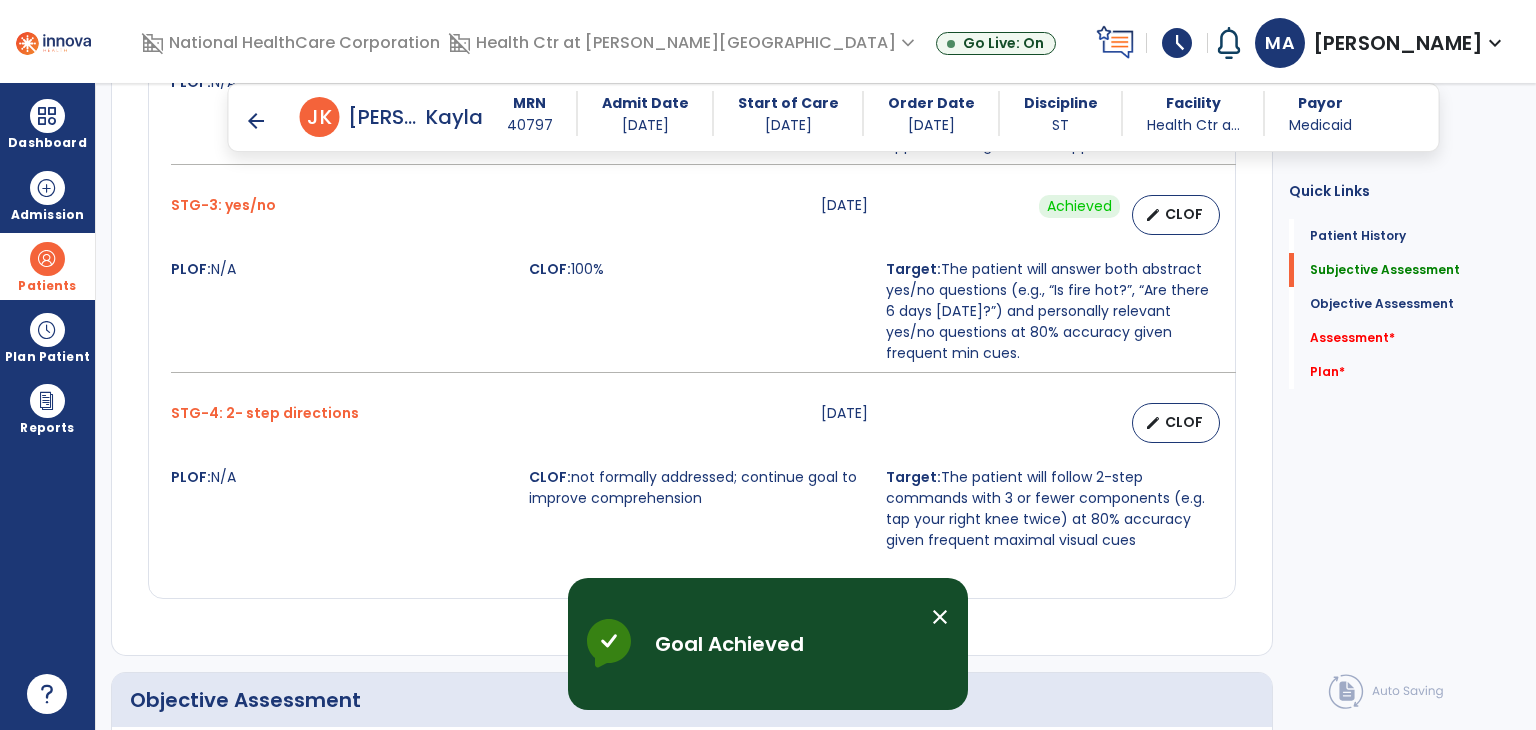 scroll, scrollTop: 2800, scrollLeft: 0, axis: vertical 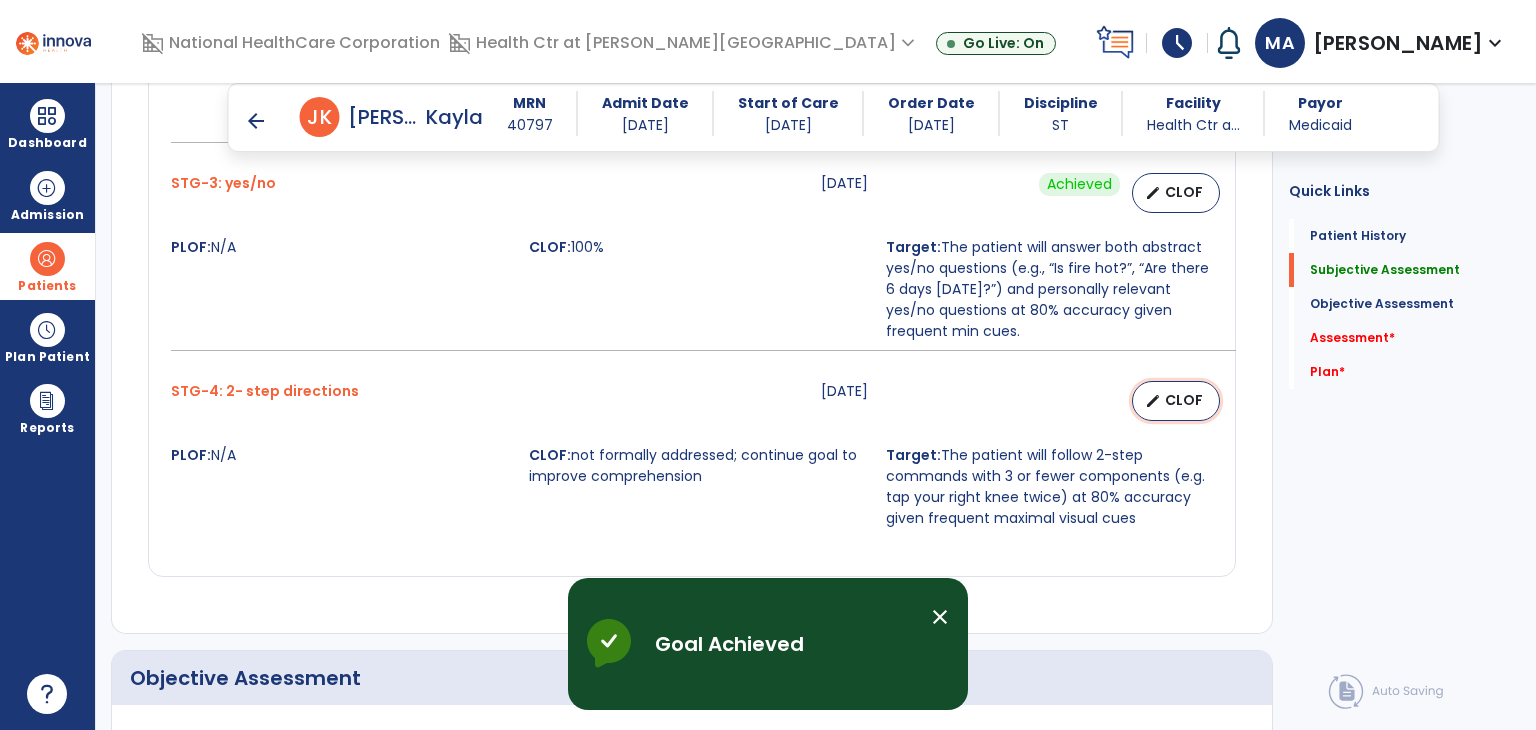 click on "edit   CLOF" at bounding box center [1176, 401] 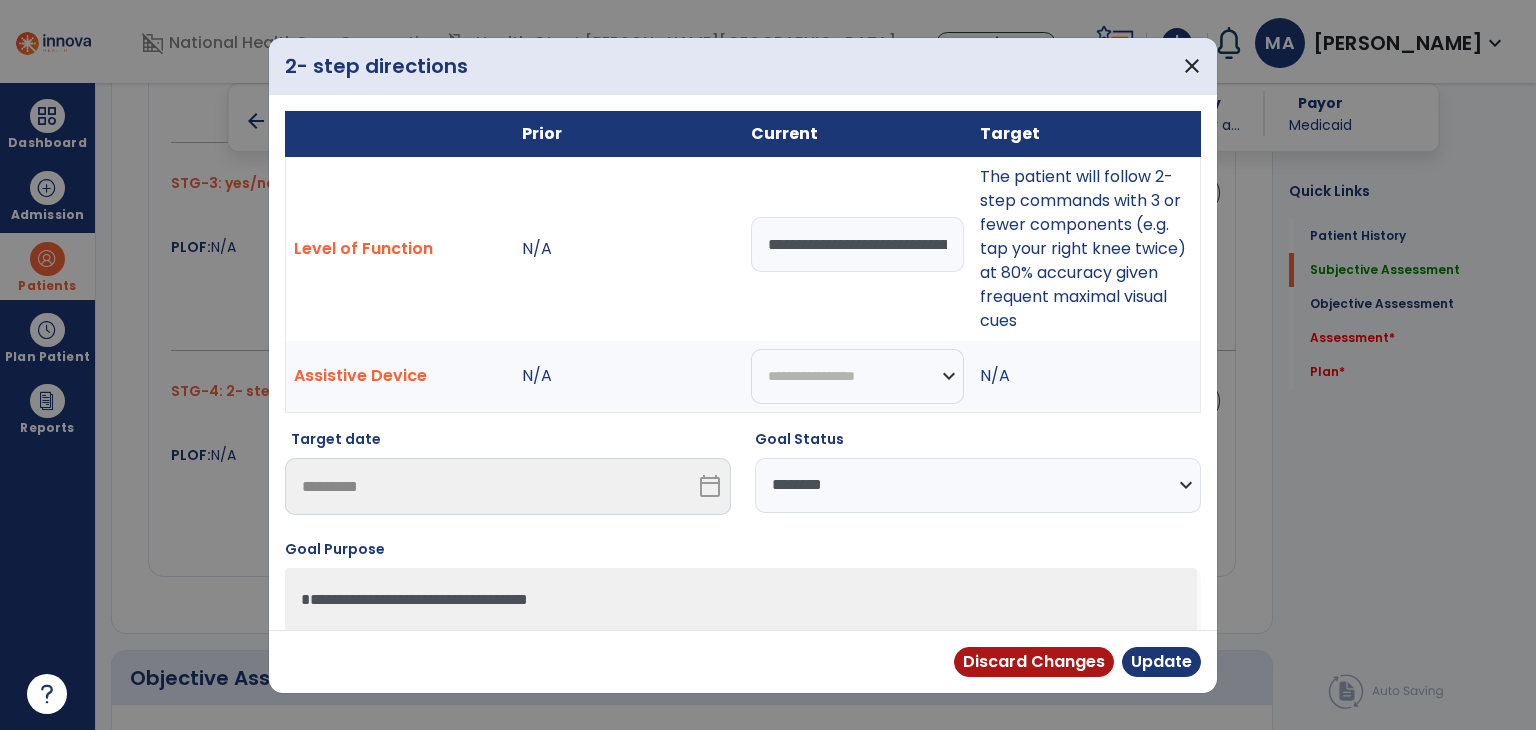 click on "**********" at bounding box center (978, 485) 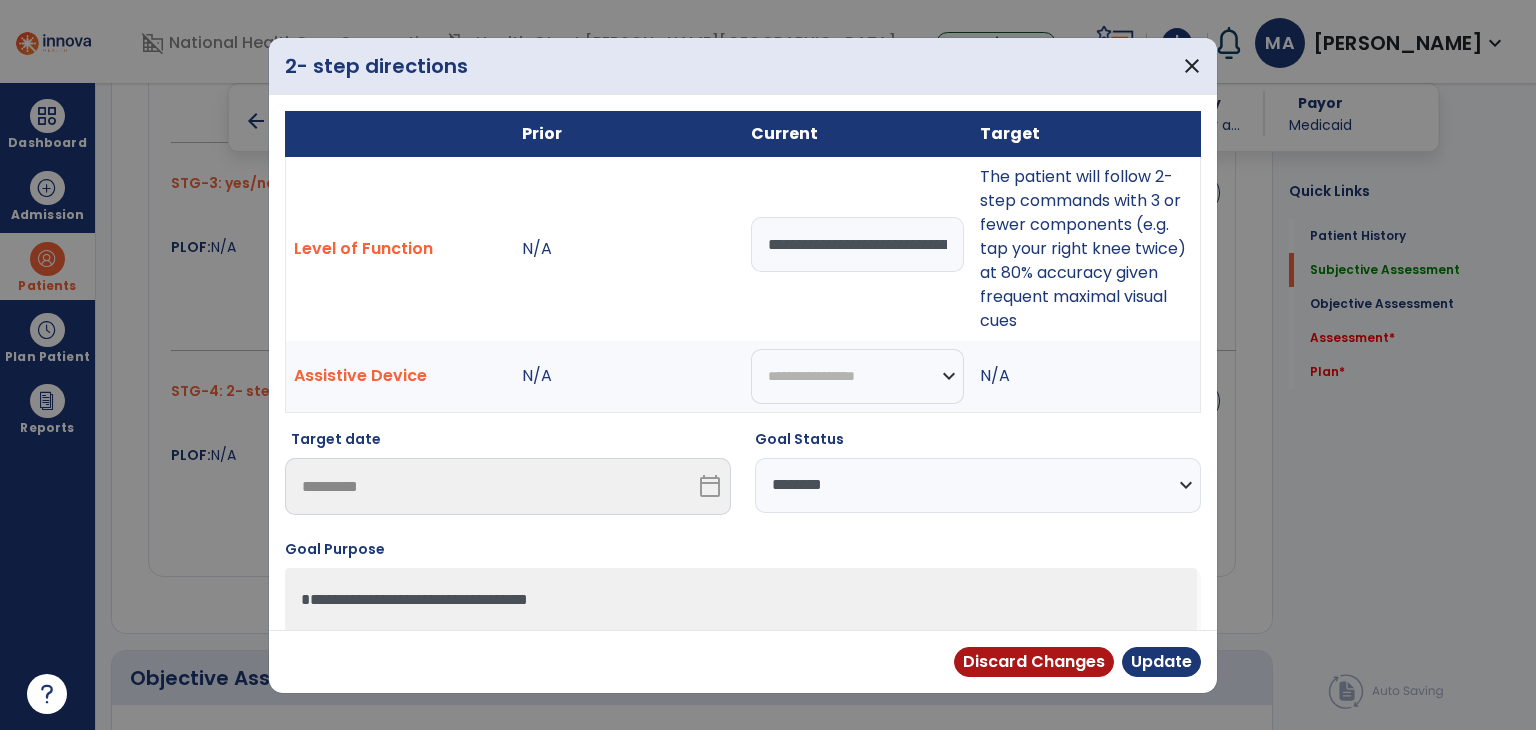 click on "**********" at bounding box center (857, 244) 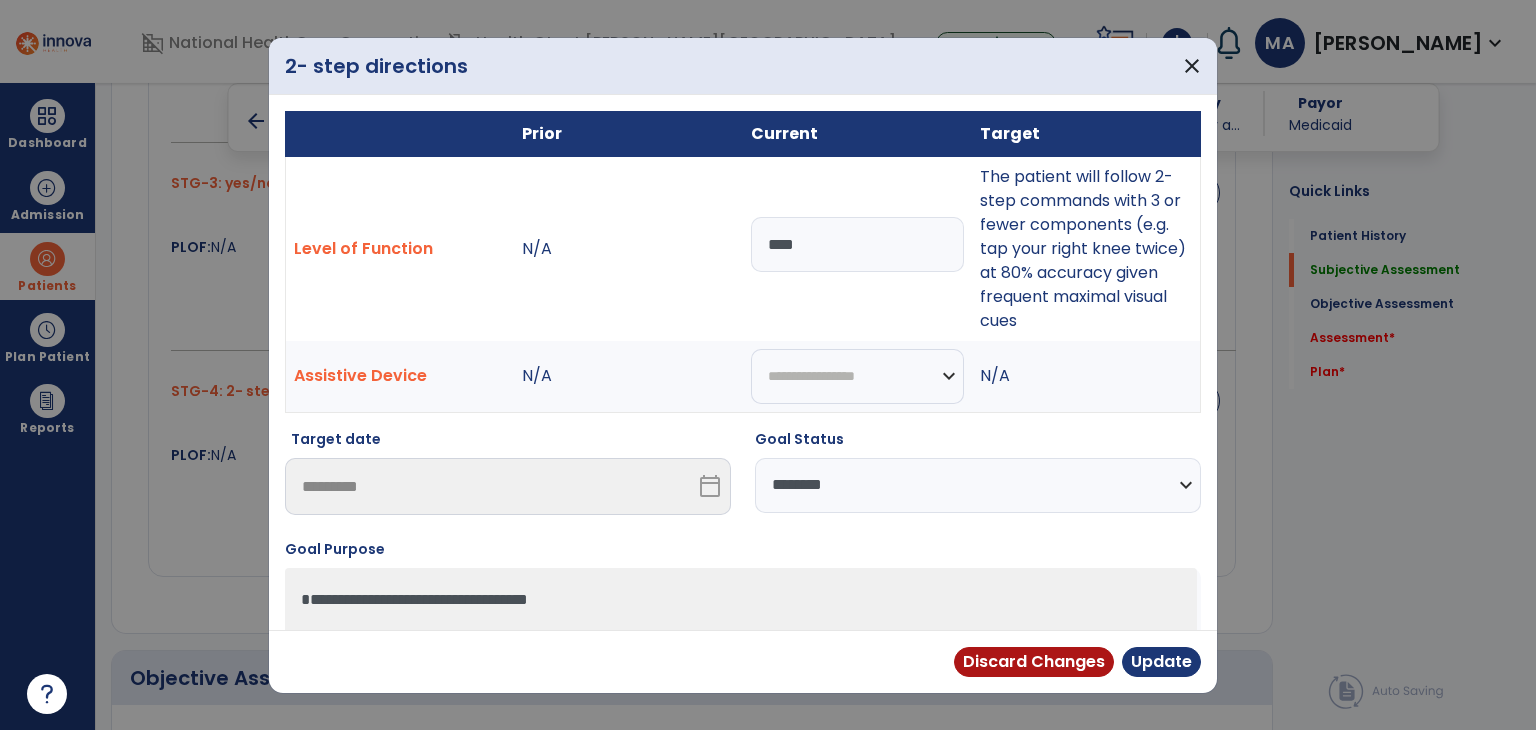 type on "***" 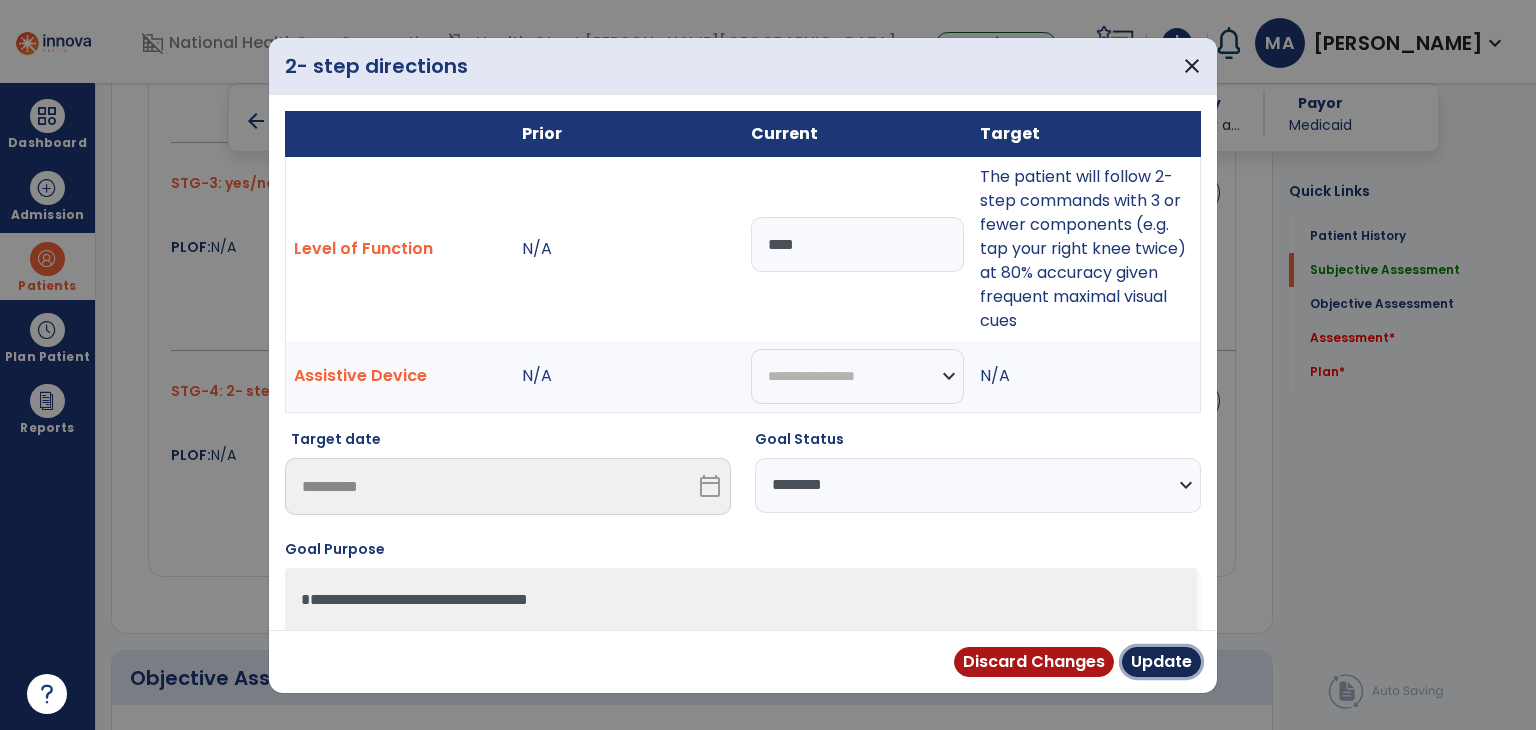 click on "Update" at bounding box center [1161, 662] 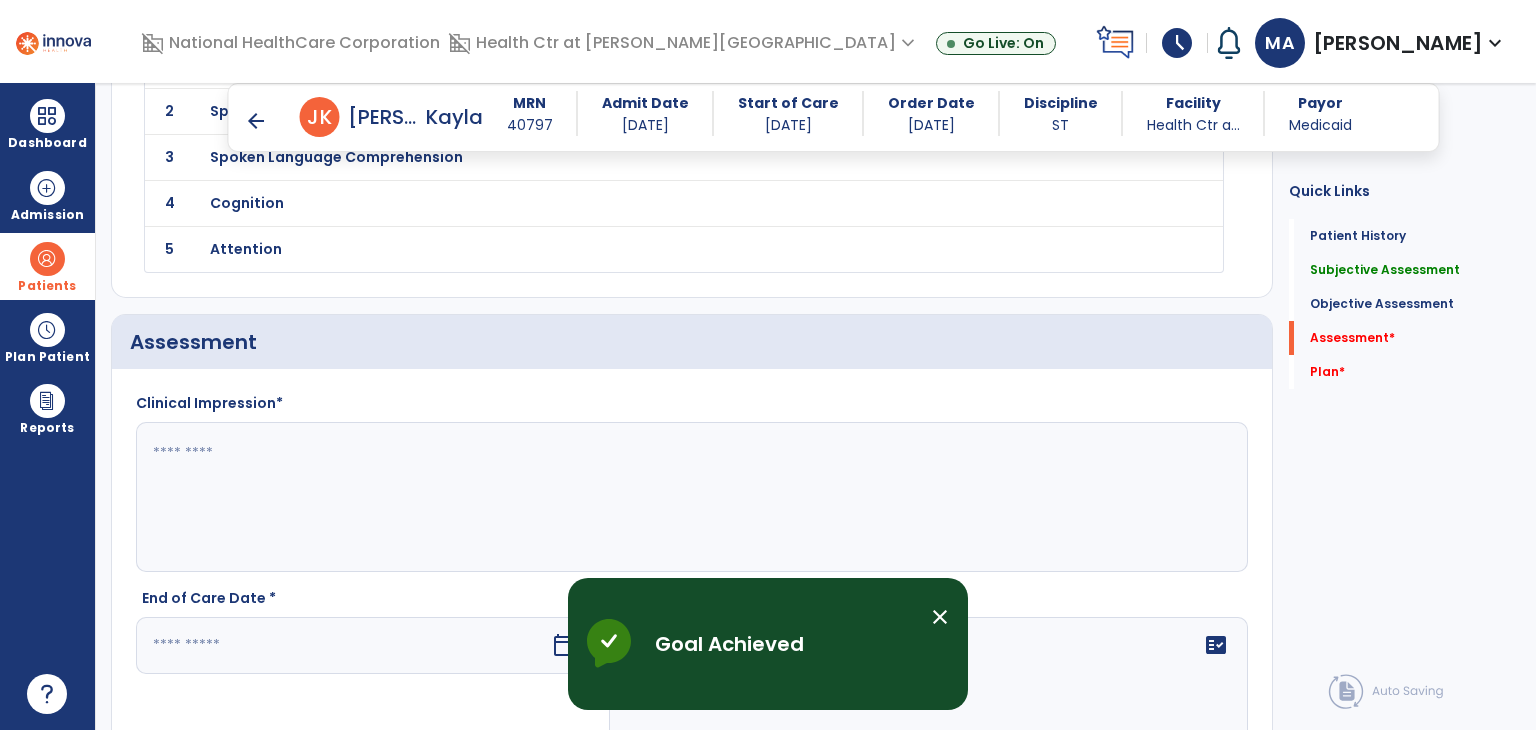 scroll, scrollTop: 3700, scrollLeft: 0, axis: vertical 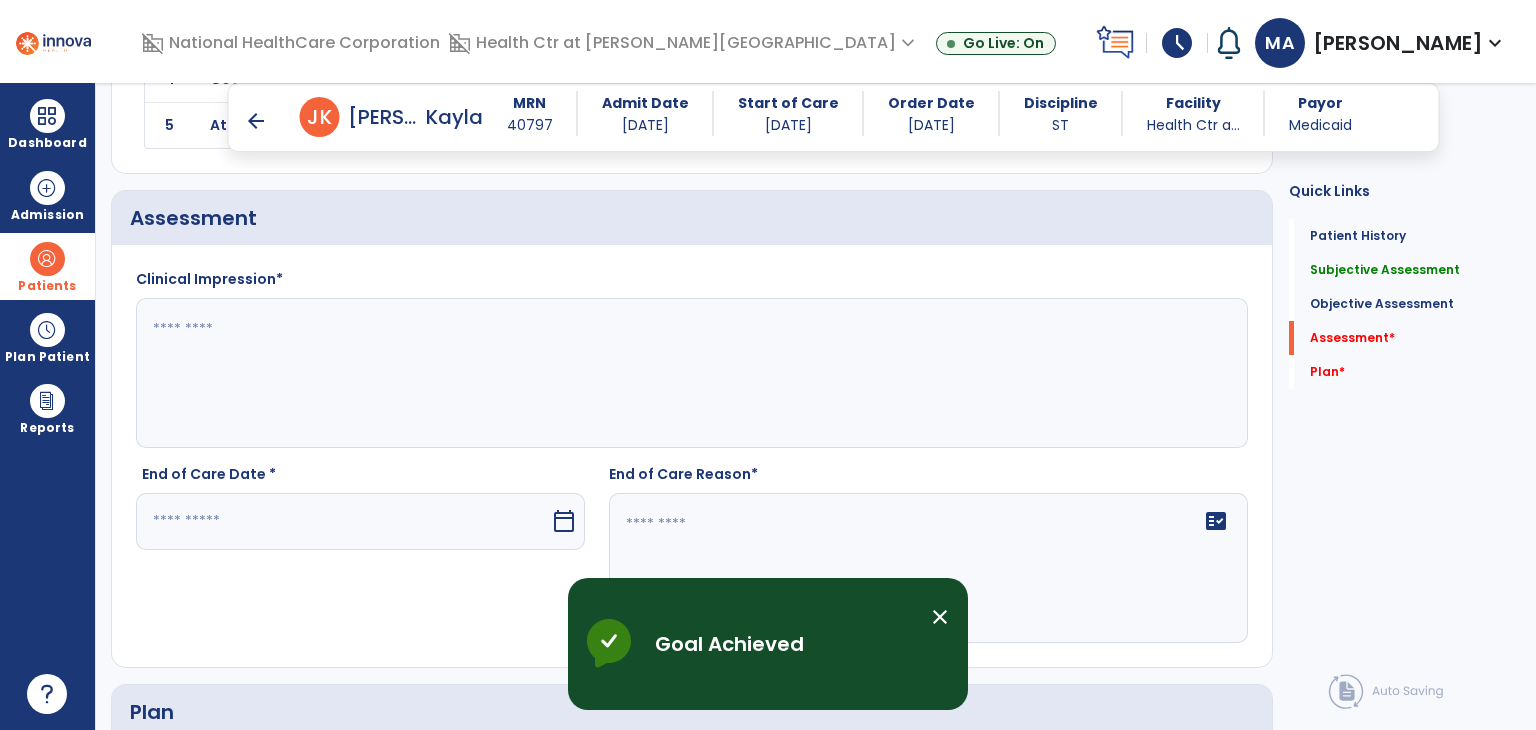 click 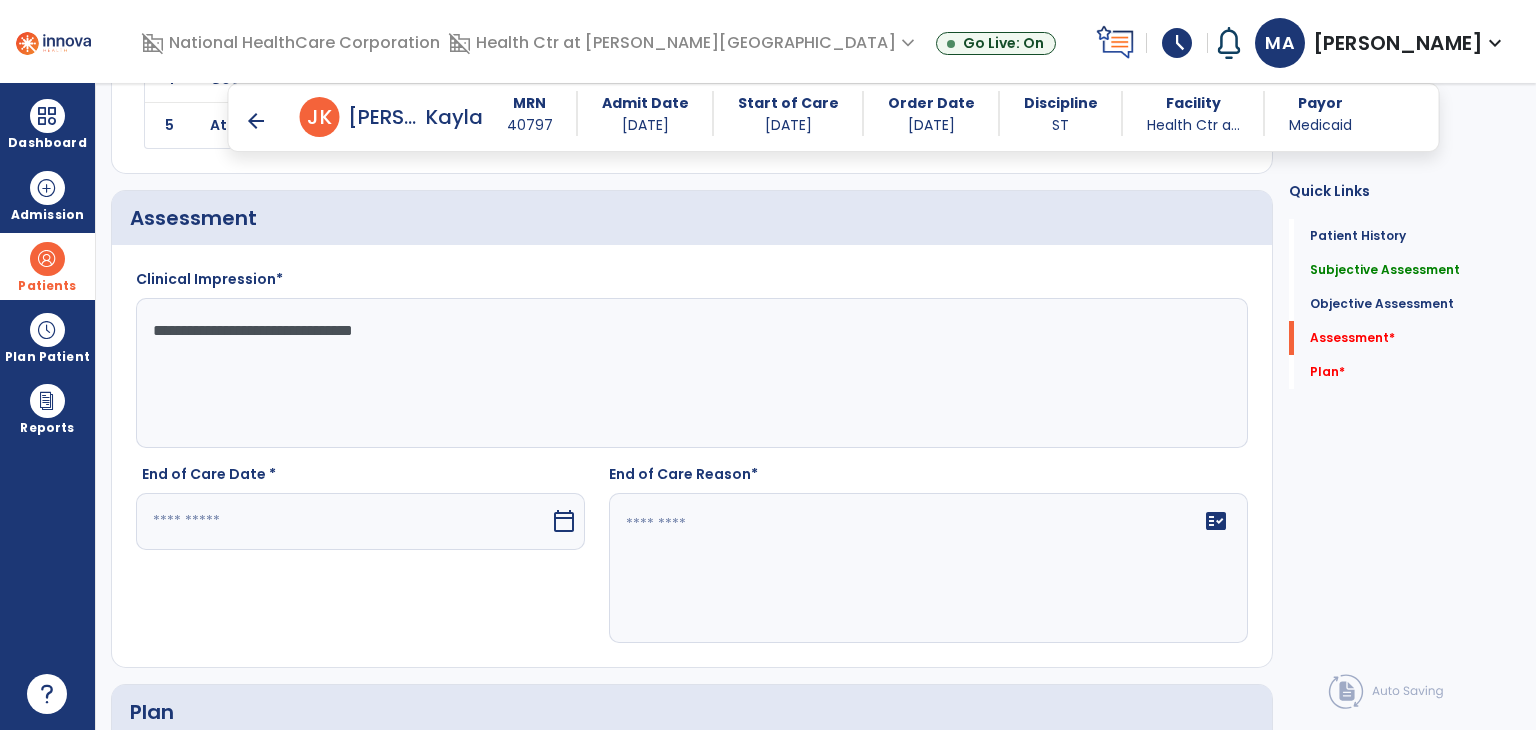 click on "**********" 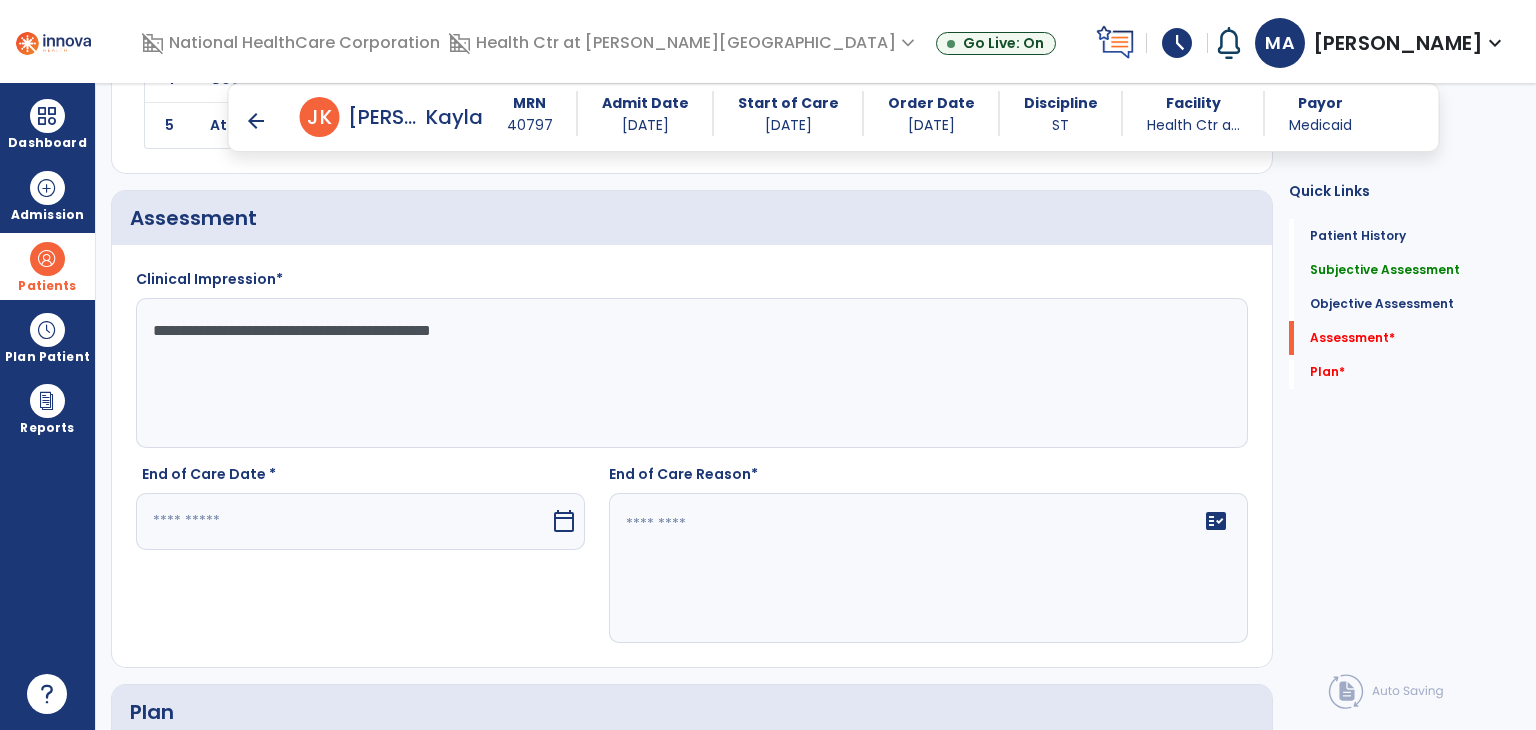 click on "**********" 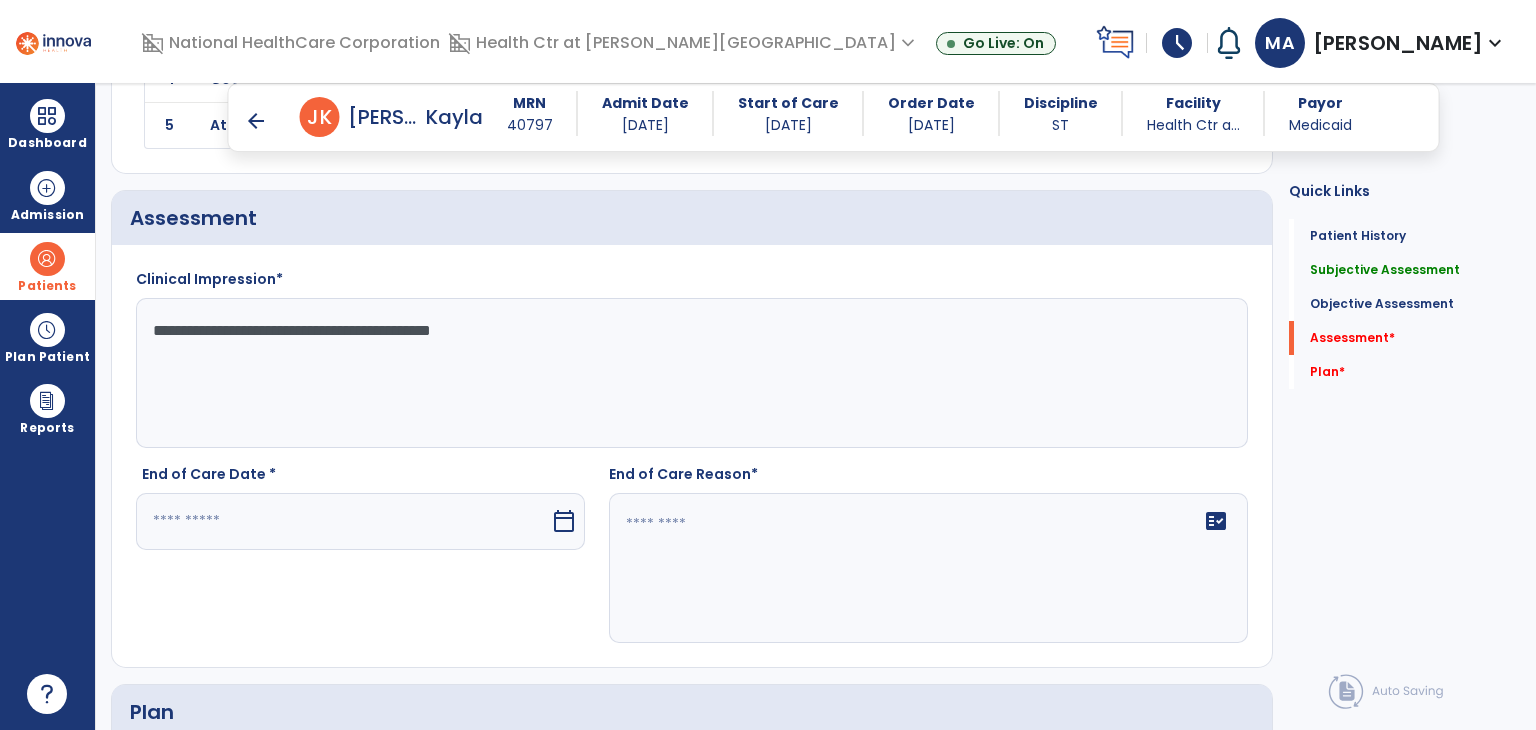 drag, startPoint x: 622, startPoint y: 315, endPoint x: 667, endPoint y: 343, distance: 53 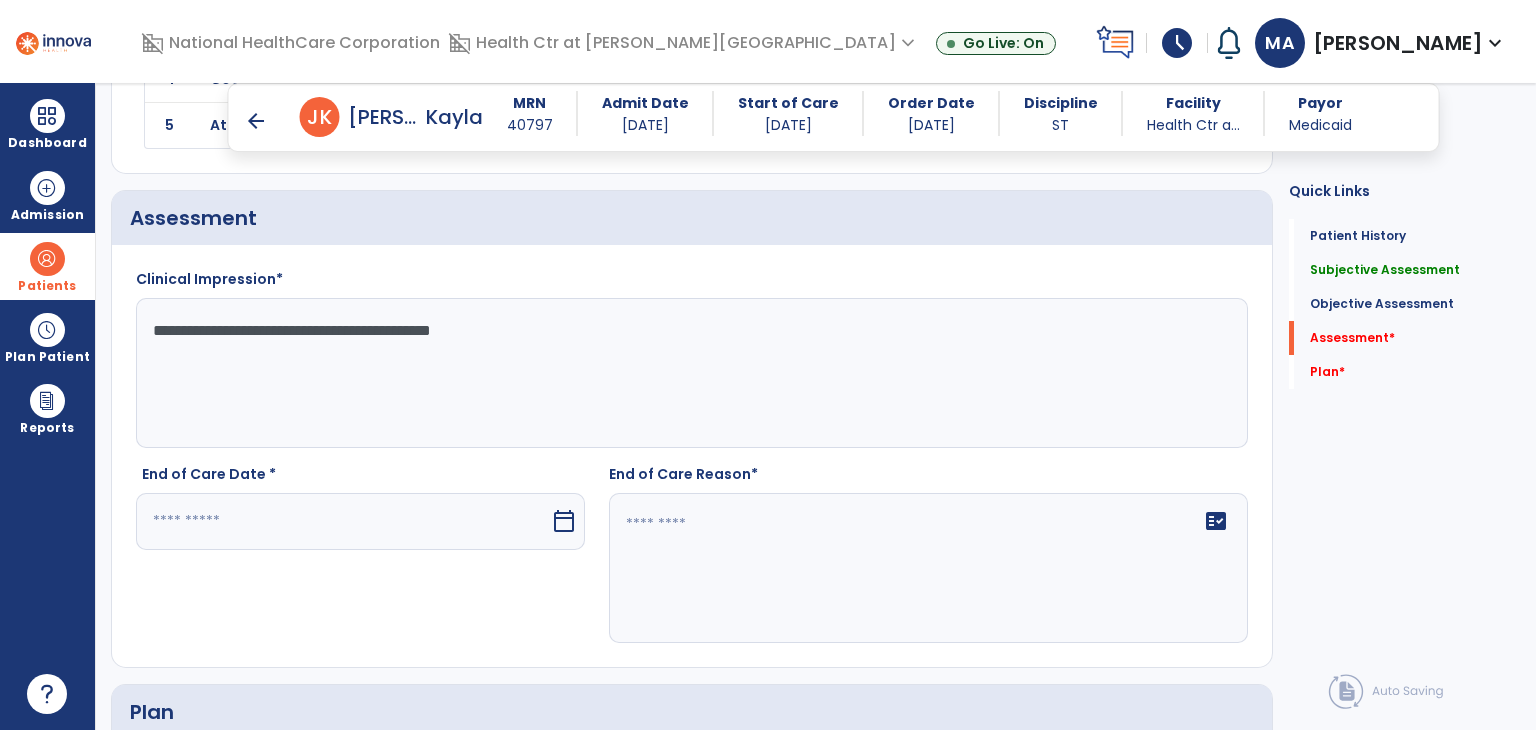 click on "**********" 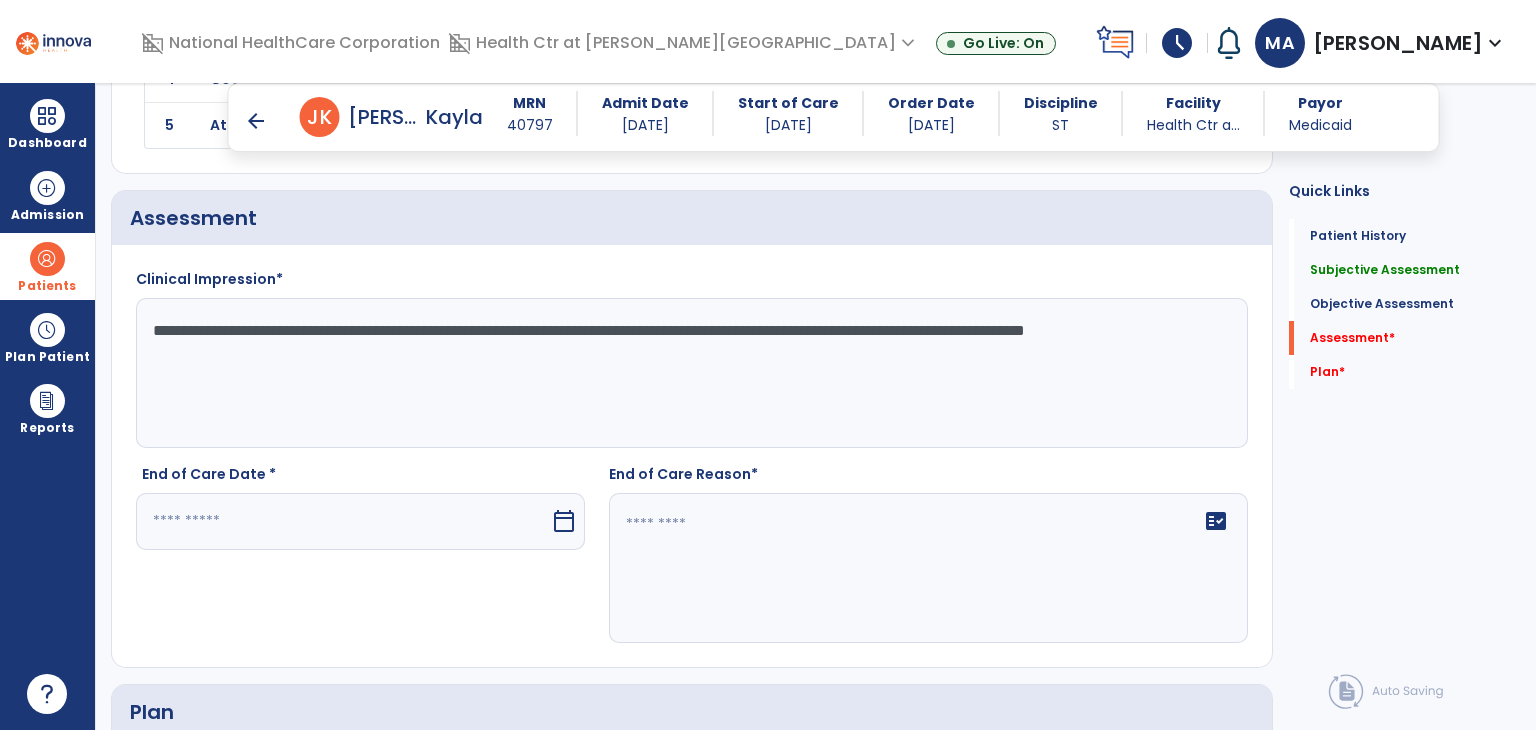 type on "**********" 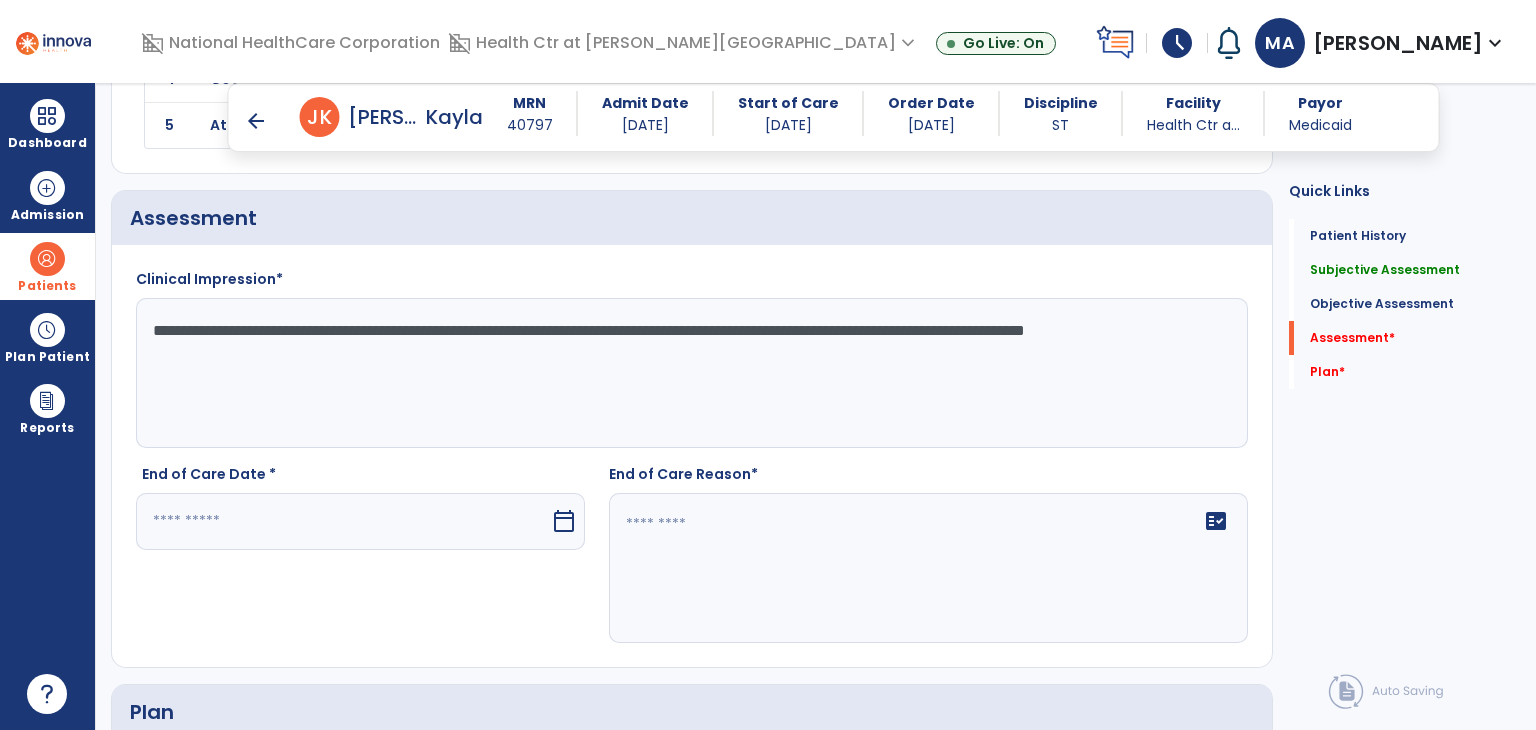 click at bounding box center [343, 521] 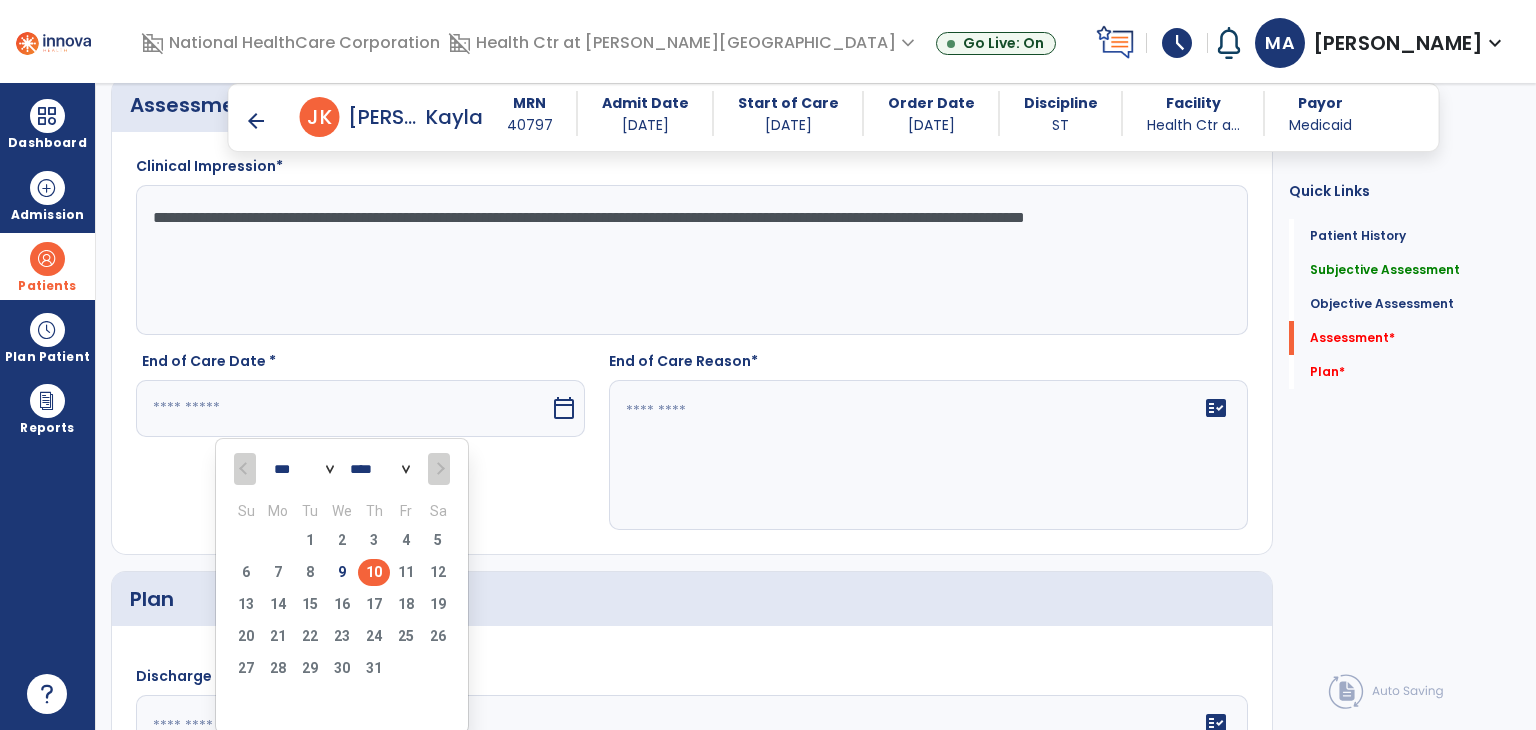 scroll, scrollTop: 3900, scrollLeft: 0, axis: vertical 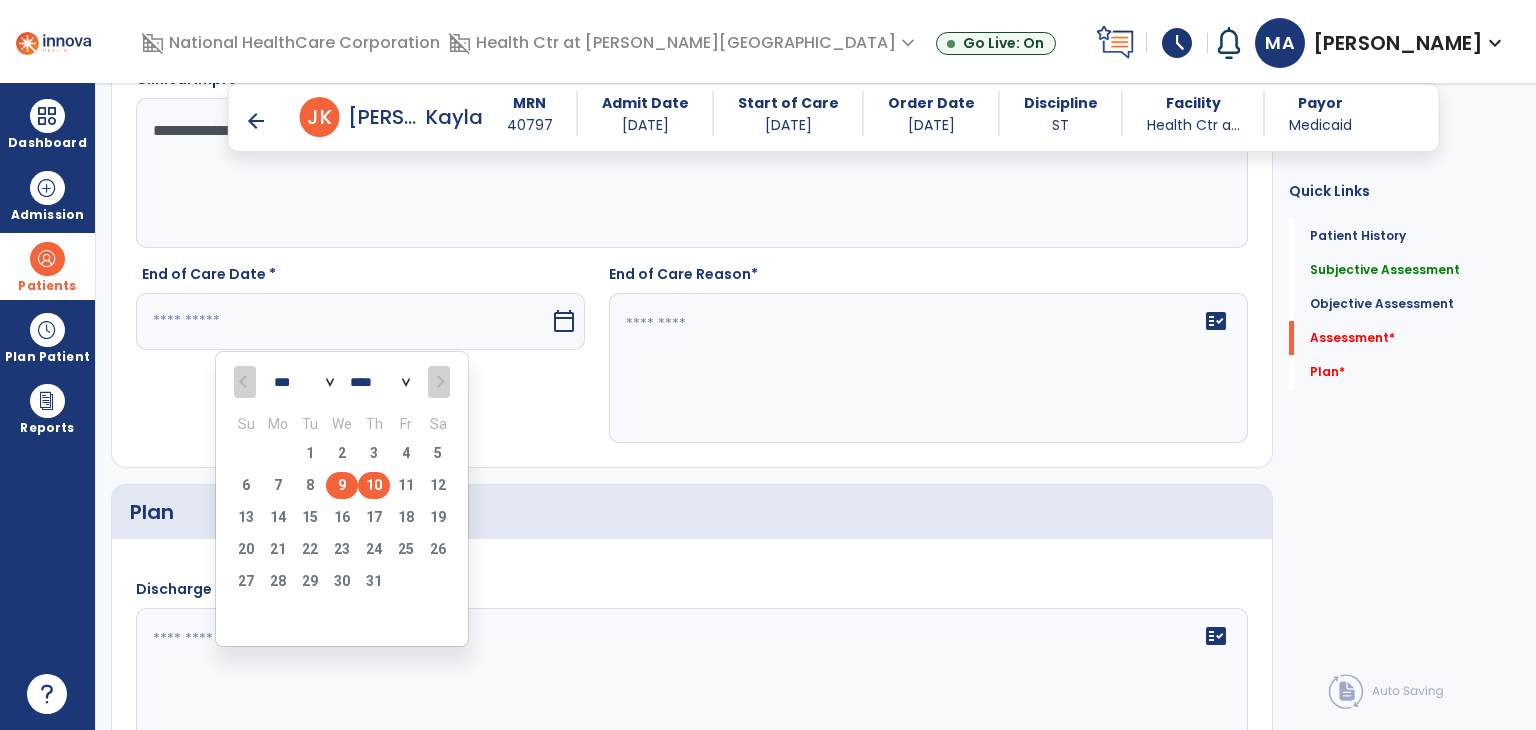 click on "9" at bounding box center (342, 485) 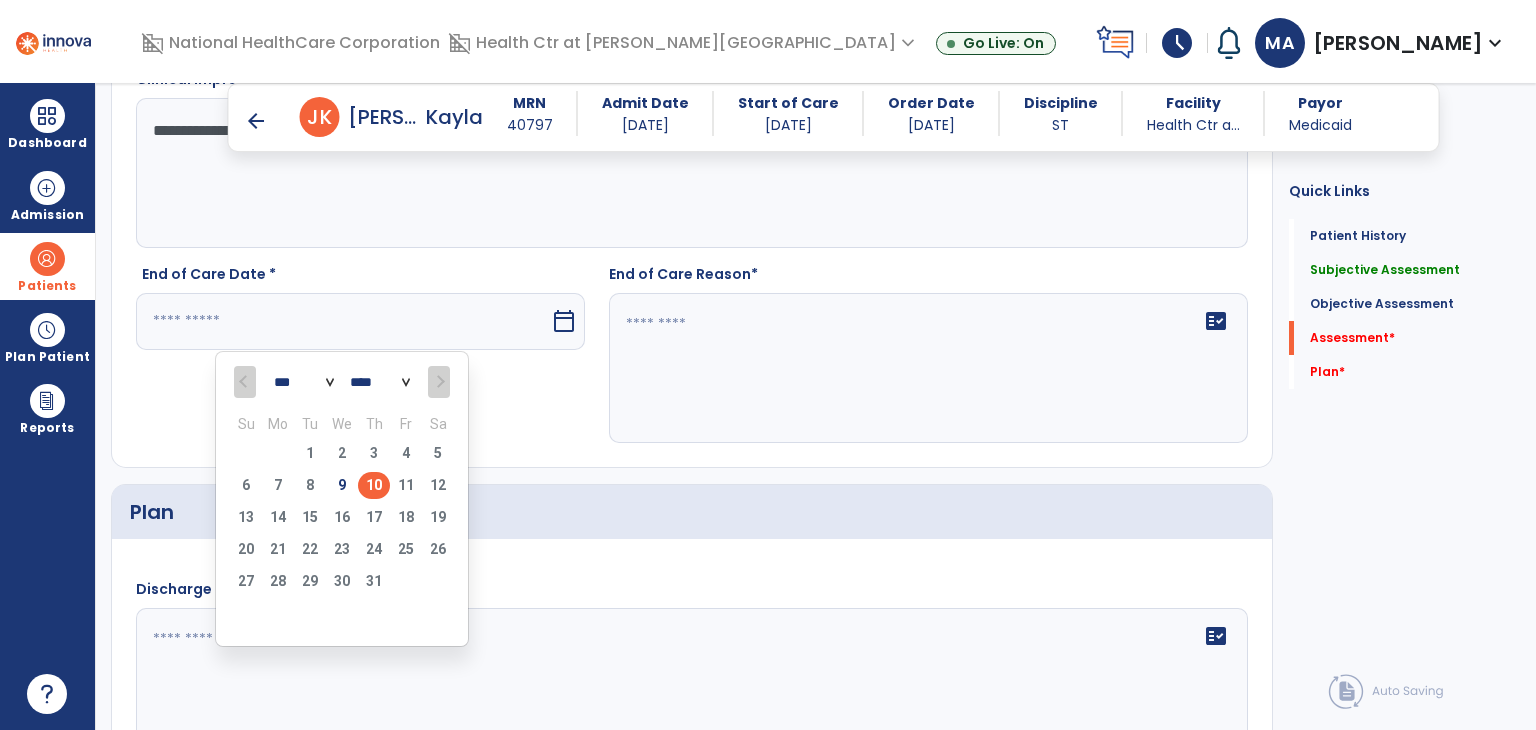 type on "********" 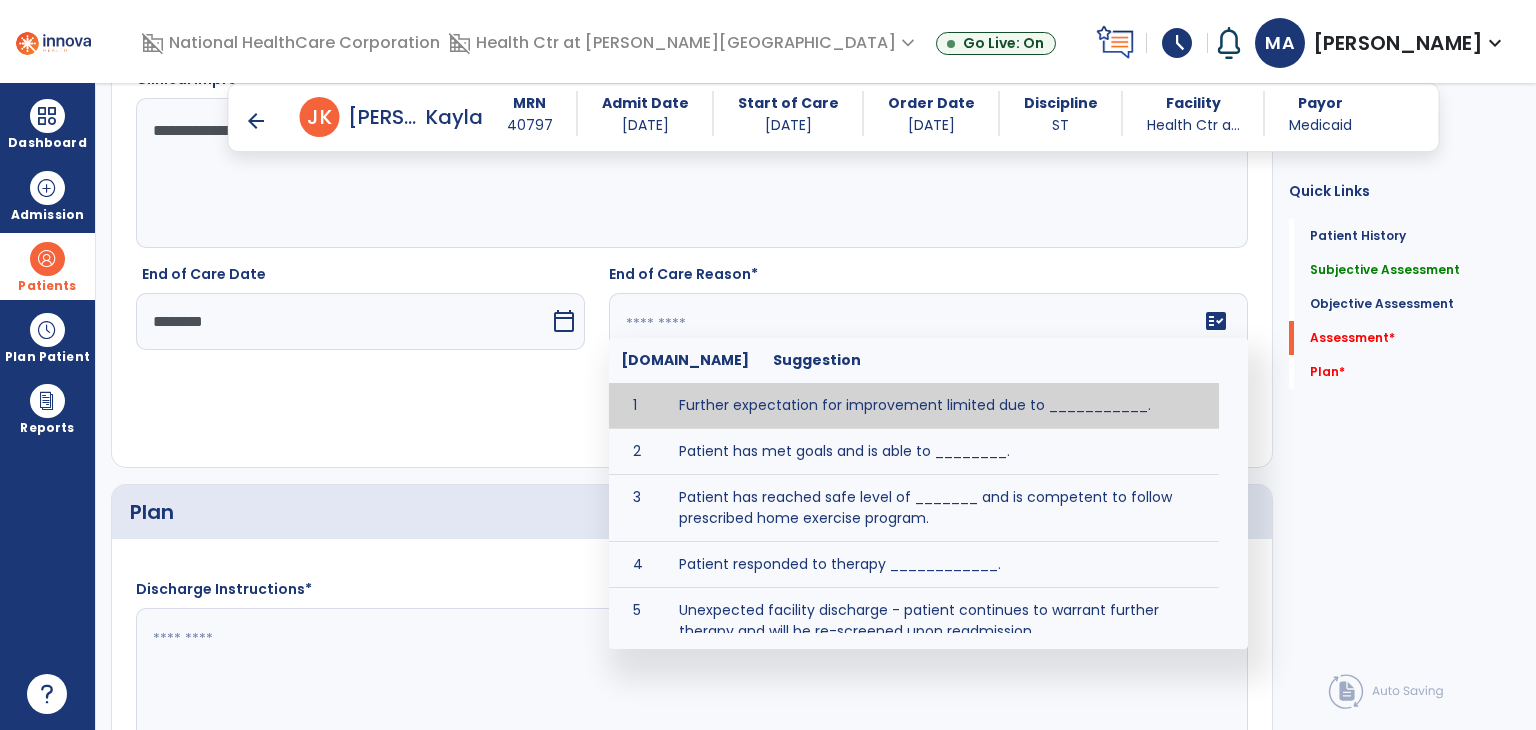 click on "fact_check  [DOMAIN_NAME] Suggestion 1 Further expectation for improvement limited due to ___________. 2 Patient has met goals and is able to ________. 3 Patient has reached safe level of _______ and is competent to follow prescribed home exercise program. 4 Patient responded to therapy ____________. 5 Unexpected facility discharge - patient continues to warrant further therapy and will be re-screened upon readmission. 6 Unstable medical condition makes continued services inappropriate at this time." 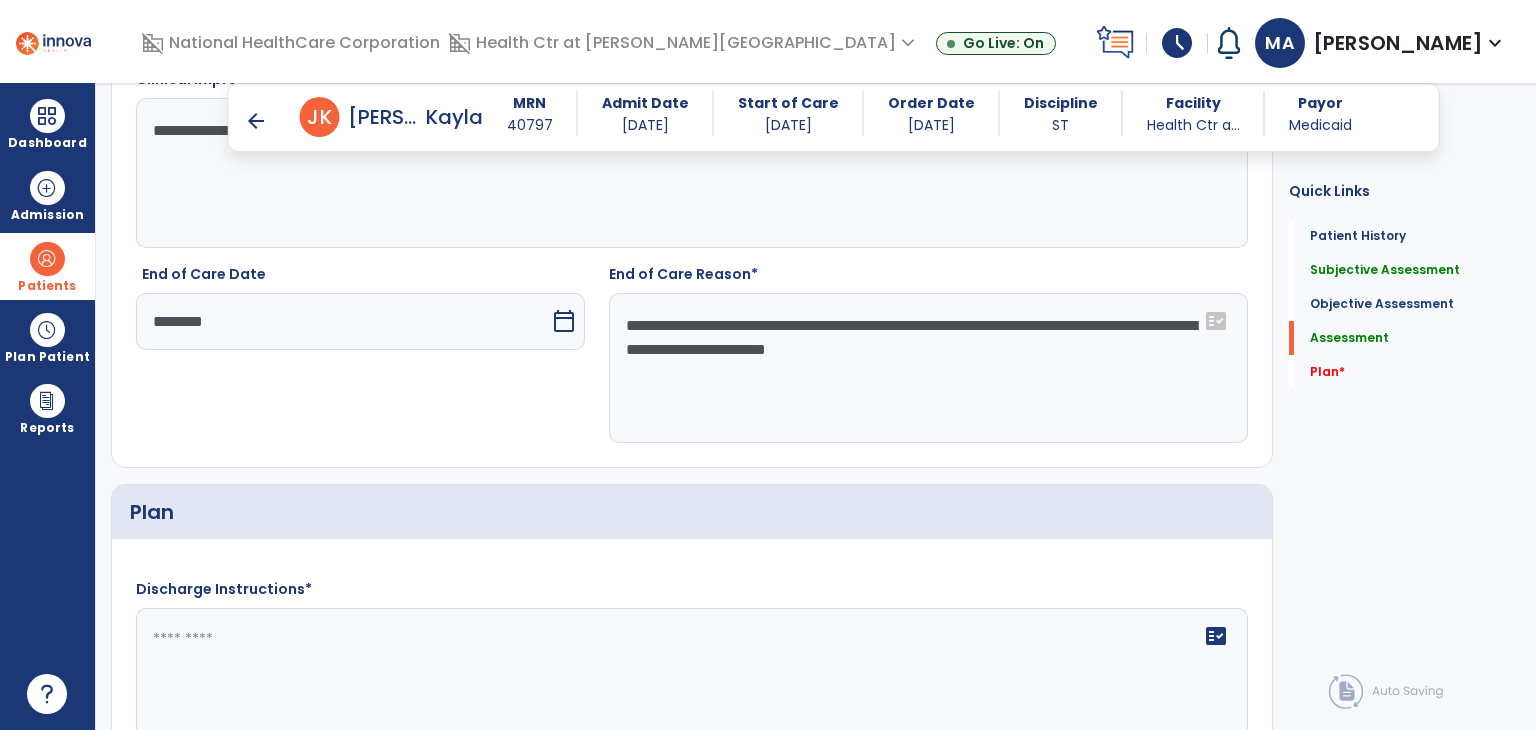 drag, startPoint x: 1112, startPoint y: 379, endPoint x: 1064, endPoint y: 354, distance: 54.120235 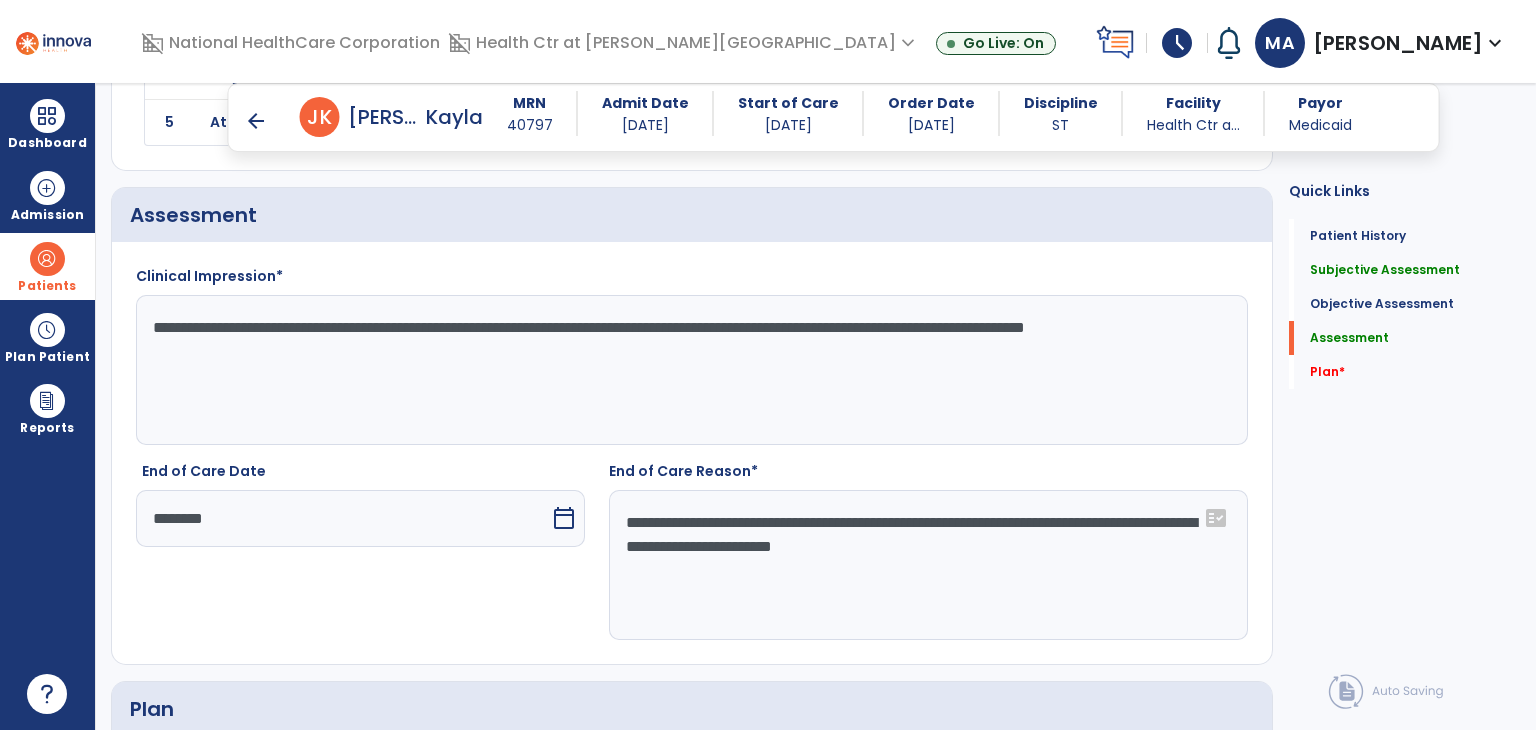 scroll, scrollTop: 3700, scrollLeft: 0, axis: vertical 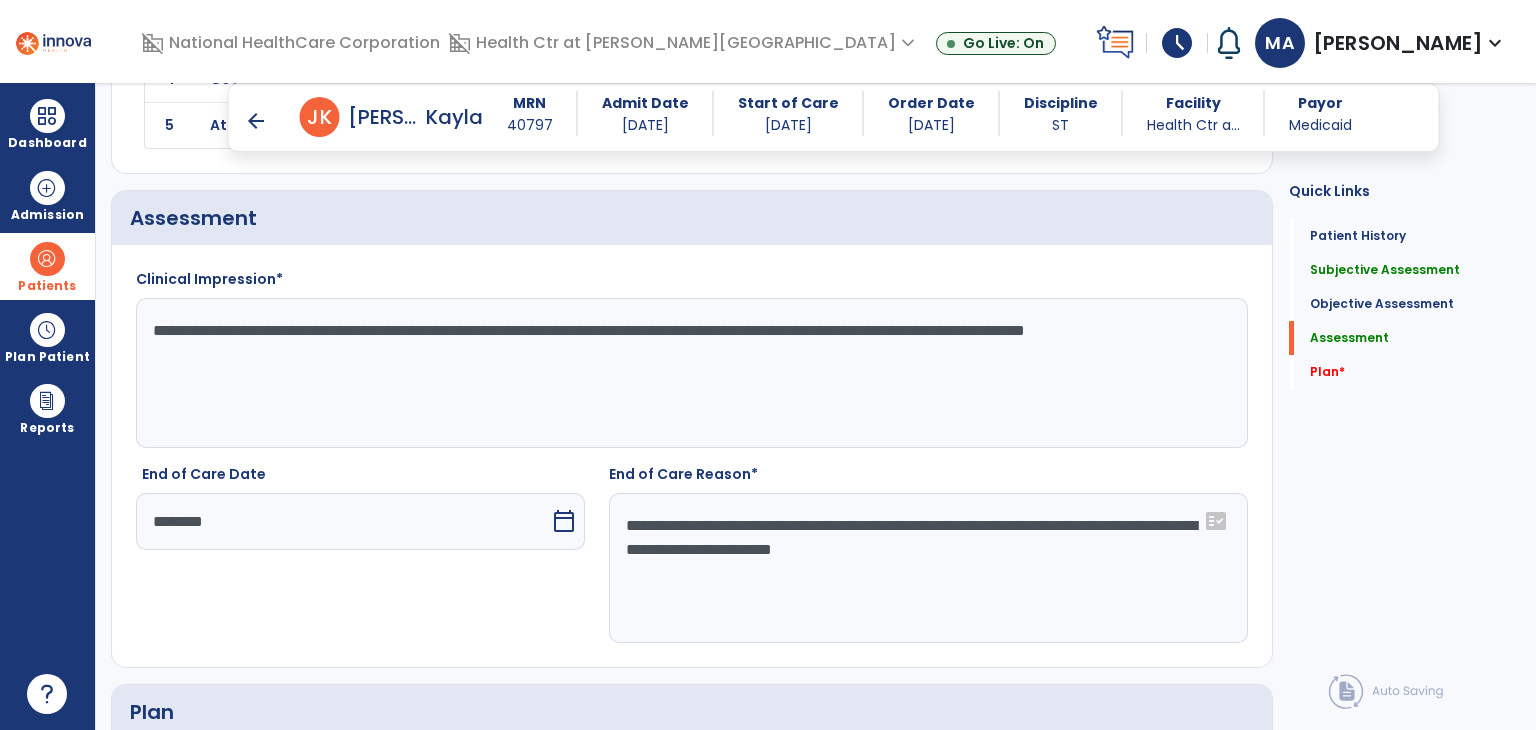 click on "**********" 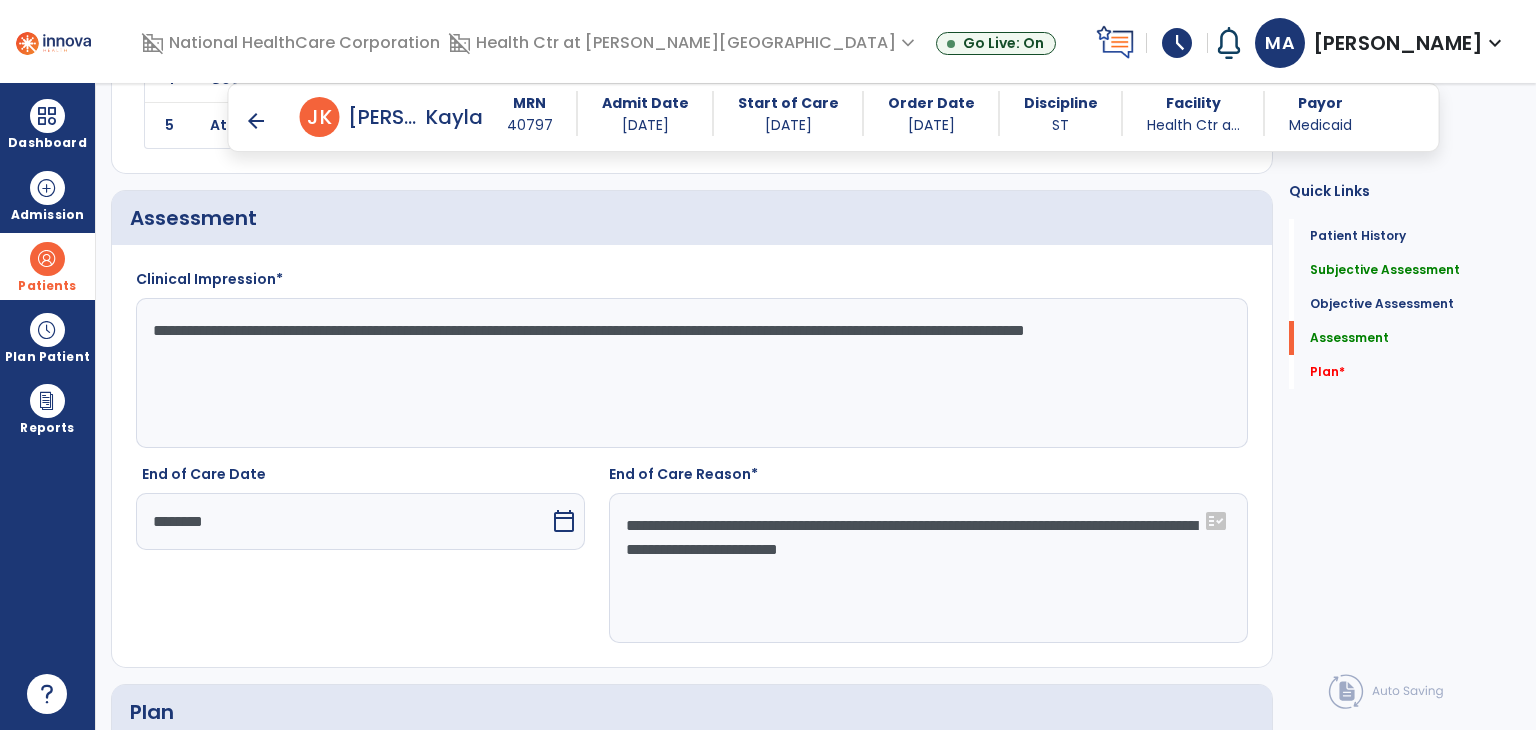 type on "**********" 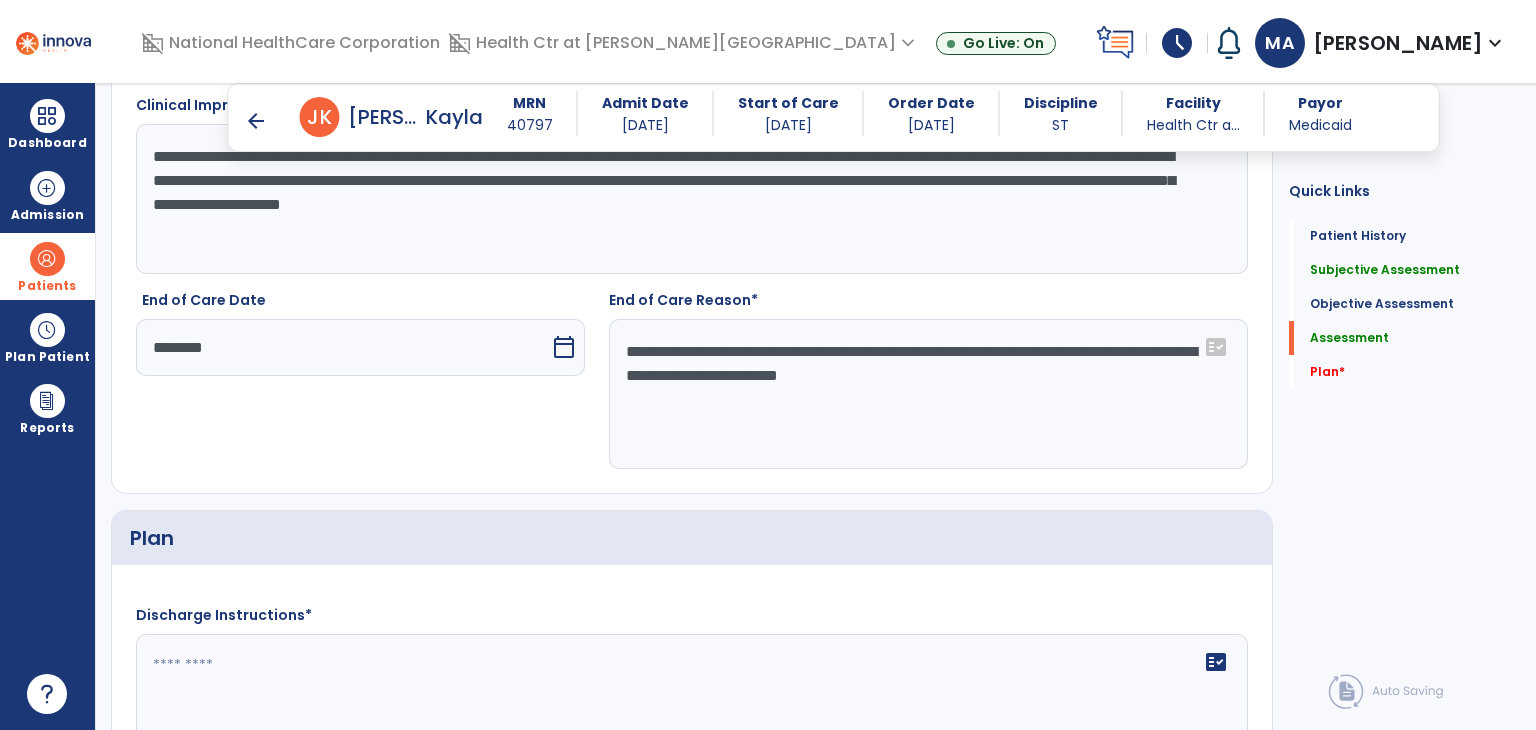 scroll, scrollTop: 4000, scrollLeft: 0, axis: vertical 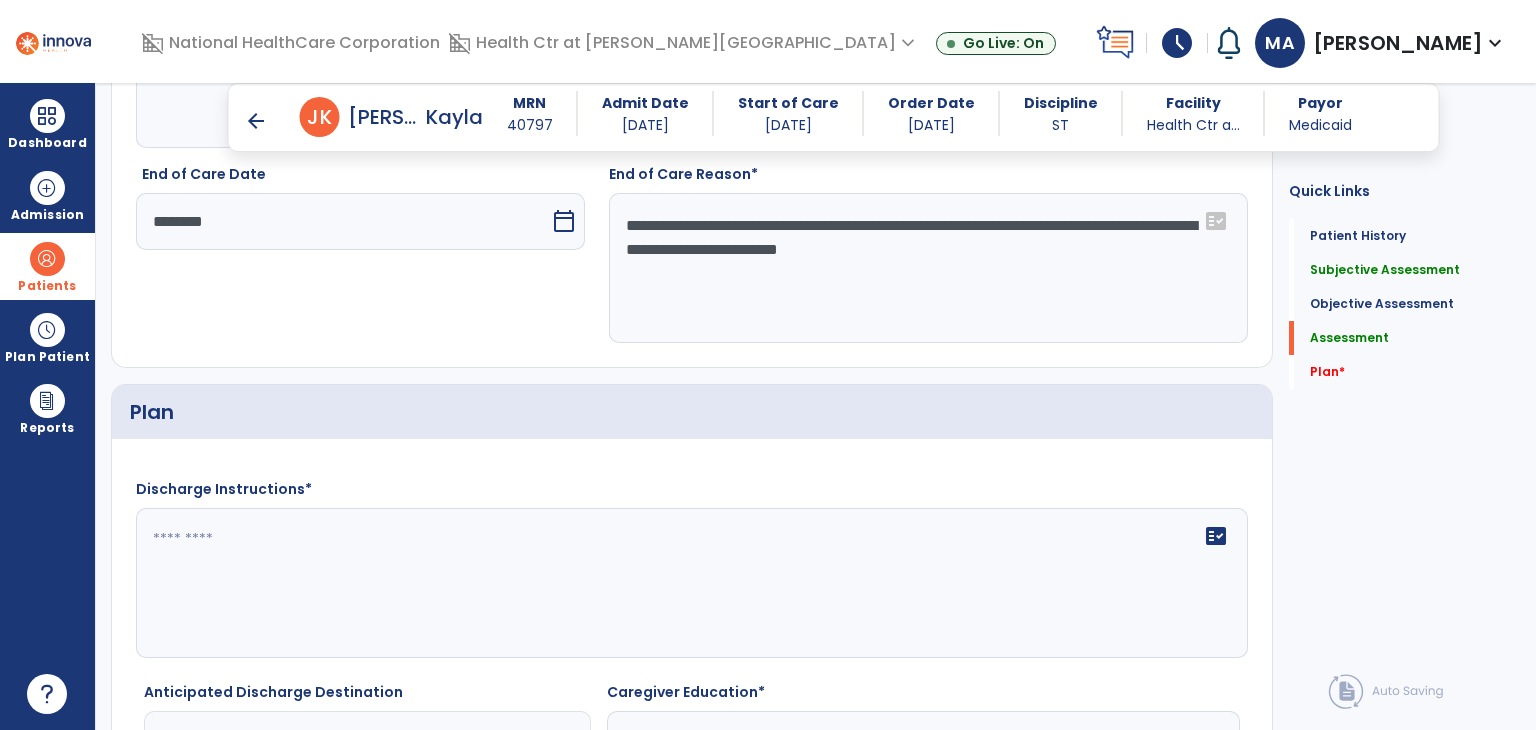 type on "**********" 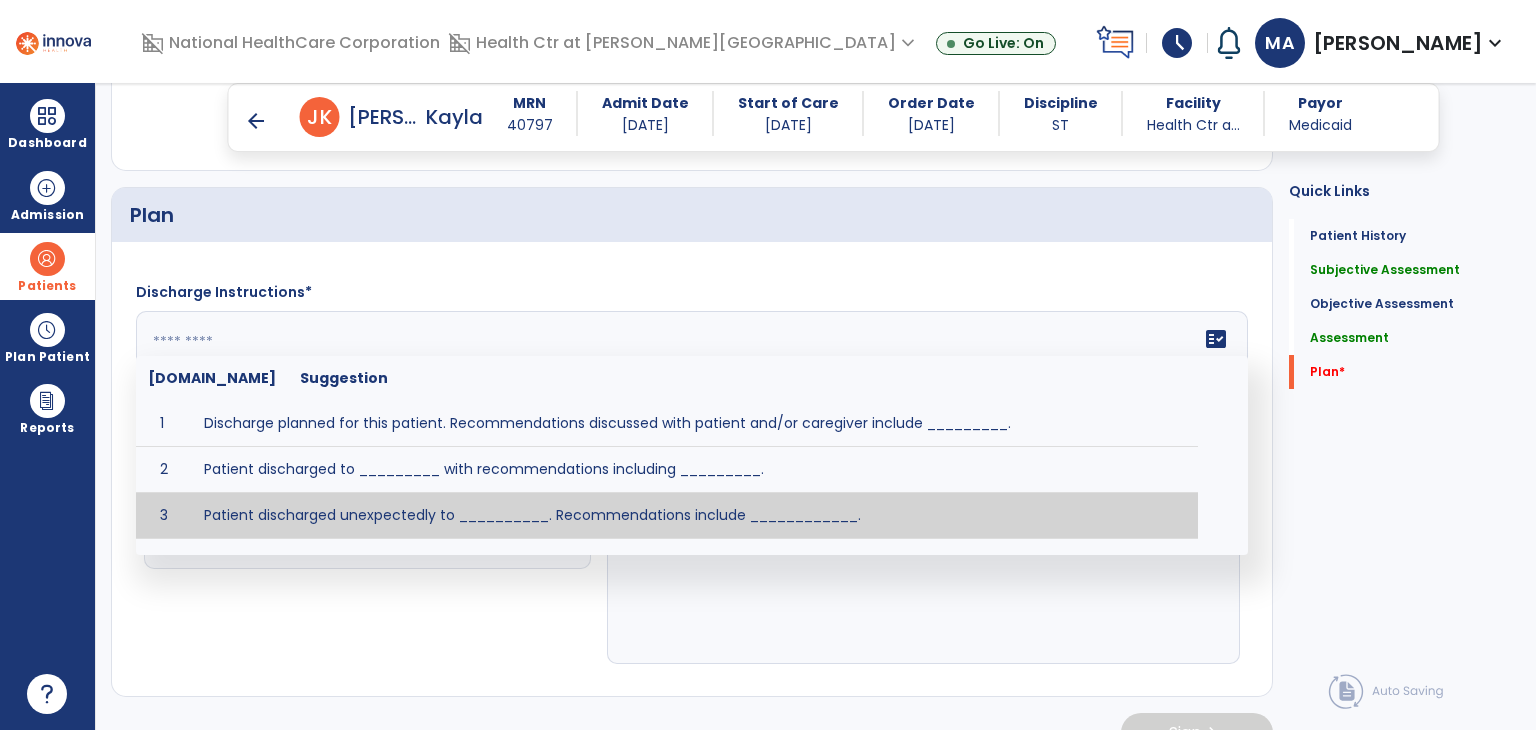 scroll, scrollTop: 4200, scrollLeft: 0, axis: vertical 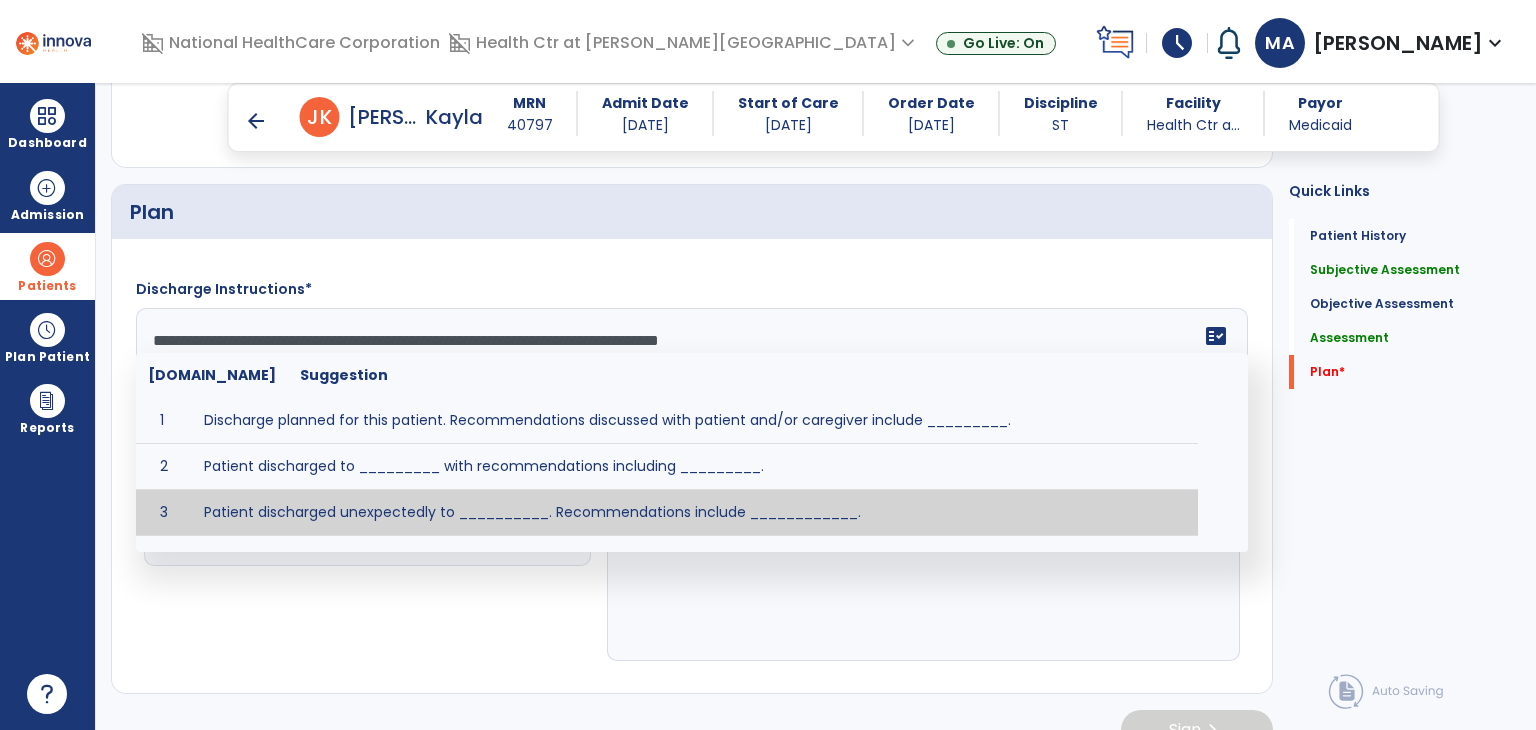 drag, startPoint x: 622, startPoint y: 504, endPoint x: 524, endPoint y: 461, distance: 107.01869 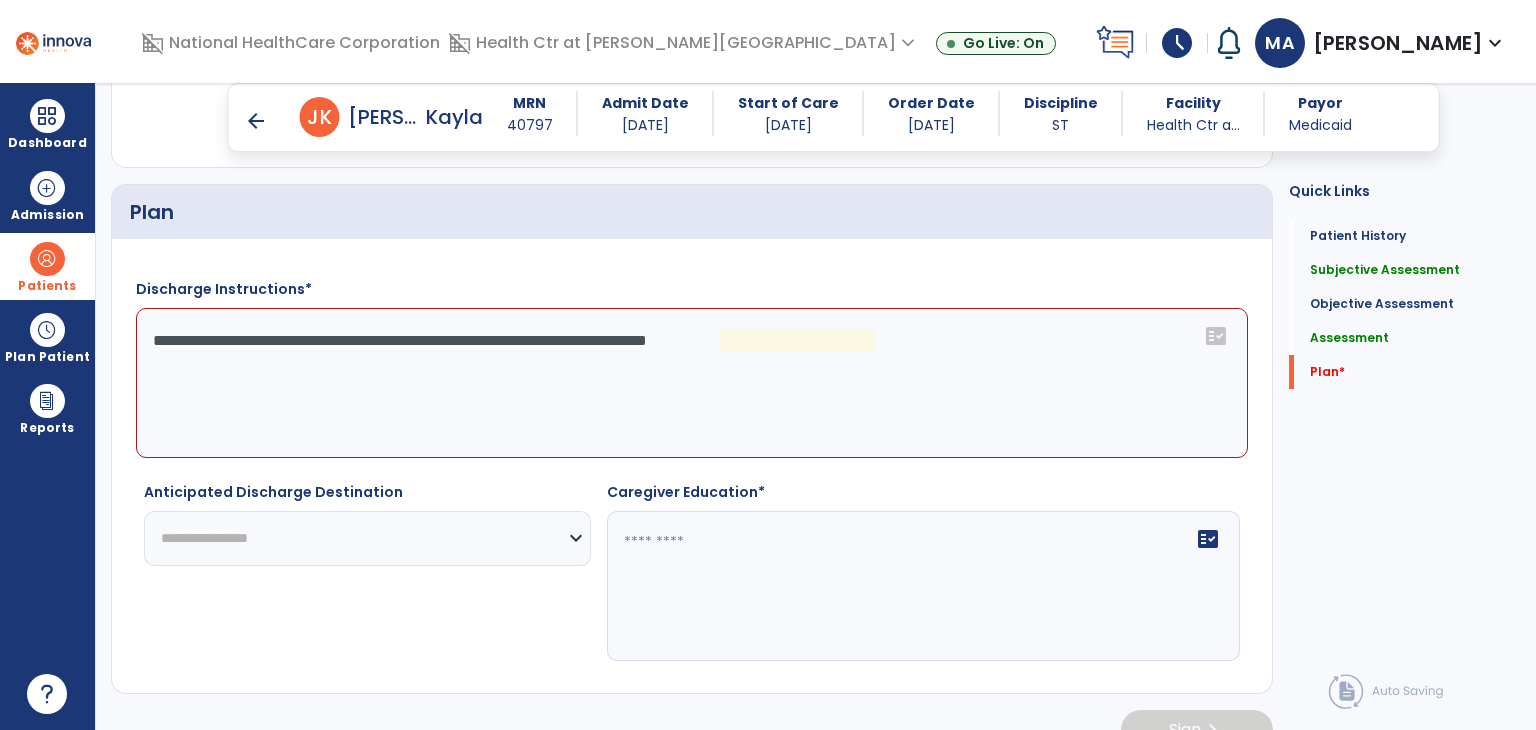 click on "**********" 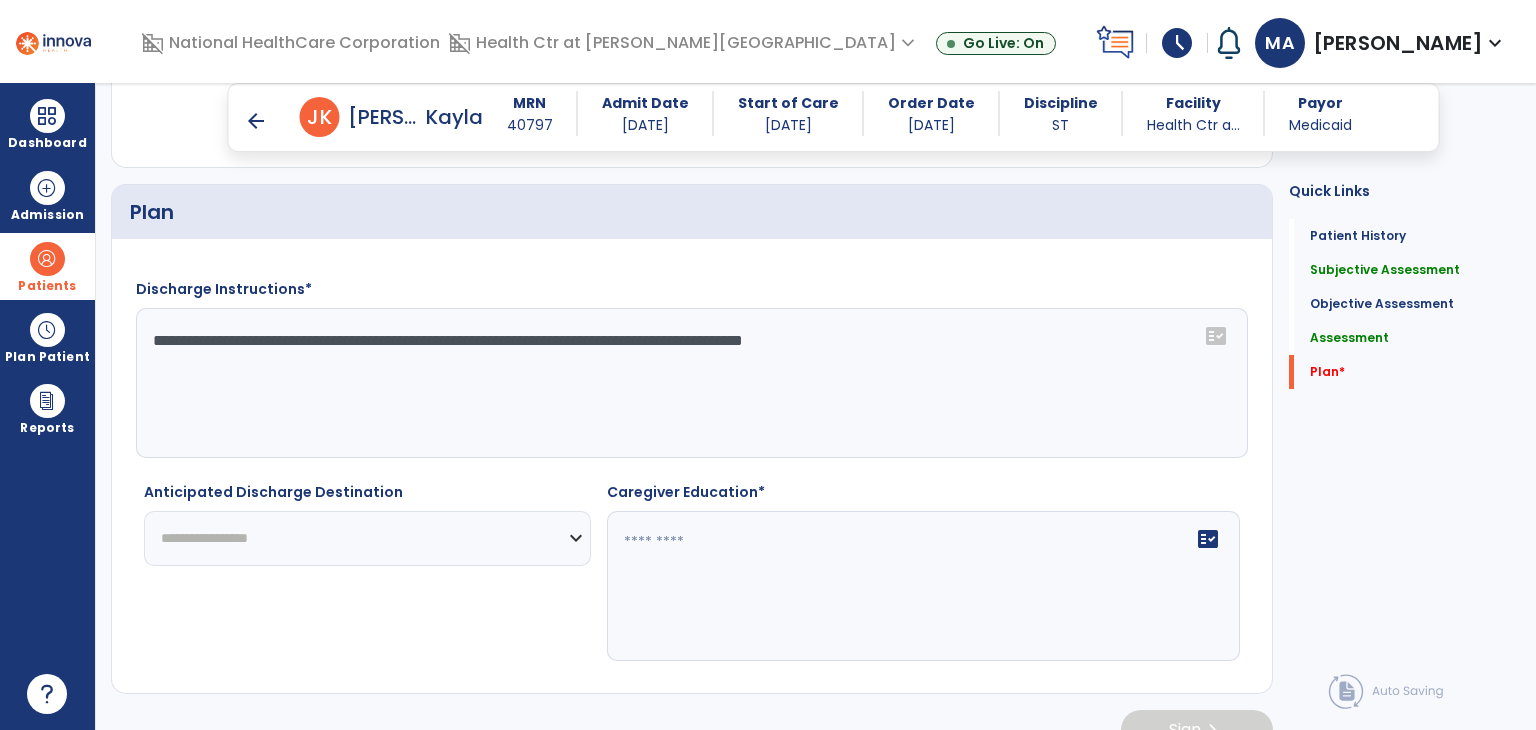 type on "**********" 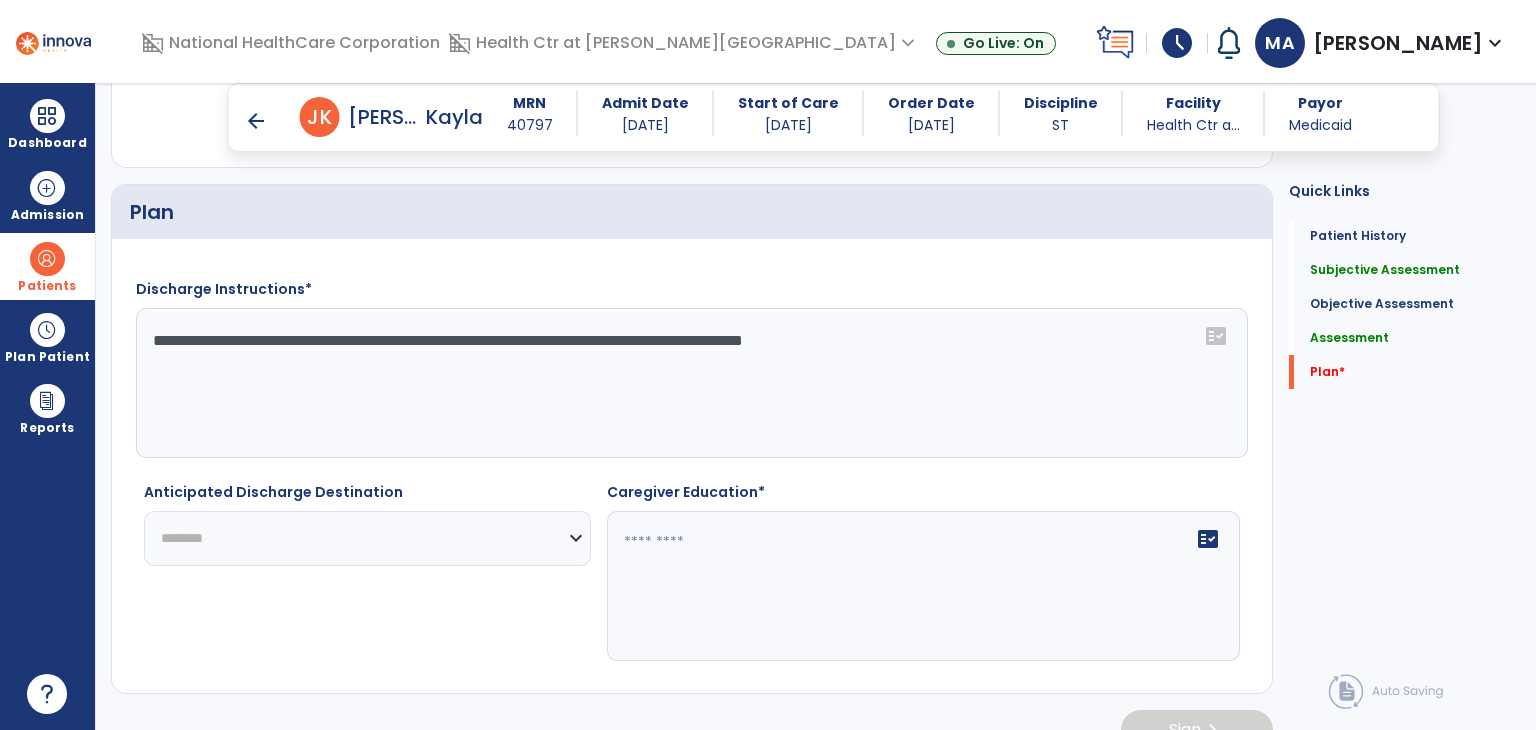 click on "**********" 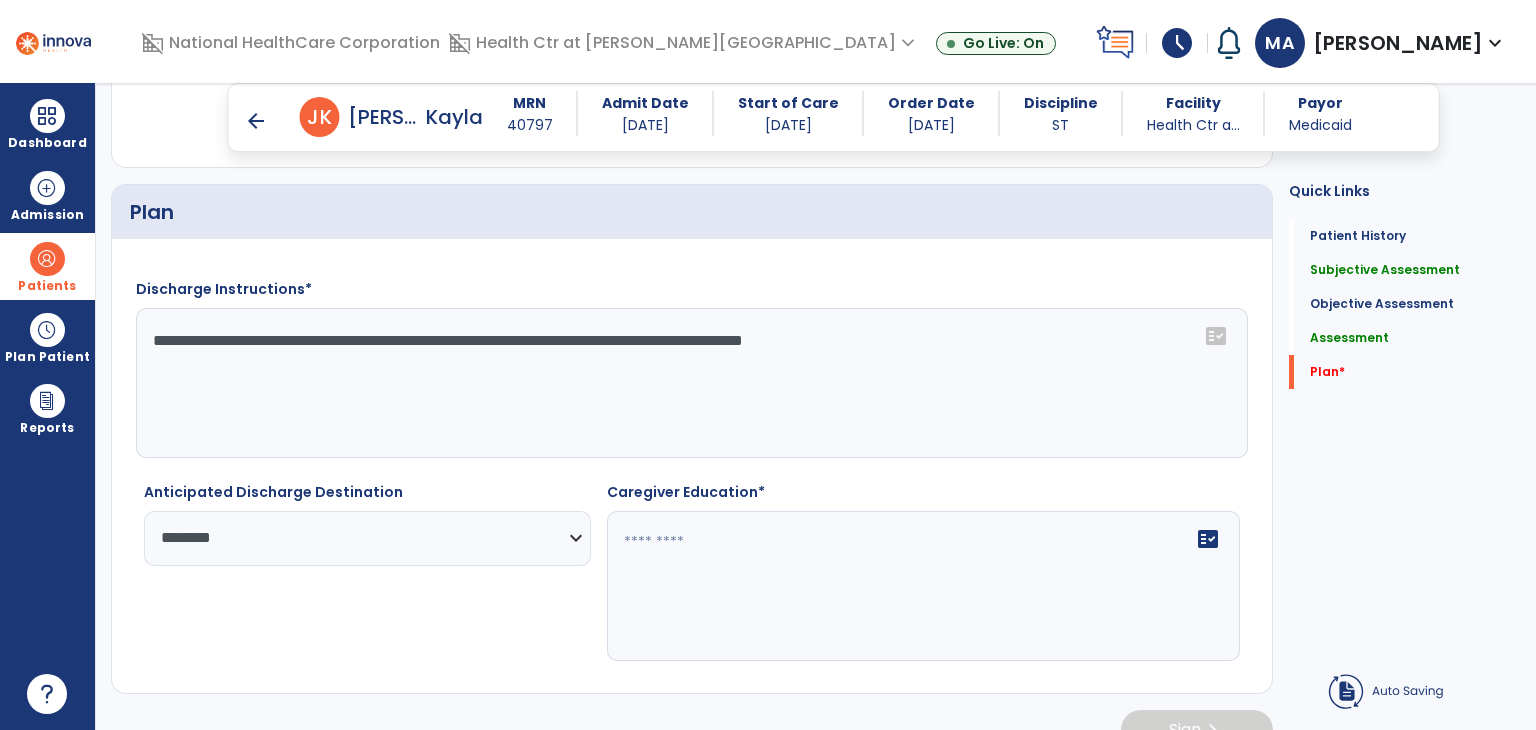 click 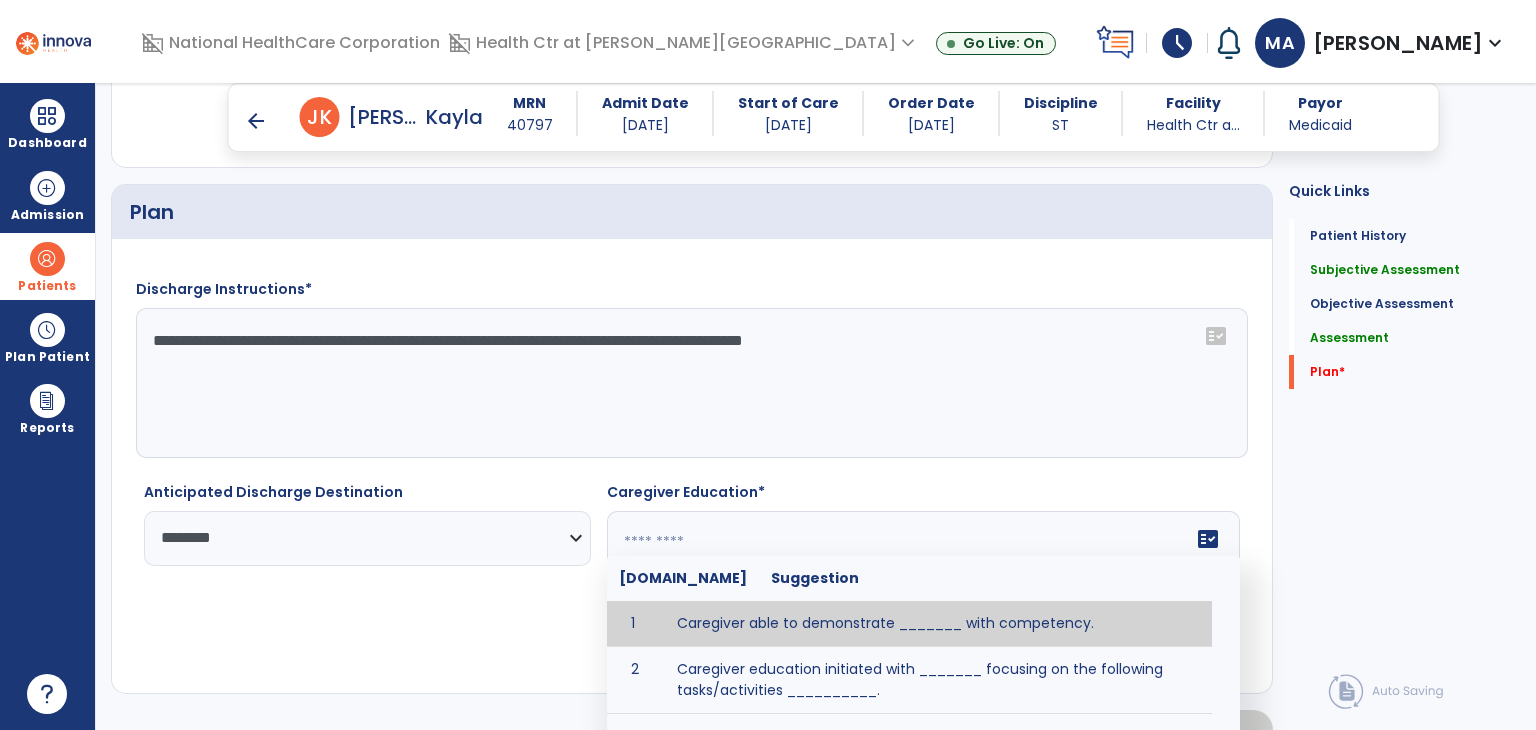 scroll, scrollTop: 4222, scrollLeft: 0, axis: vertical 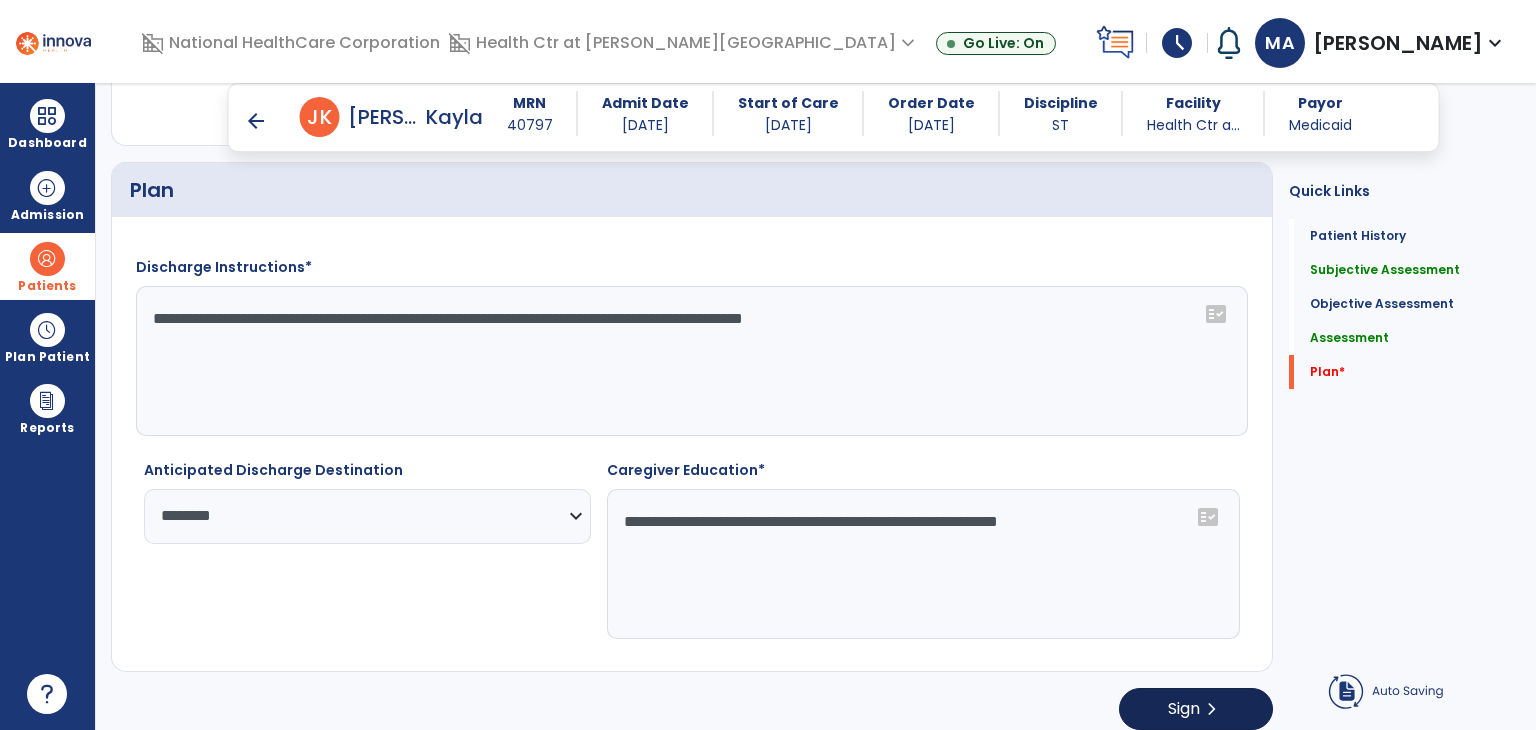 type on "**********" 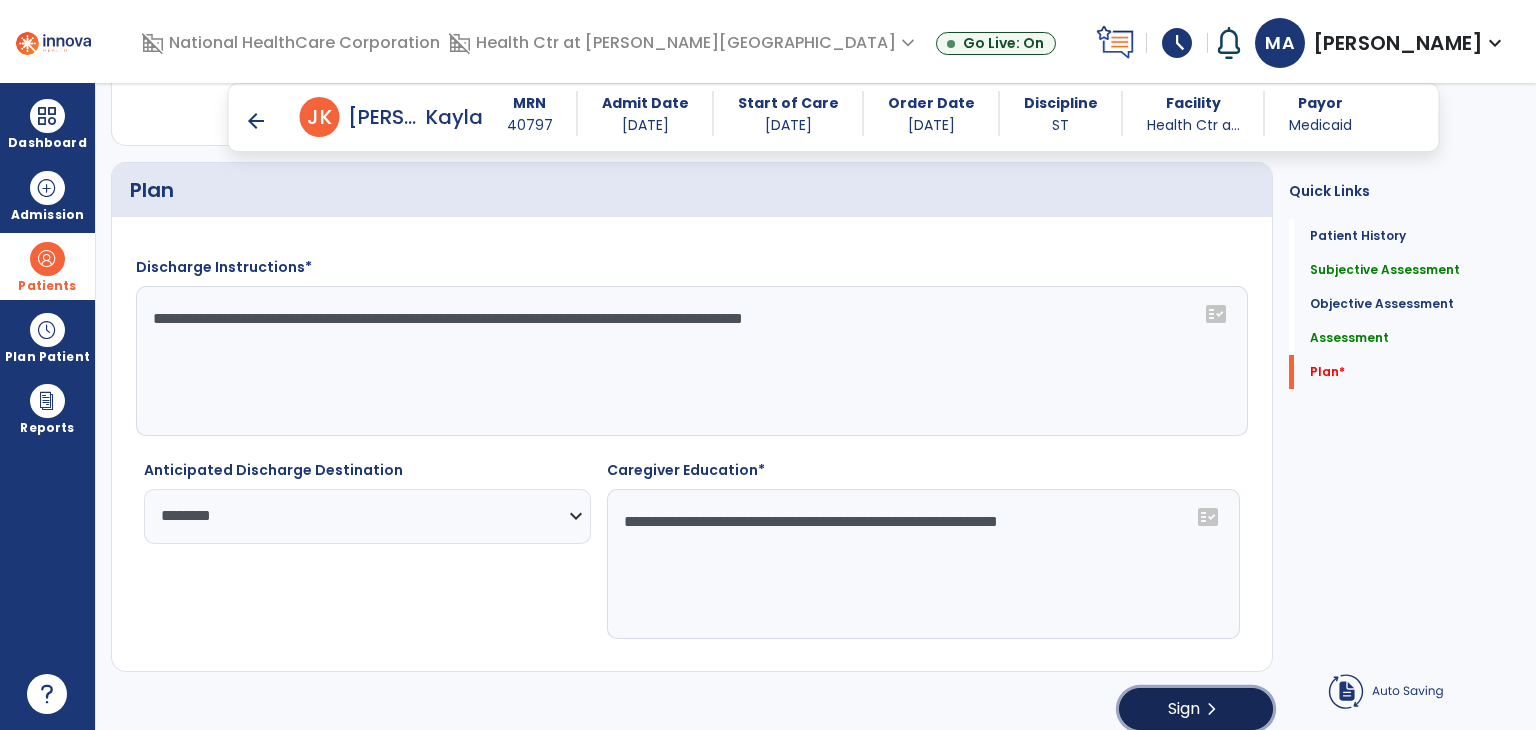 click on "chevron_right" 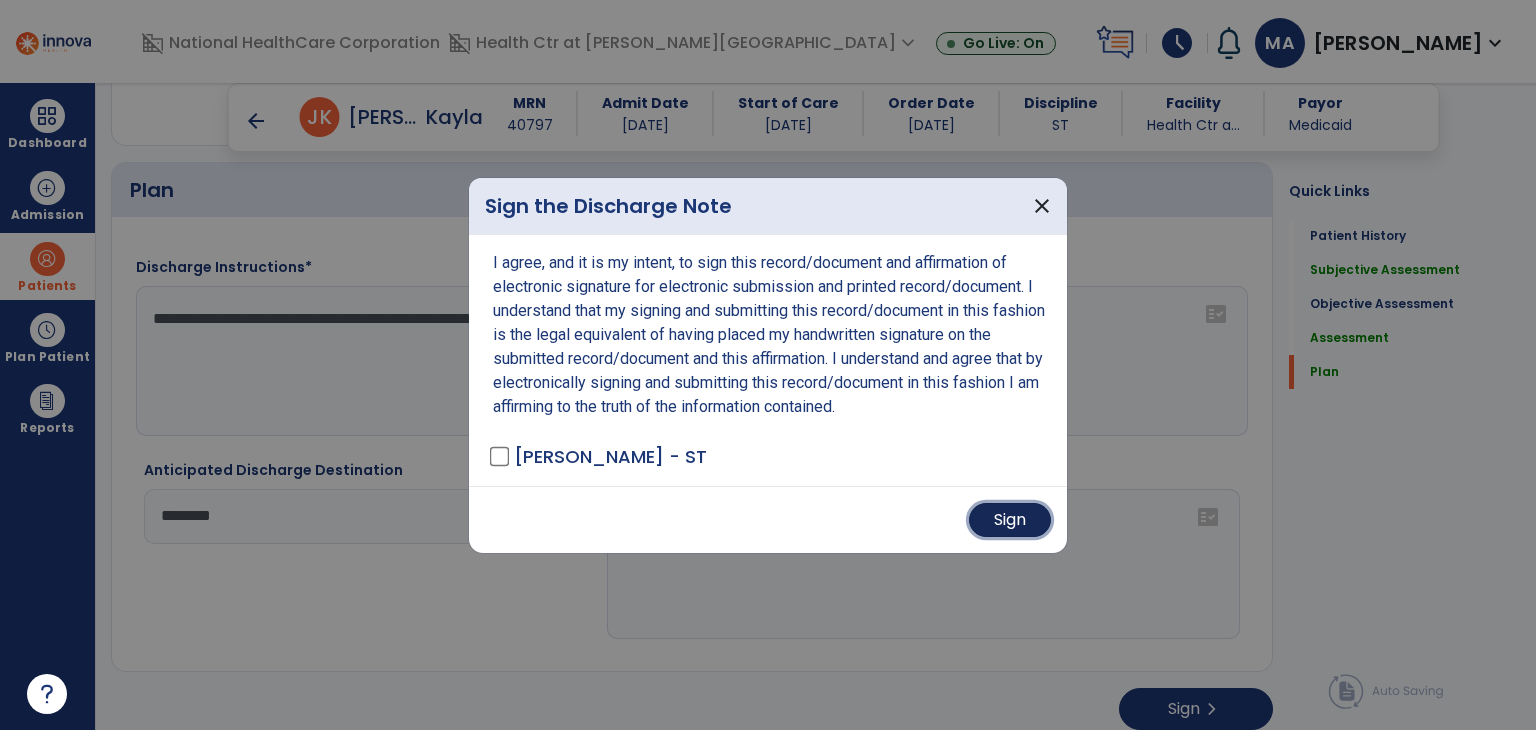 click on "Sign" at bounding box center [1010, 520] 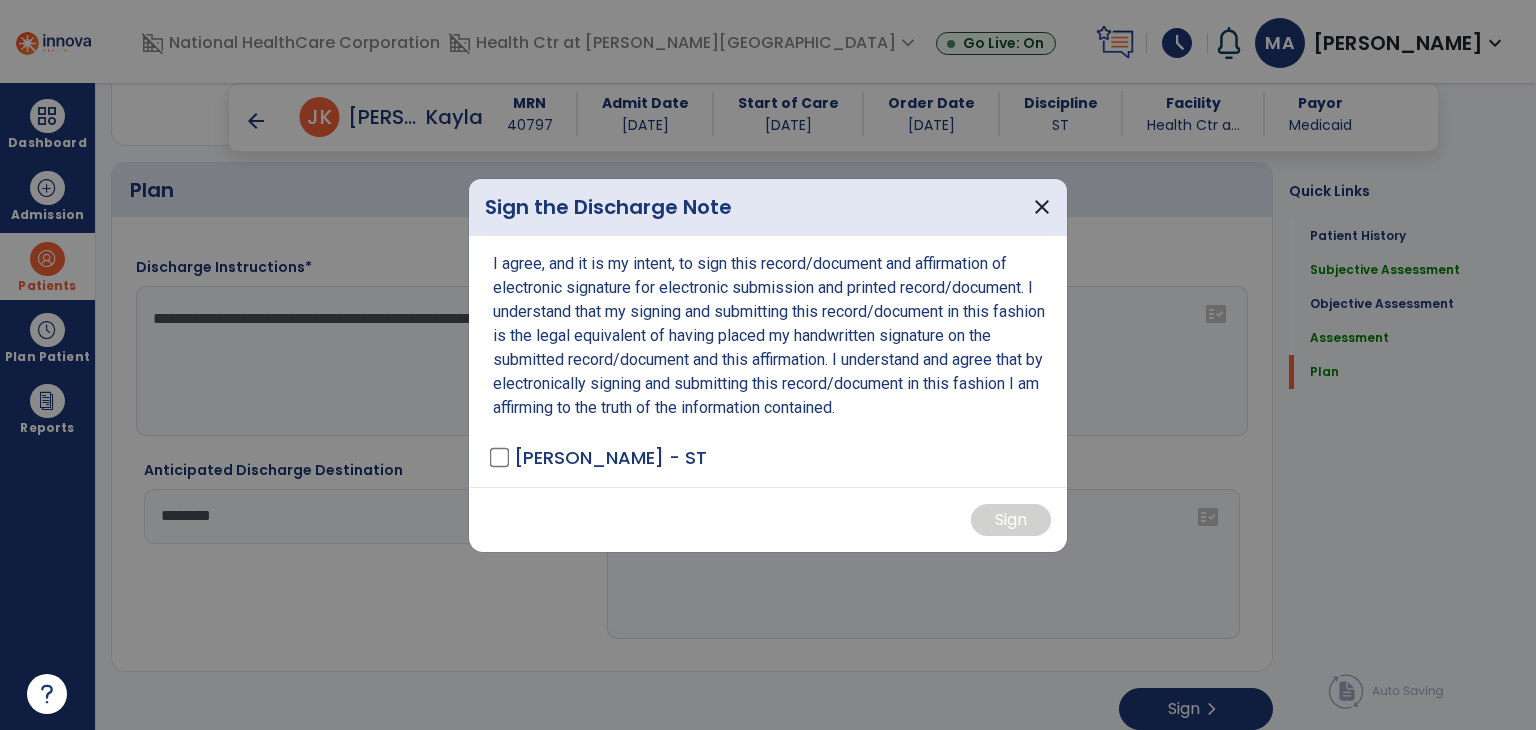 scroll, scrollTop: 0, scrollLeft: 0, axis: both 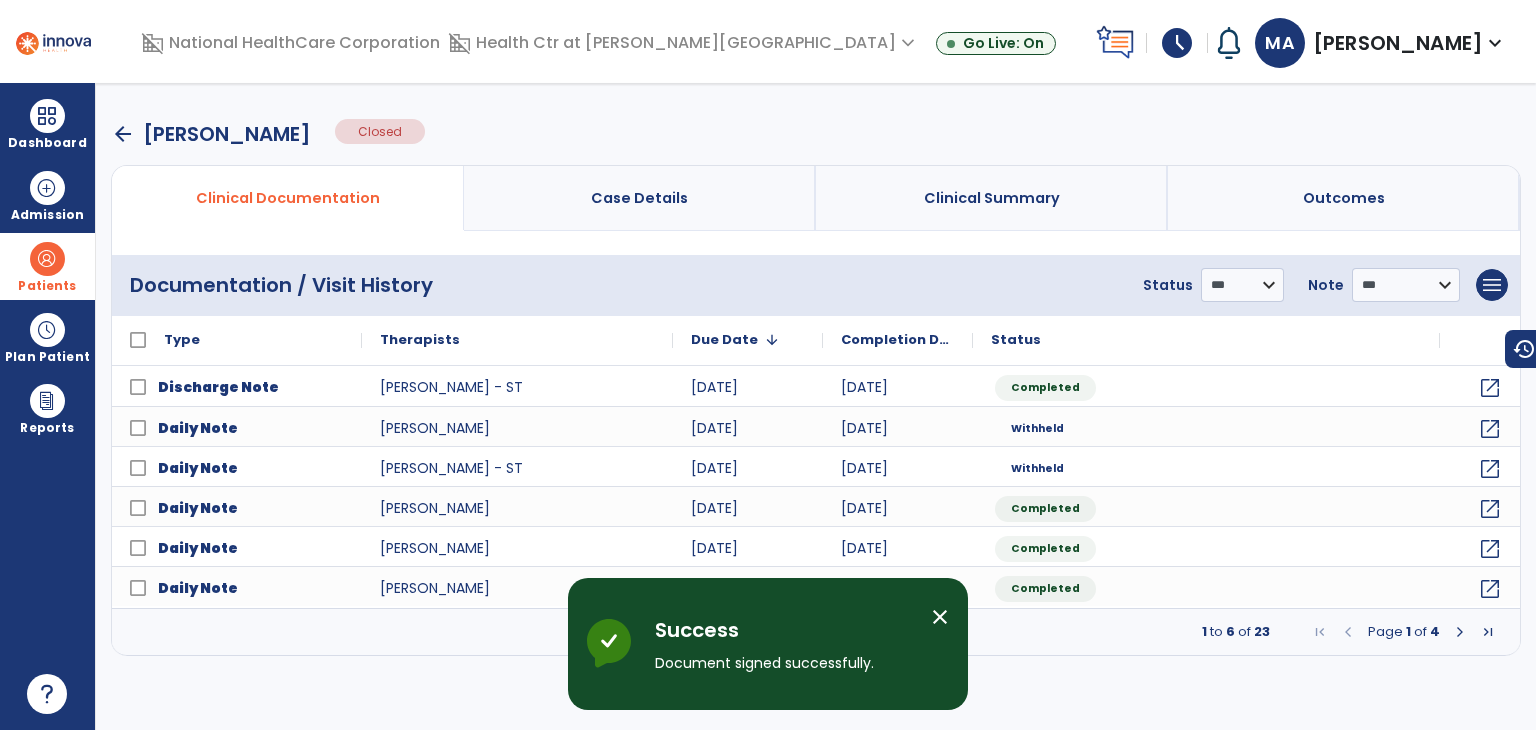 click on "arrow_back" at bounding box center (123, 134) 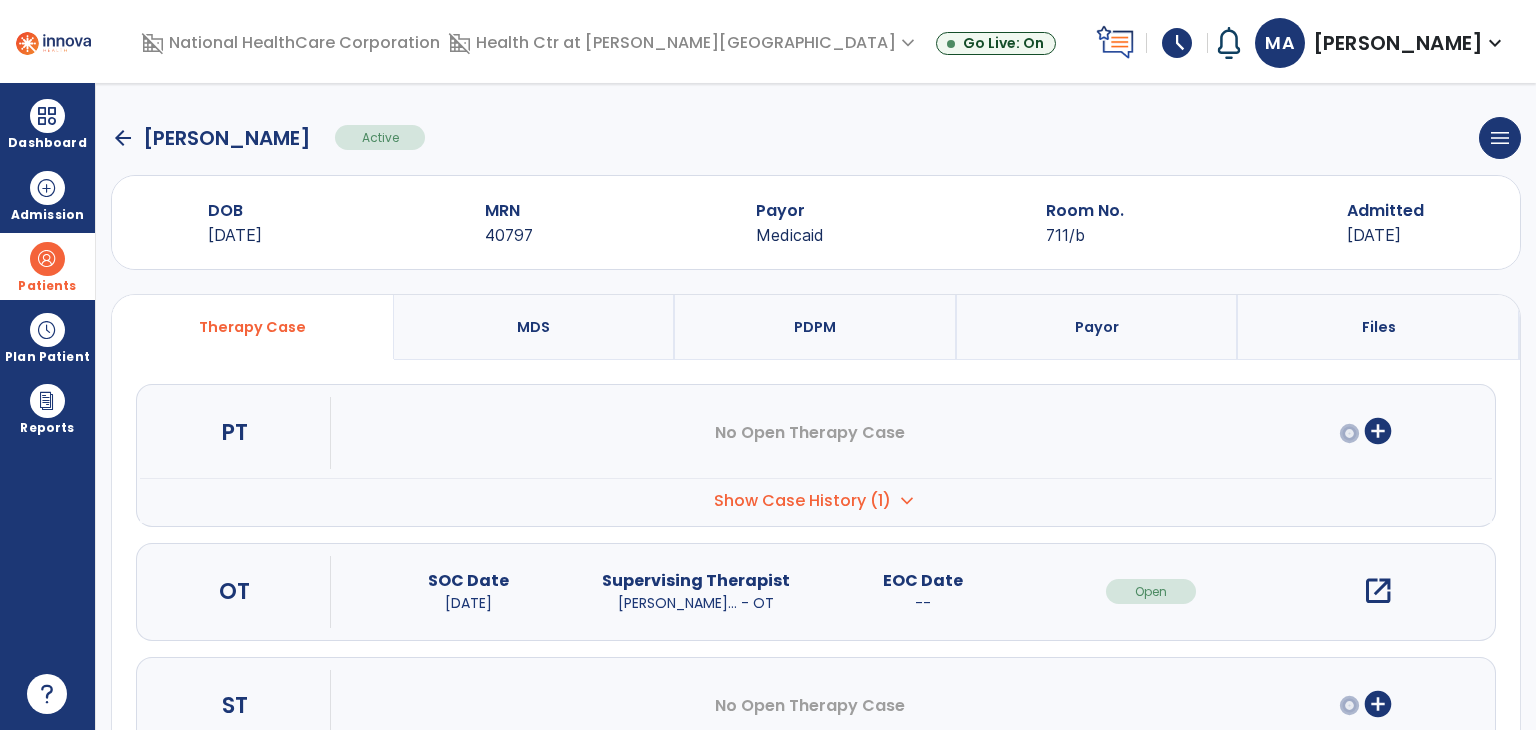scroll, scrollTop: 0, scrollLeft: 0, axis: both 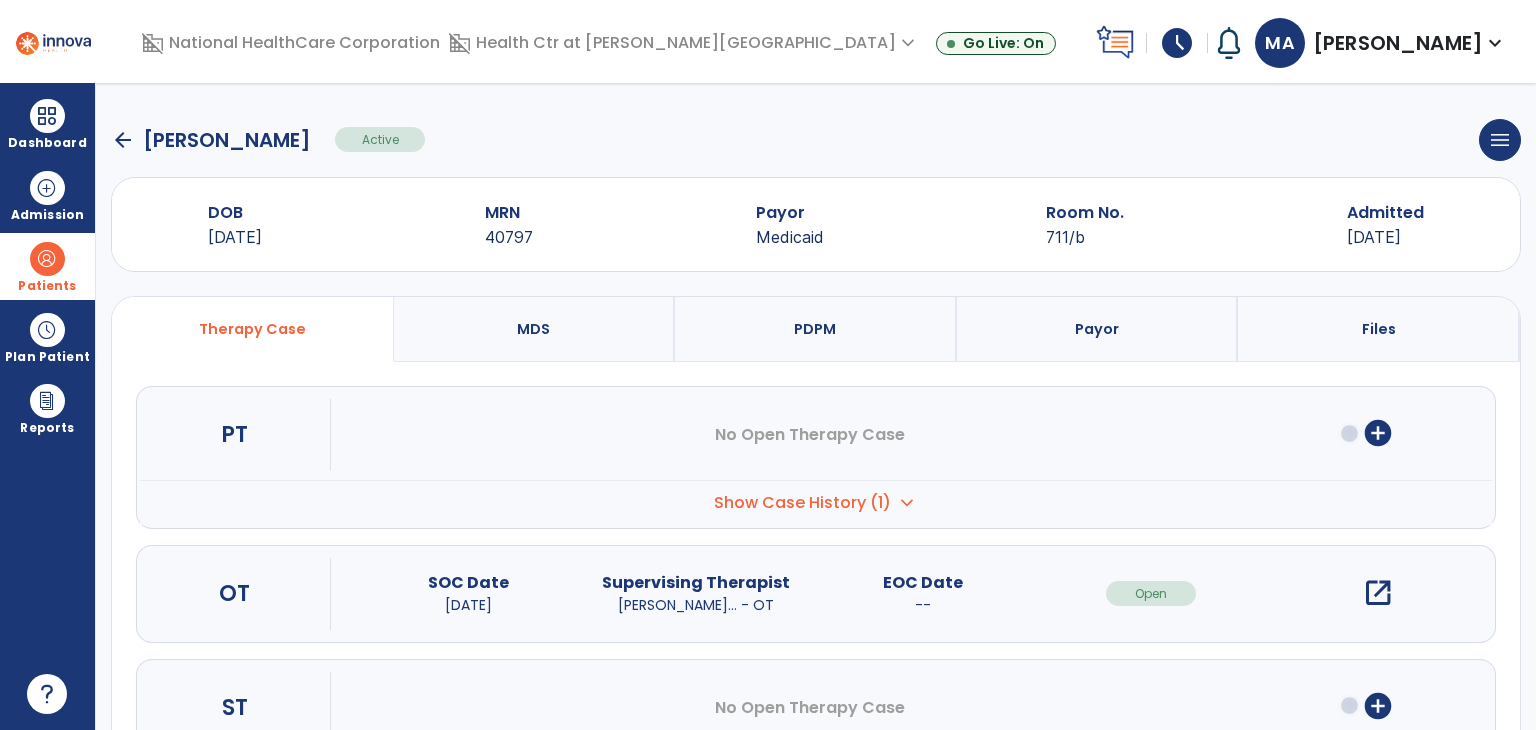 click on "arrow_back" 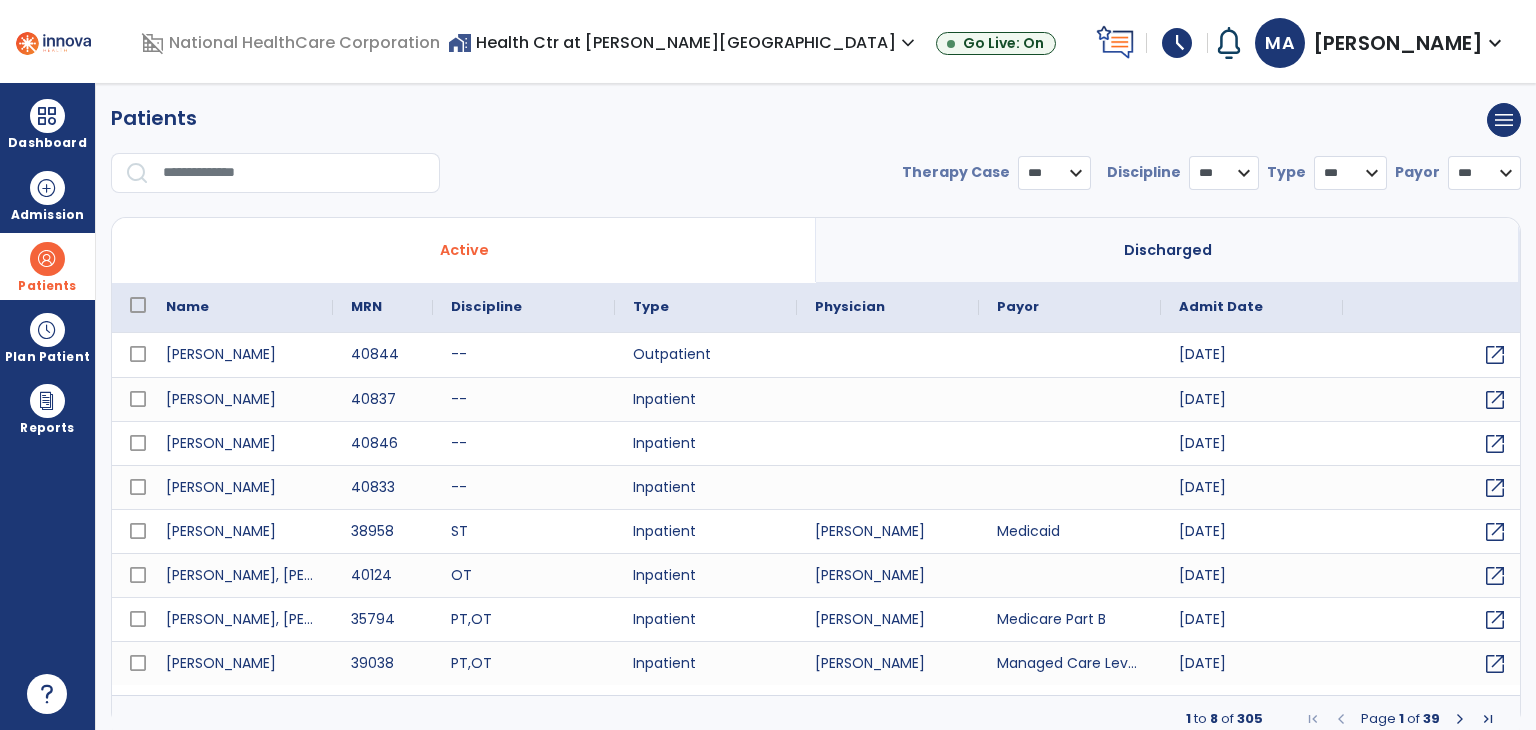 select on "***" 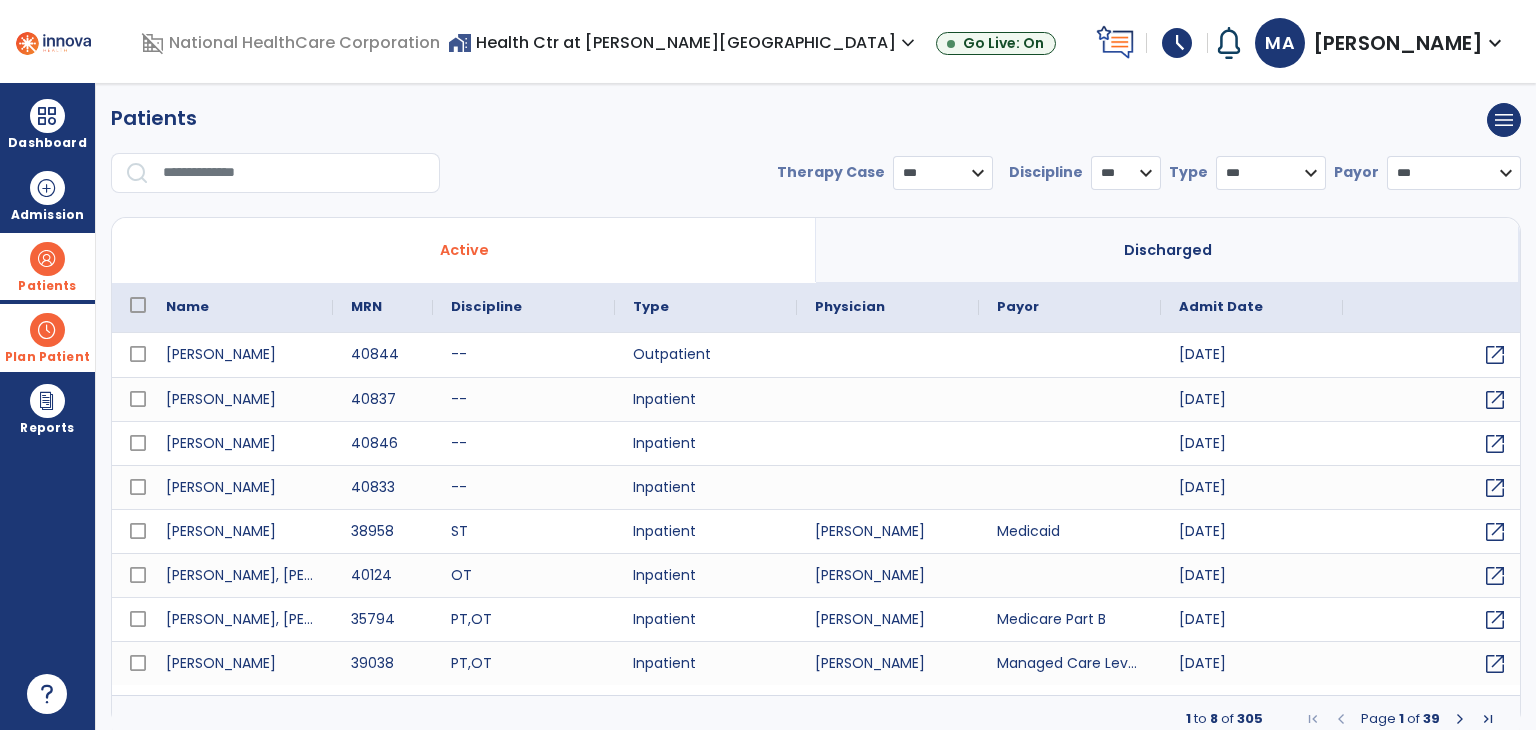 click on "Plan Patient" at bounding box center [47, 266] 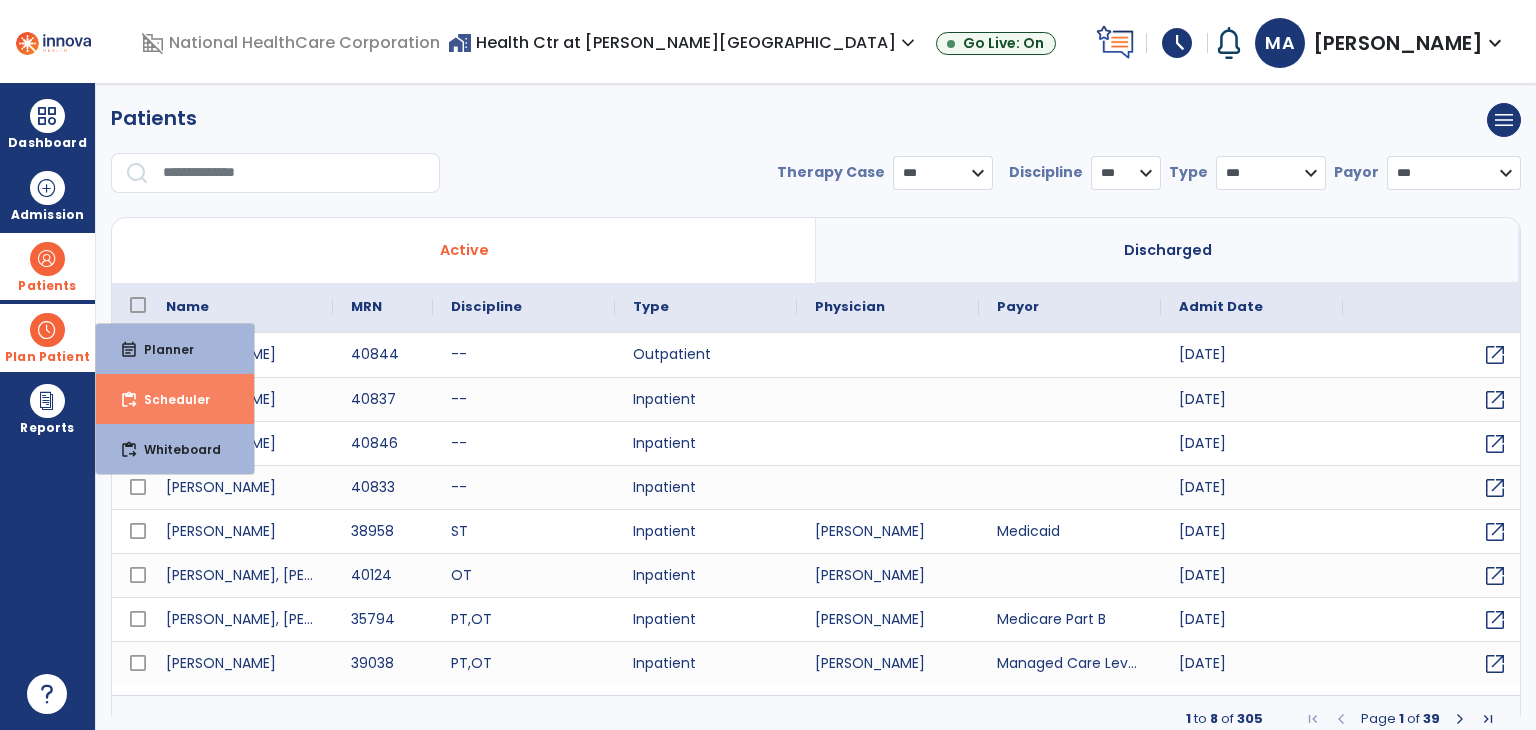 click on "content_paste_go  Scheduler" at bounding box center (175, 399) 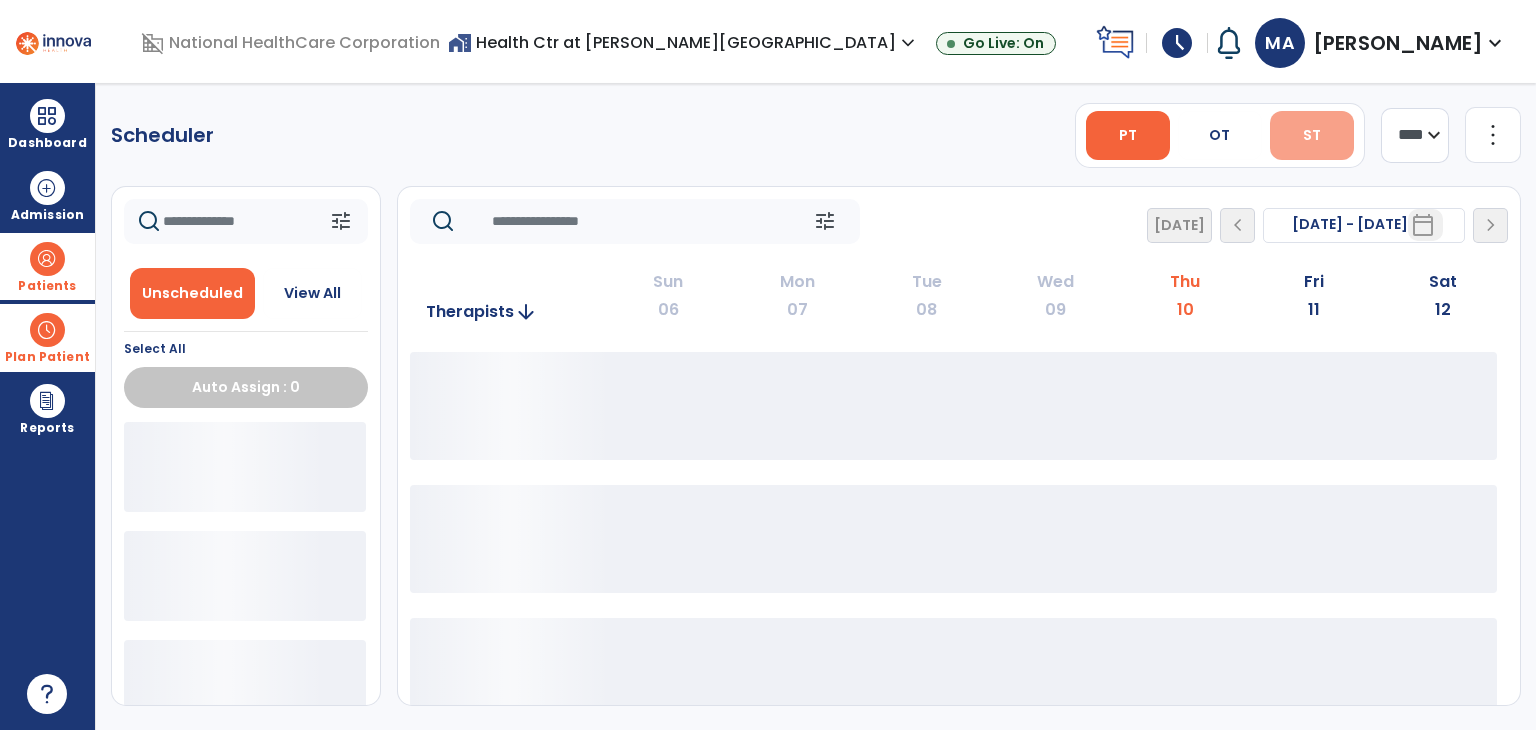 click on "ST" at bounding box center (1312, 135) 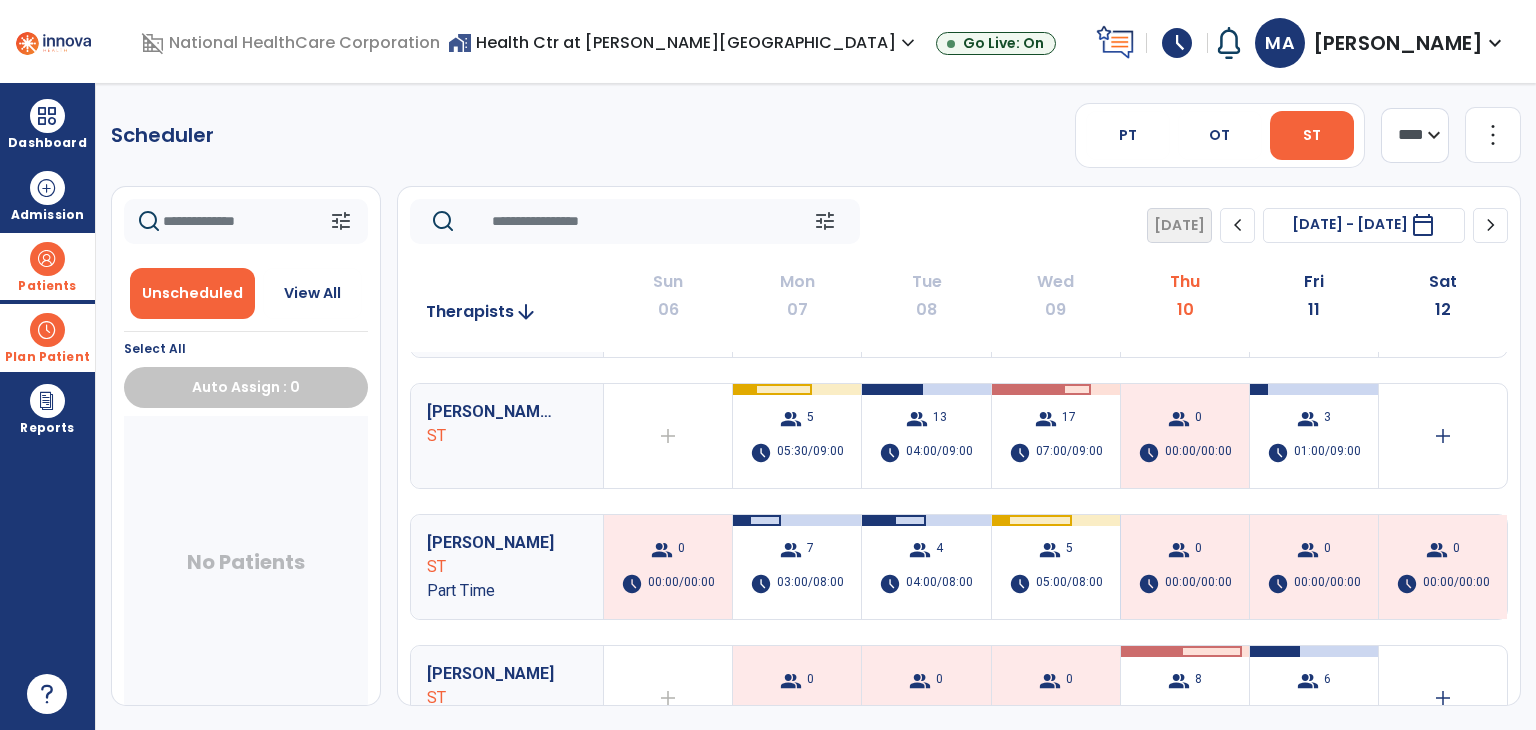 scroll, scrollTop: 0, scrollLeft: 0, axis: both 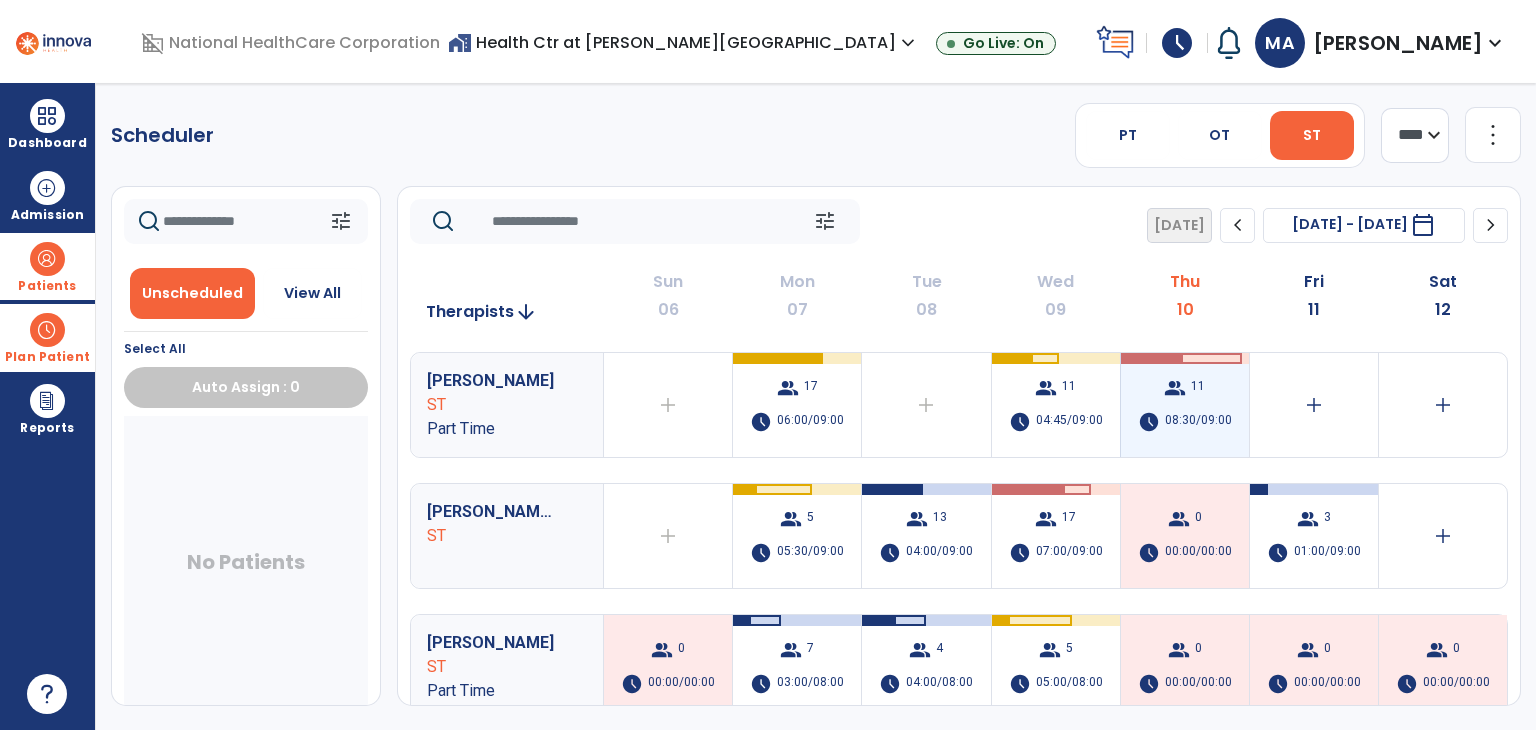 click on "group  11  schedule  08:30/09:00" at bounding box center (1185, 405) 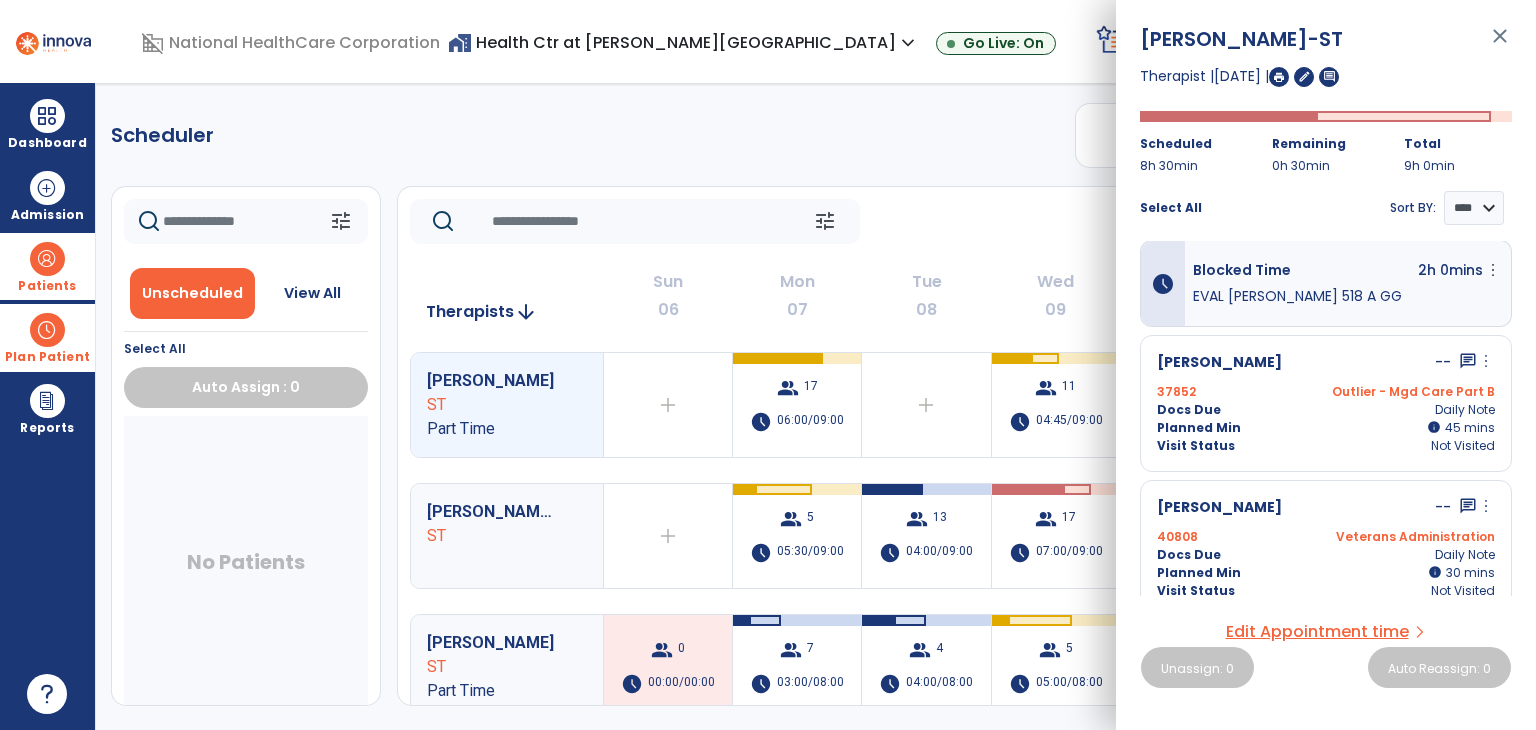 scroll, scrollTop: 0, scrollLeft: 0, axis: both 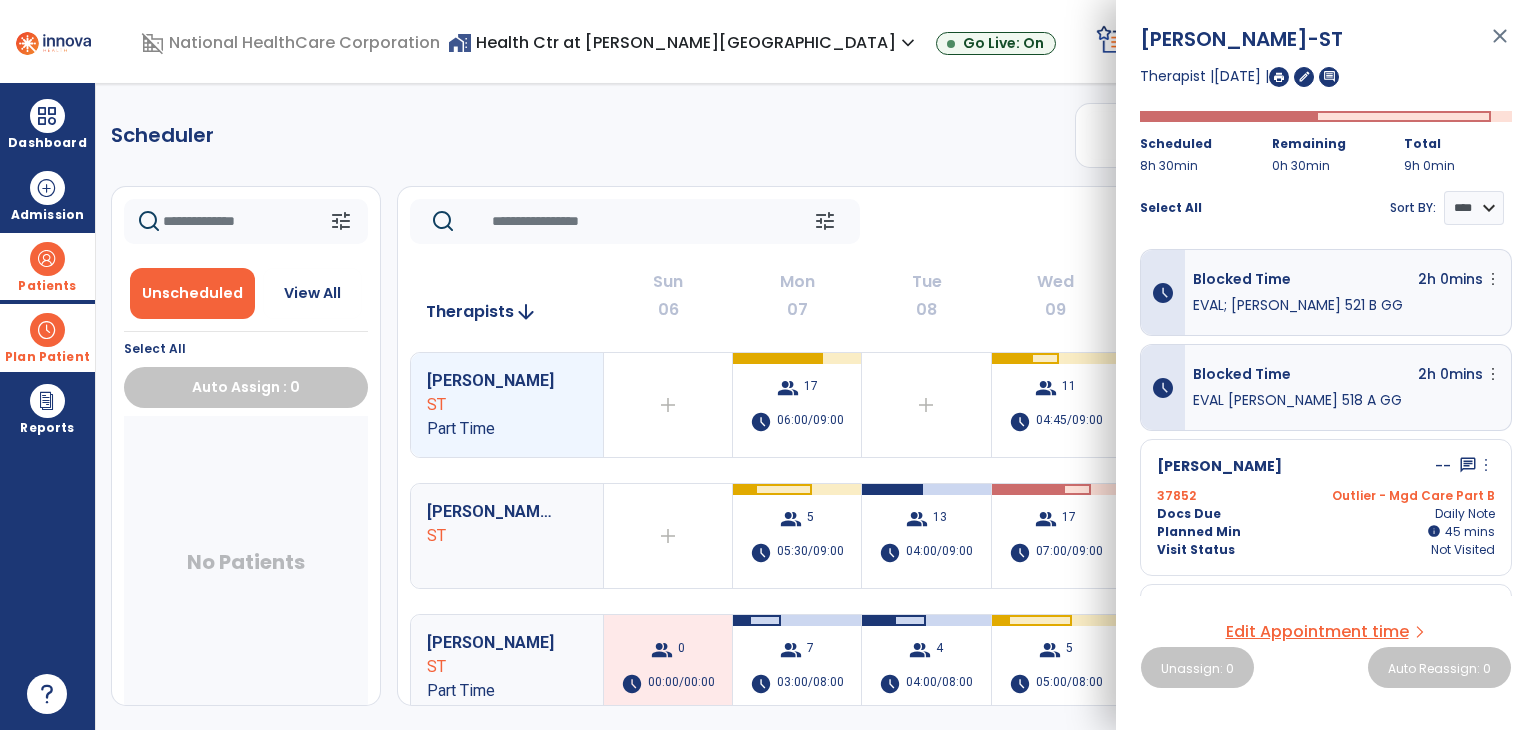 click at bounding box center [1279, 77] 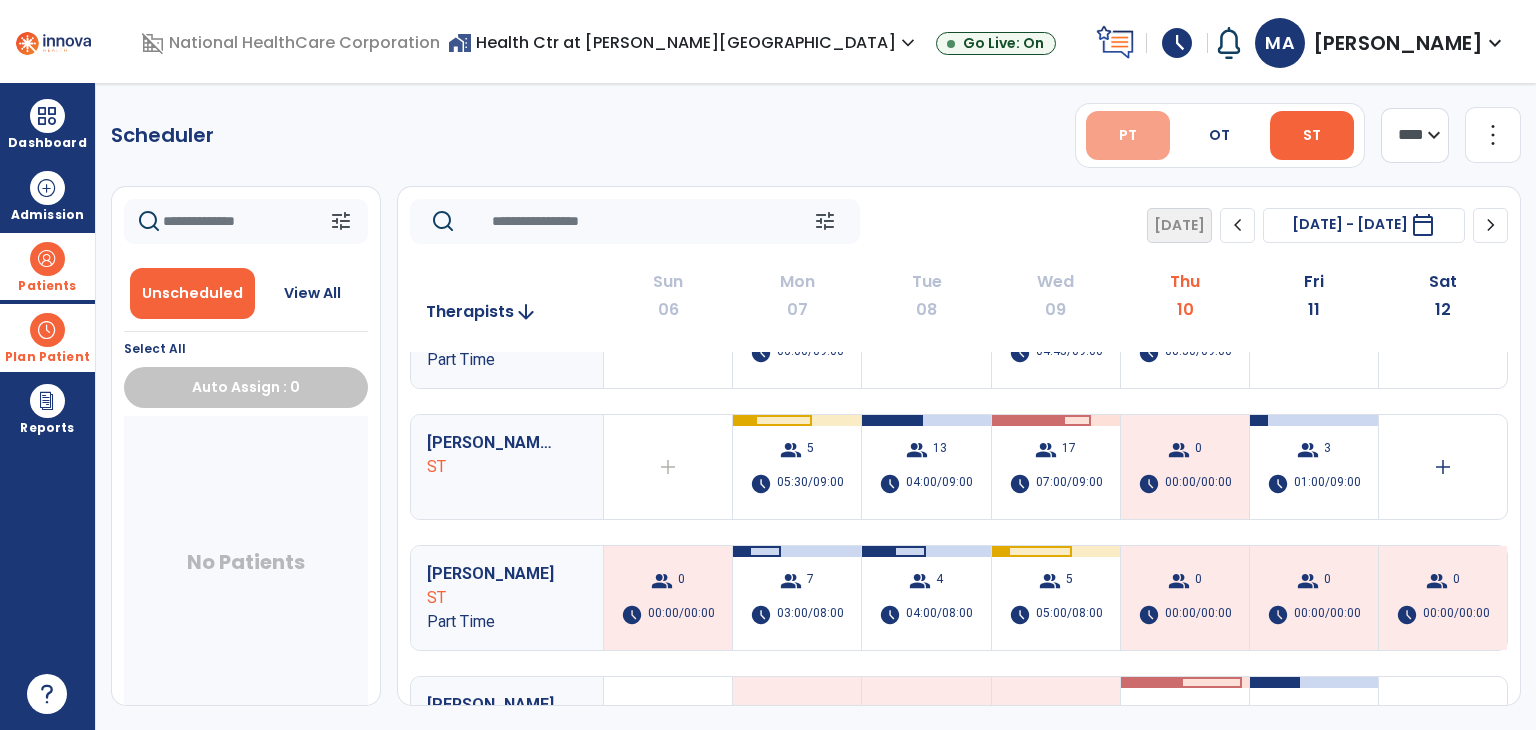 scroll, scrollTop: 0, scrollLeft: 0, axis: both 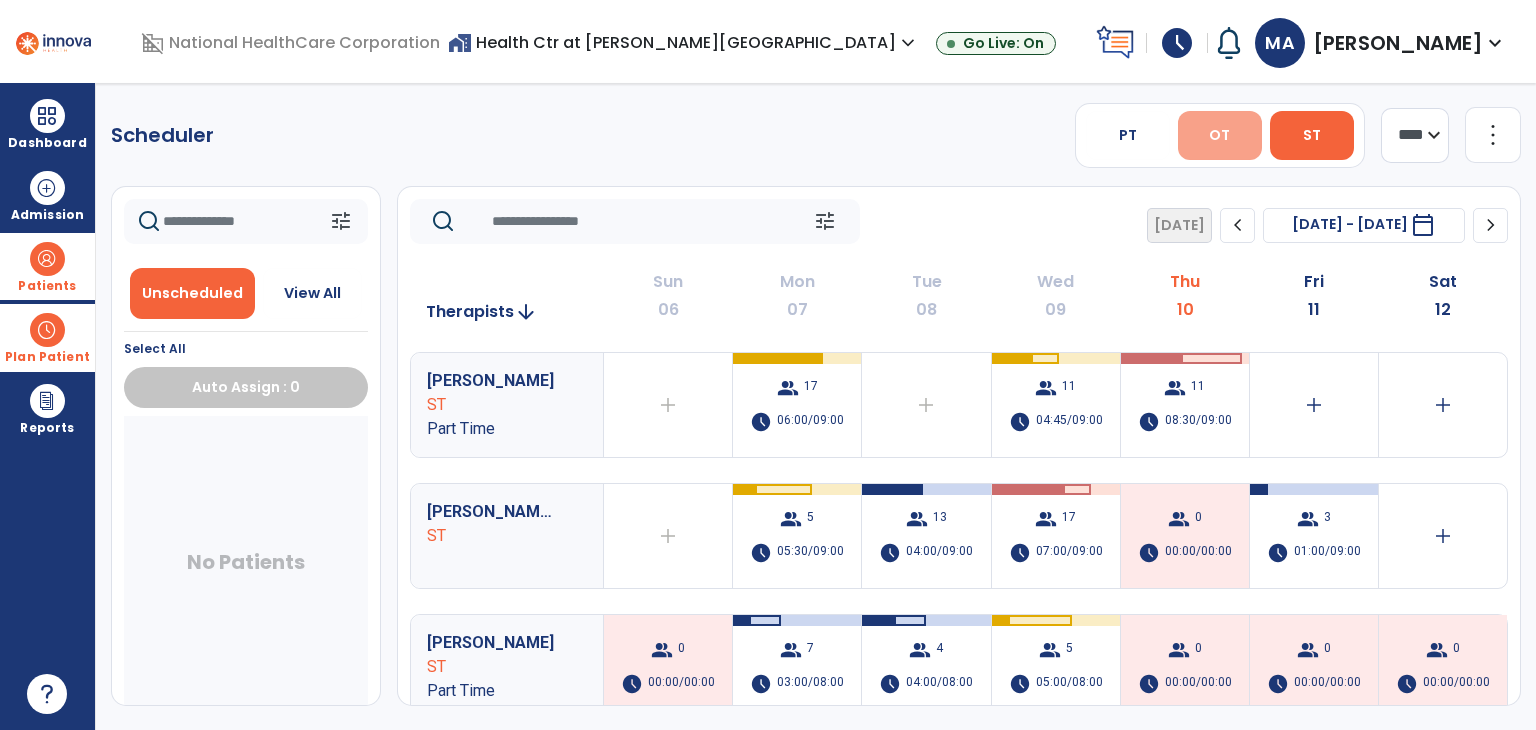 click on "OT" at bounding box center [1220, 135] 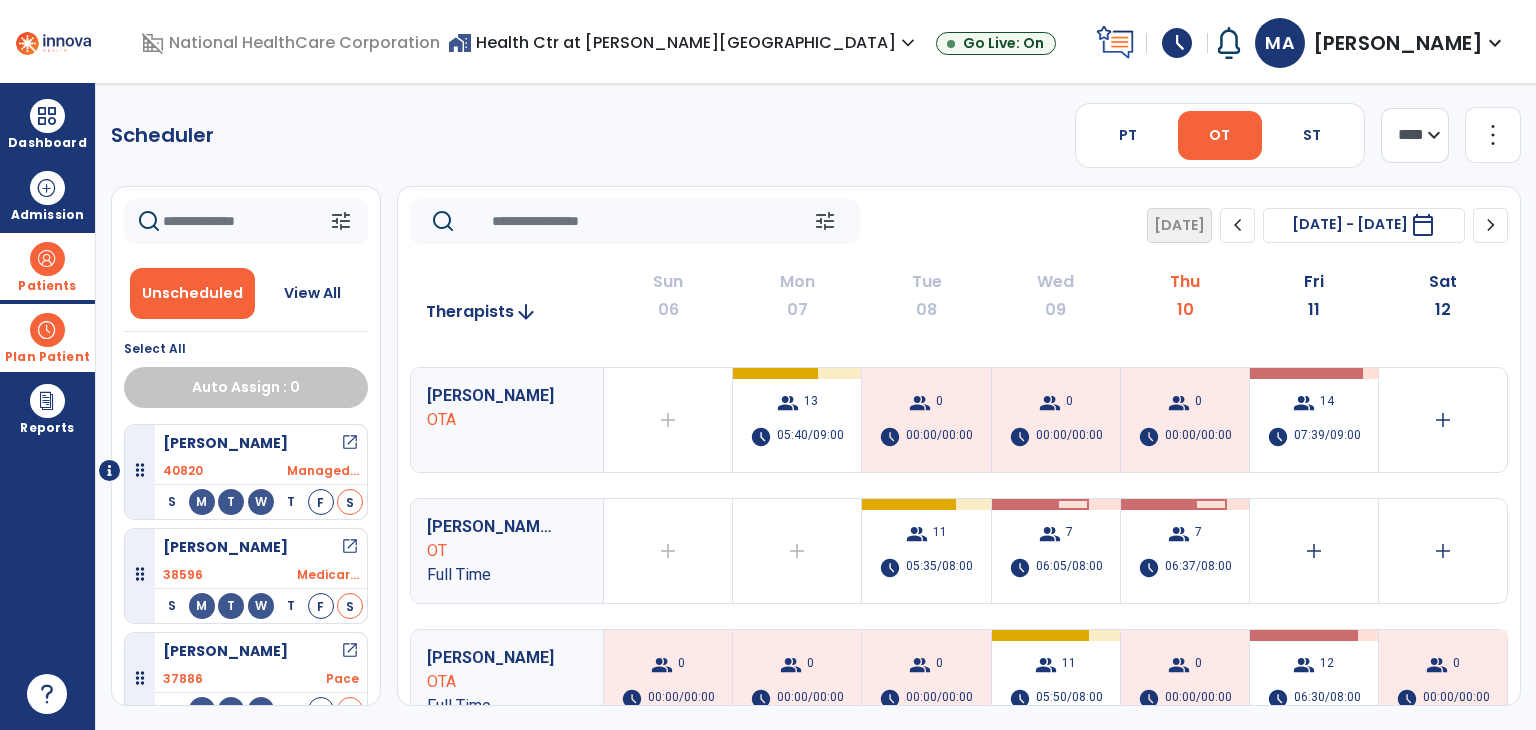 scroll, scrollTop: 802, scrollLeft: 0, axis: vertical 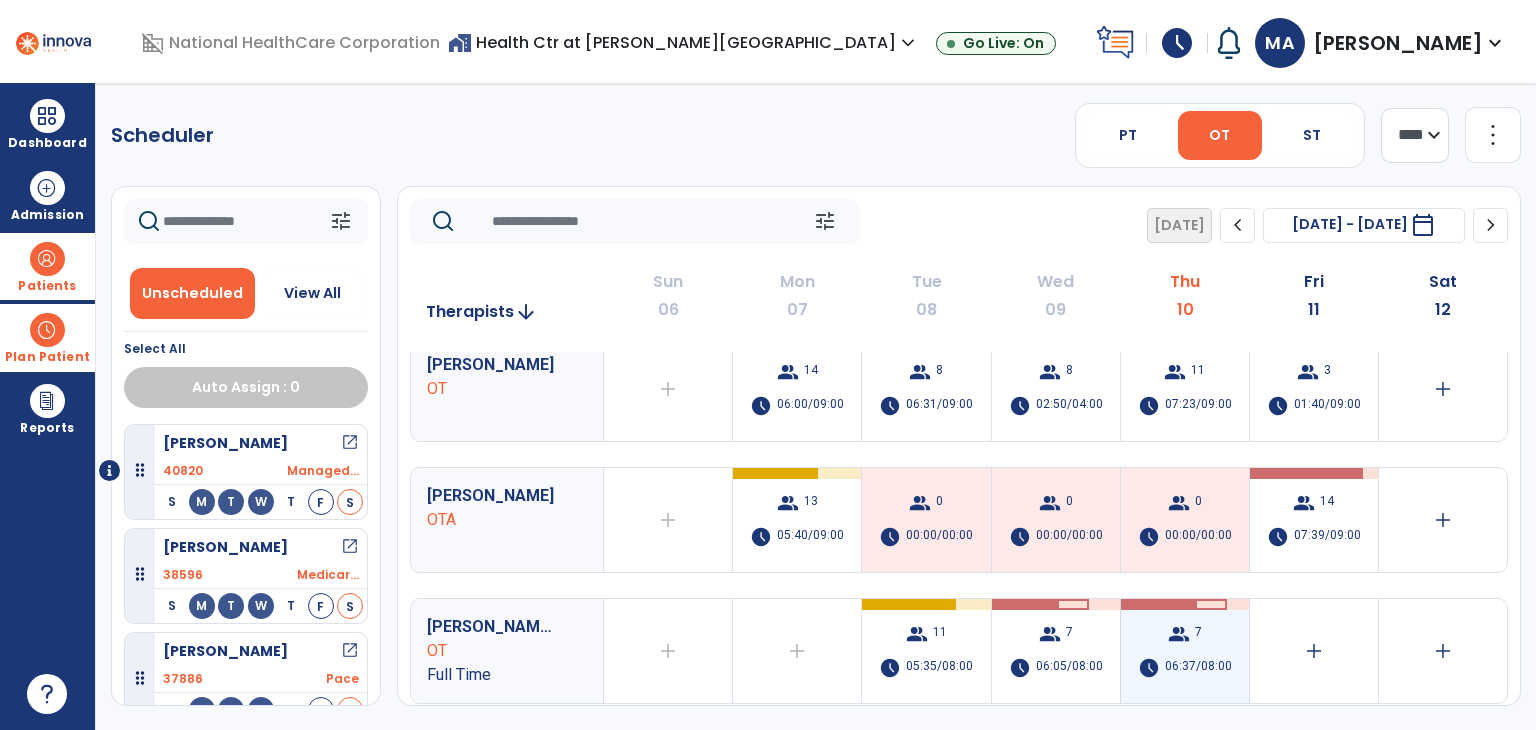 click on "group  7" at bounding box center [1185, 634] 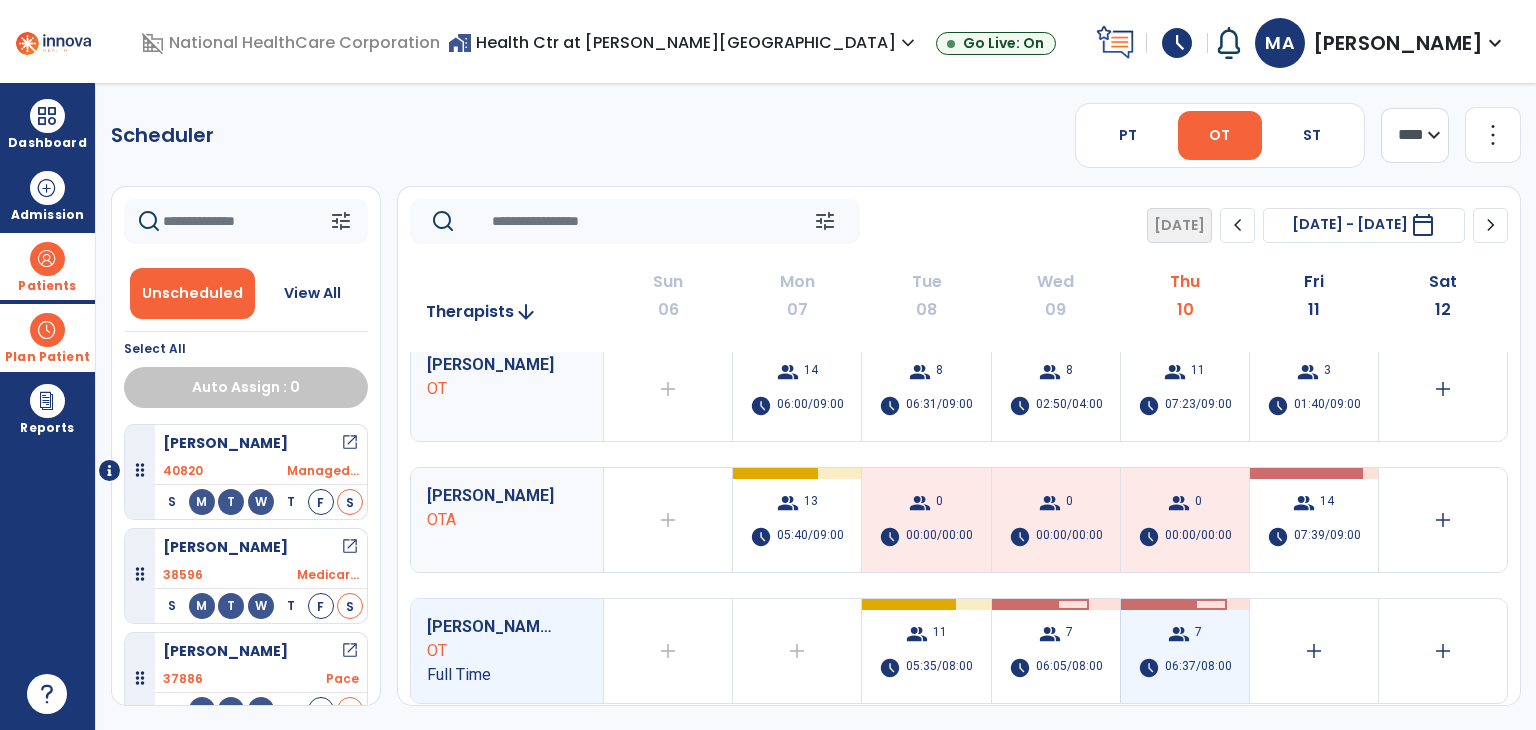 click on "domain_disabled   National HealthCare Corporation   home_work   Health Ctr at [PERSON_NAME] Place   expand_more   Health Ctr at [PERSON_NAME][GEOGRAPHIC_DATA]   NHC Sandbox  Go Live: On schedule My Time:   [DATE]    ***** stop  Stop   Open your timecard  arrow_right Notifications Mark as read Request to add (ST) discharge Note - [PERSON_NAME] [DATE] 7:27 AM | Health Ctr at [PERSON_NAME] Place See all Notifications  MA   [PERSON_NAME]   expand_more   home   Home   person   Profile   help   Help   logout   Log out  Dashboard  dashboard  Therapist Dashboard Admission Patients  format_list_bulleted  Patient List  space_dashboard  Patient Board  insert_chart  PDPM Board Plan Patient  event_note  Planner  content_paste_go  Scheduler  content_paste_go  Whiteboard Reports  export_notes  Billing Exports  note_alt  EOM Report  event_note  Minutes By Payor  inbox_customize  Service Log  playlist_add_check  Triple Check Report  Scheduler   PT   OT   ST  **** *** more_vert  Manage Labor   Print  S M" at bounding box center [768, 365] 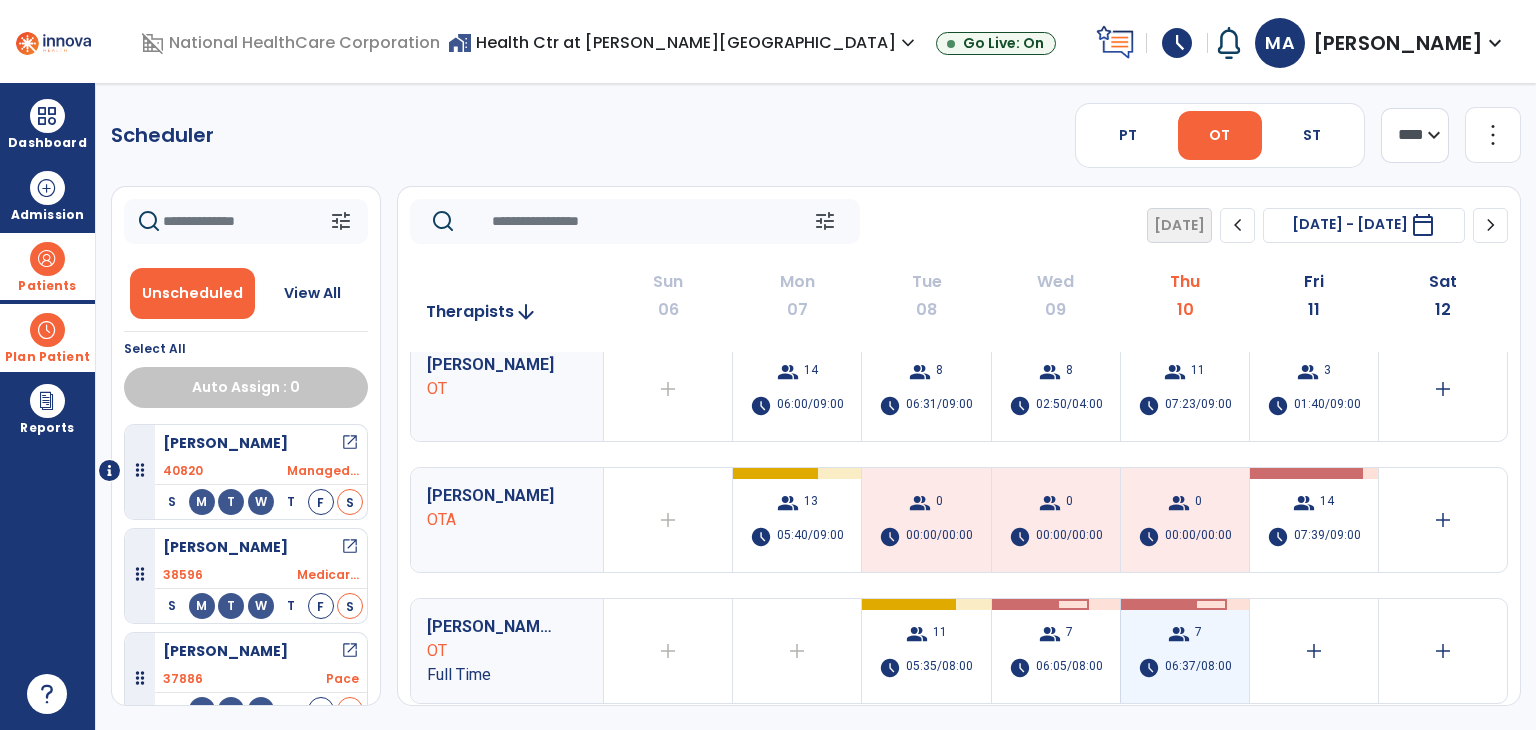 click on "group" at bounding box center (1179, 634) 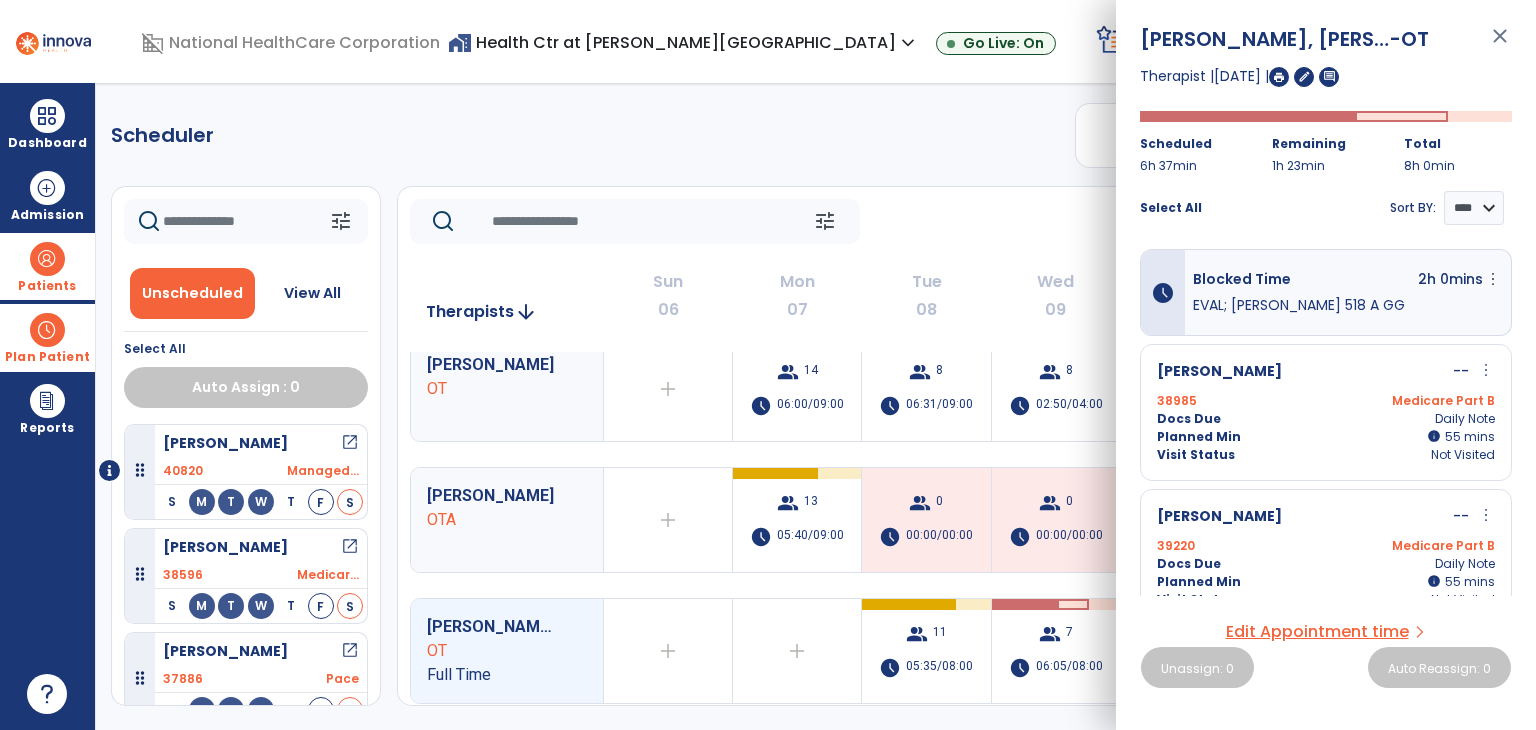 click at bounding box center (1279, 77) 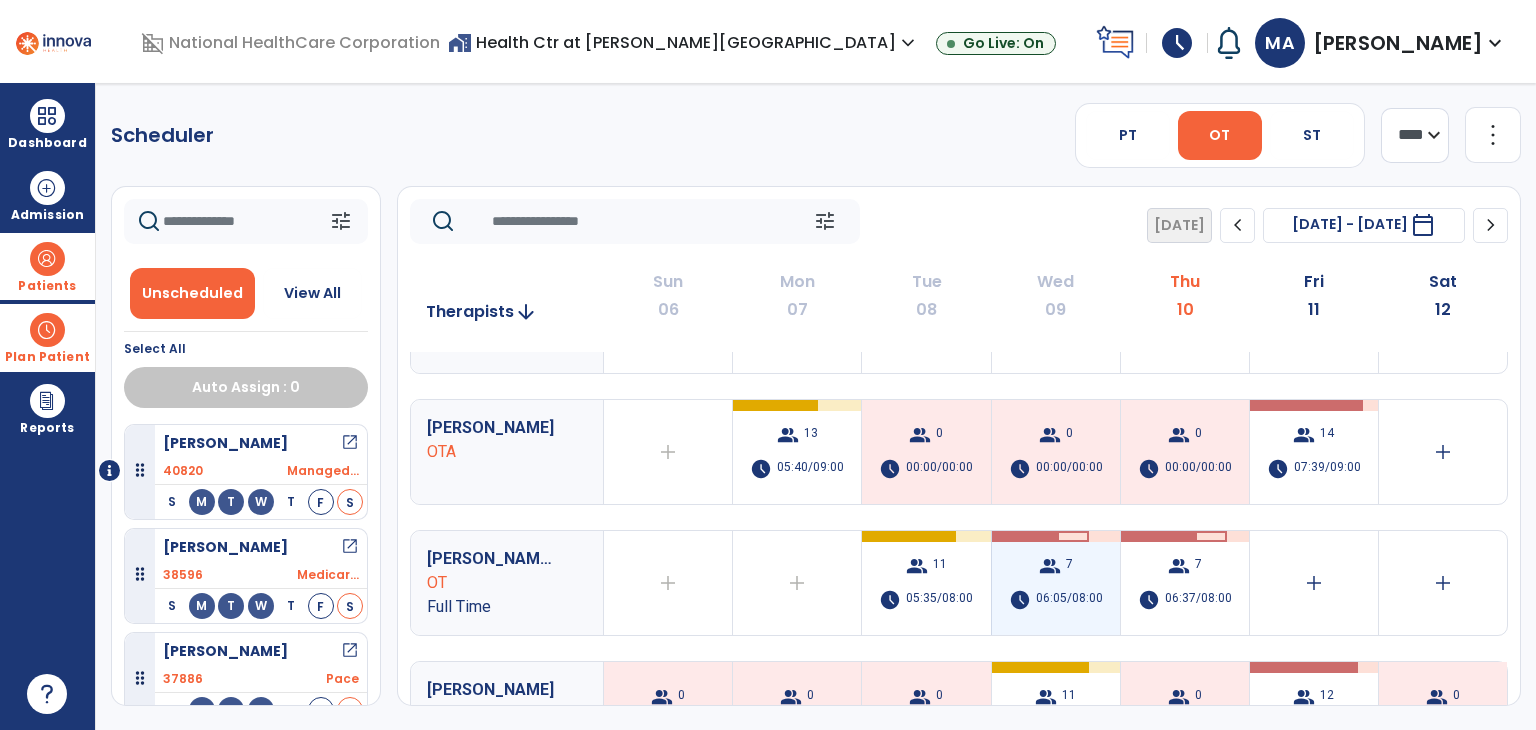scroll, scrollTop: 900, scrollLeft: 0, axis: vertical 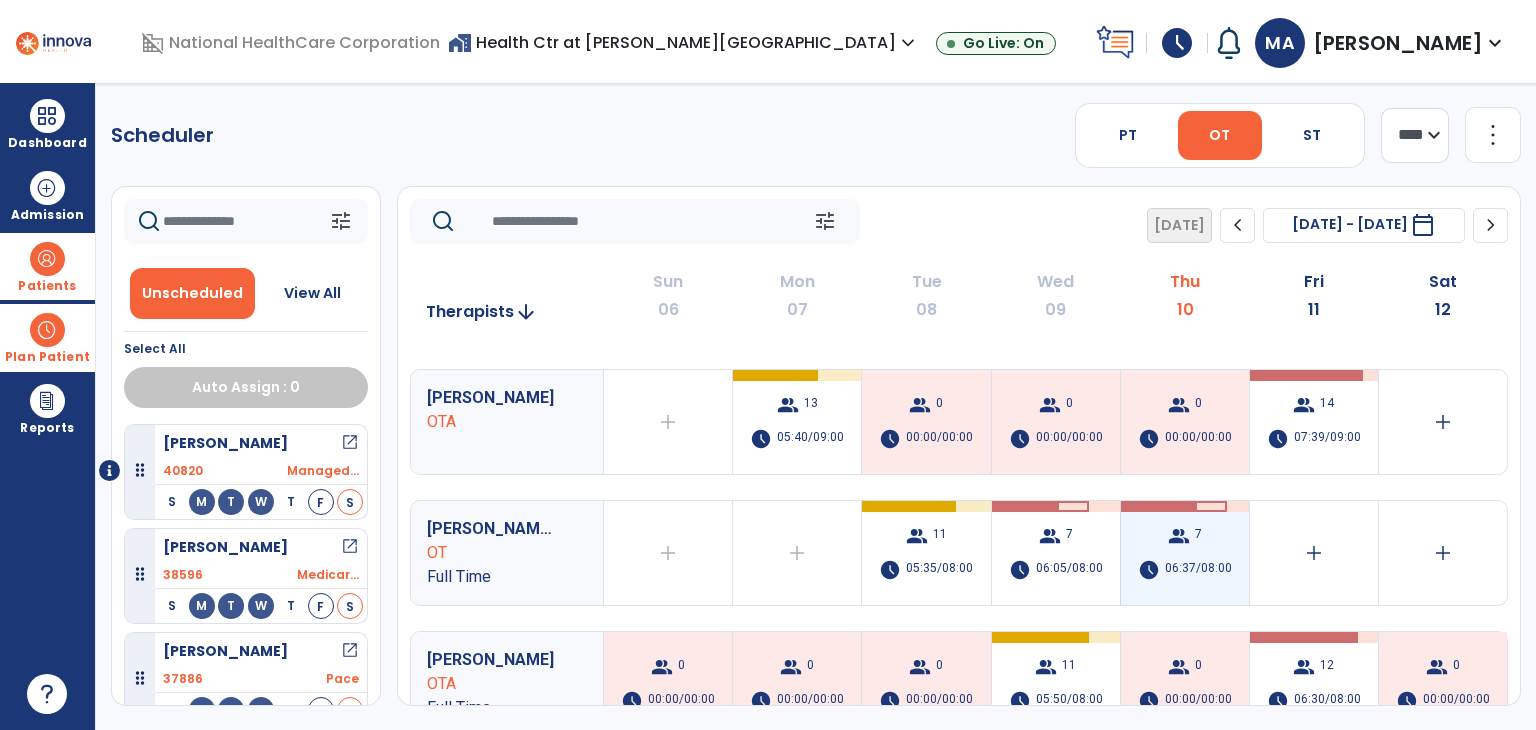 click on "06:37/08:00" at bounding box center [1198, 570] 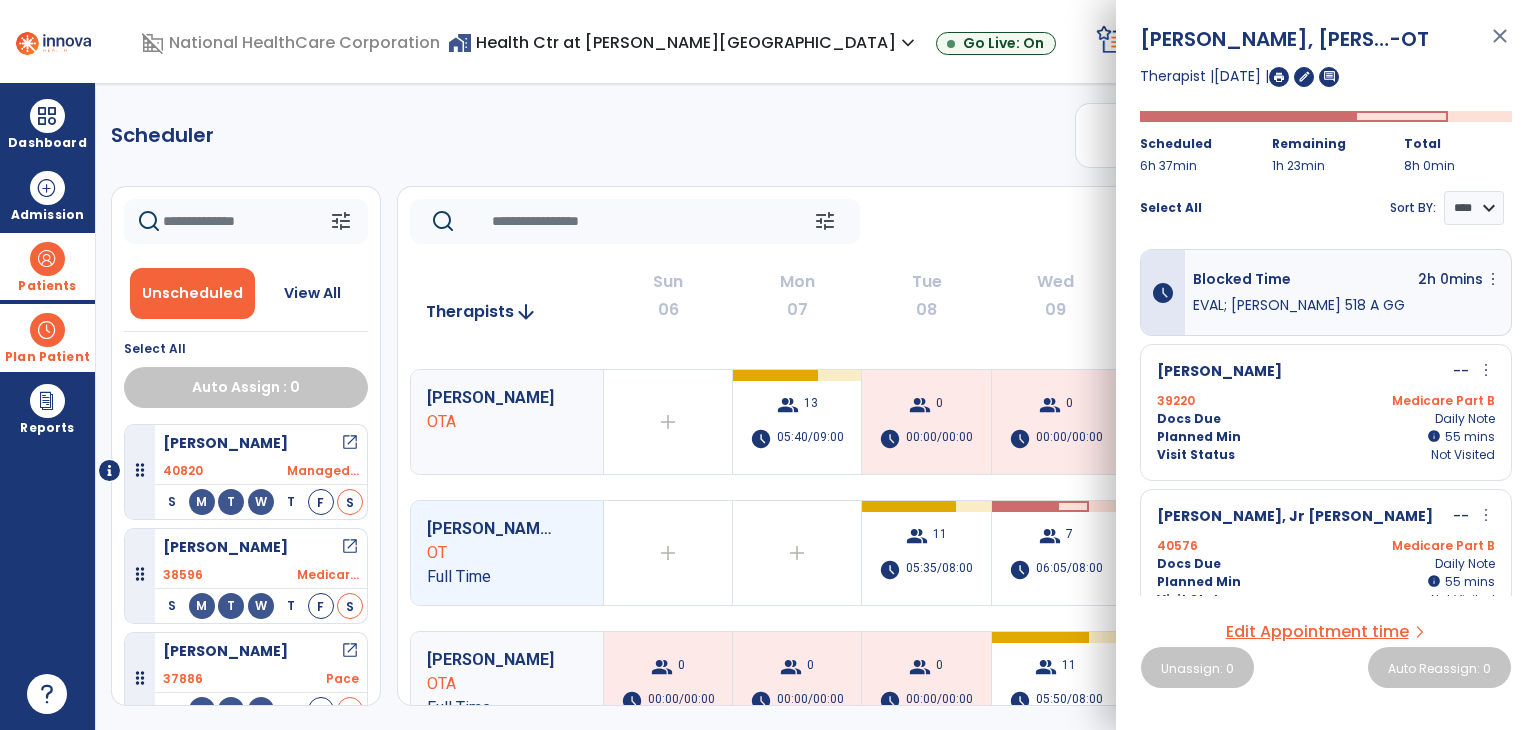 click at bounding box center (1279, 77) 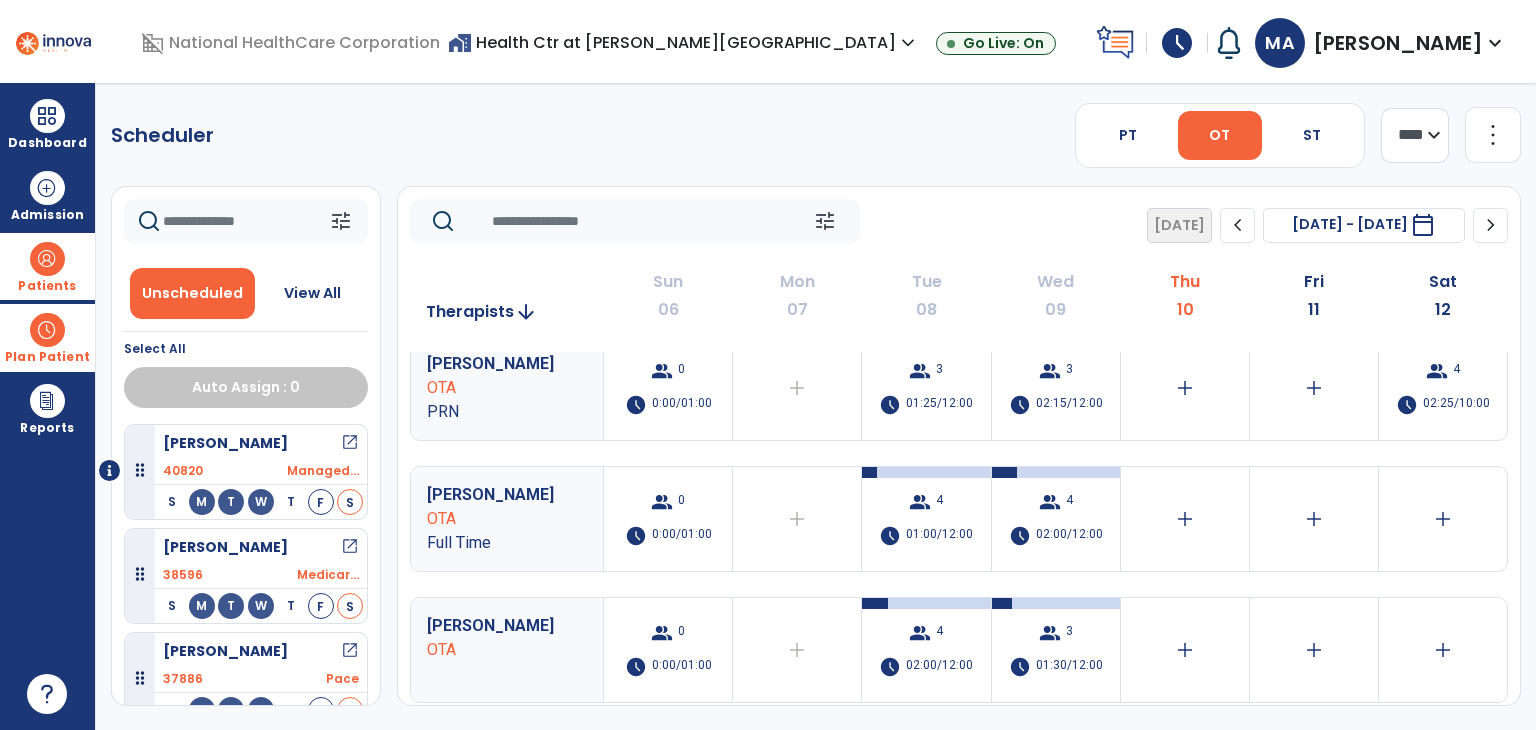 scroll, scrollTop: 1200, scrollLeft: 0, axis: vertical 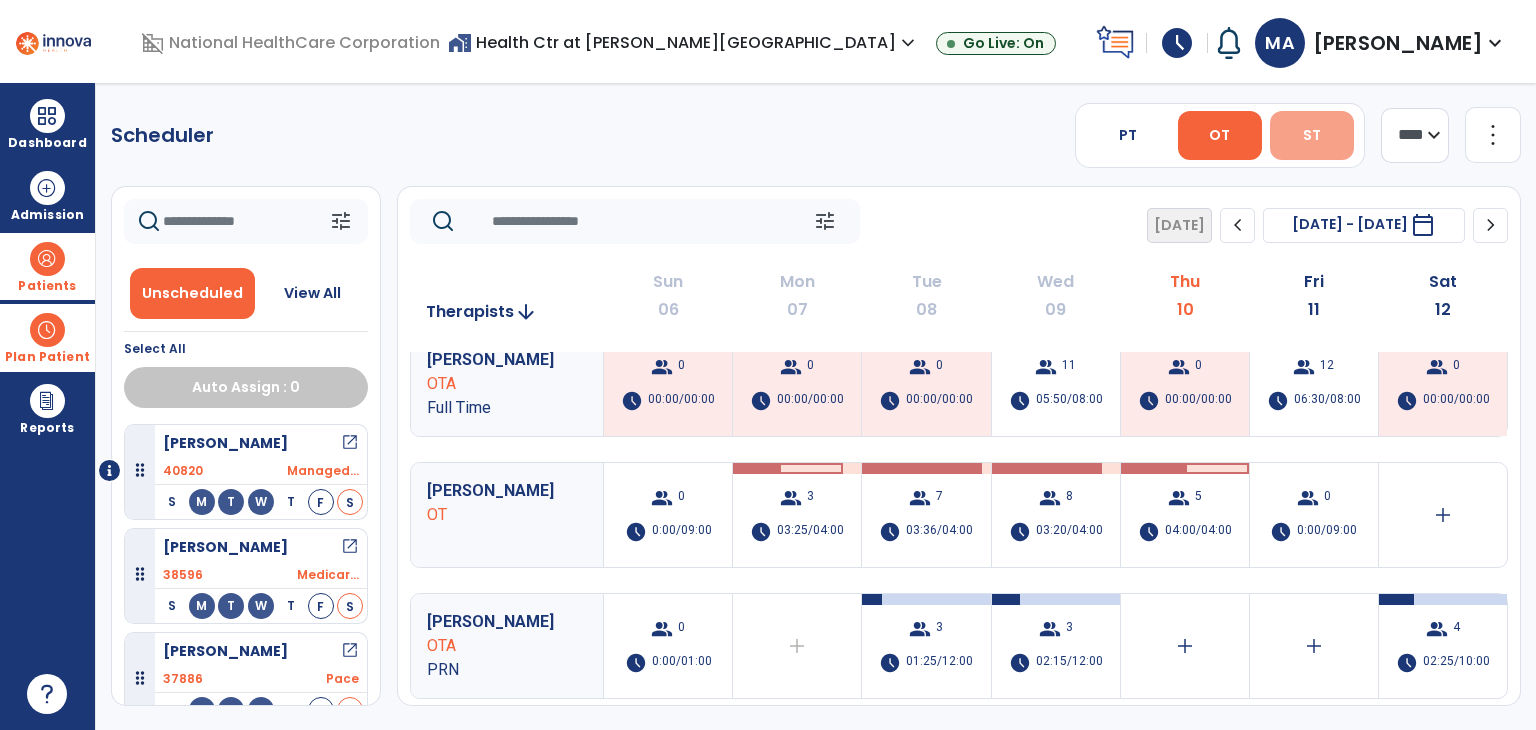 click on "ST" at bounding box center (1312, 135) 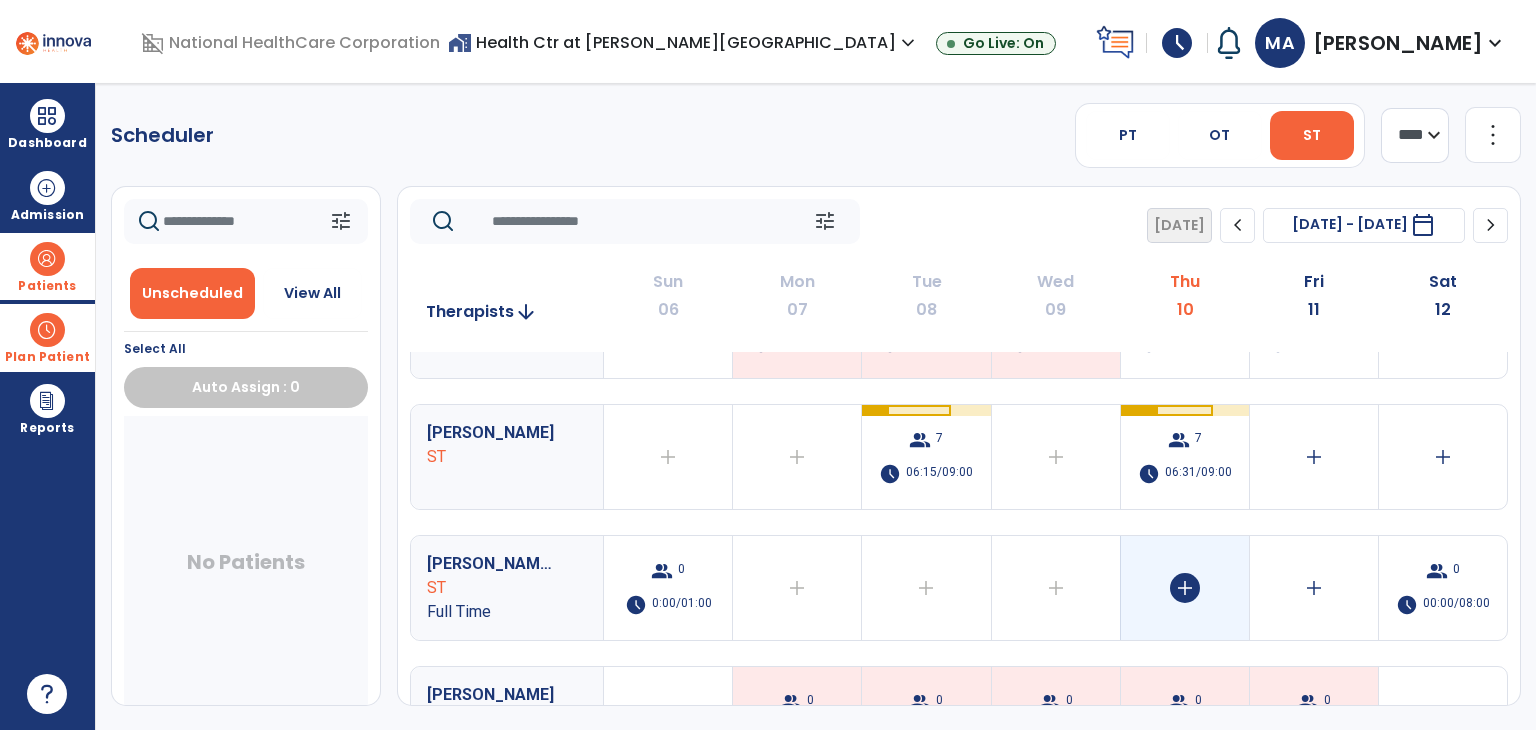 scroll, scrollTop: 437, scrollLeft: 0, axis: vertical 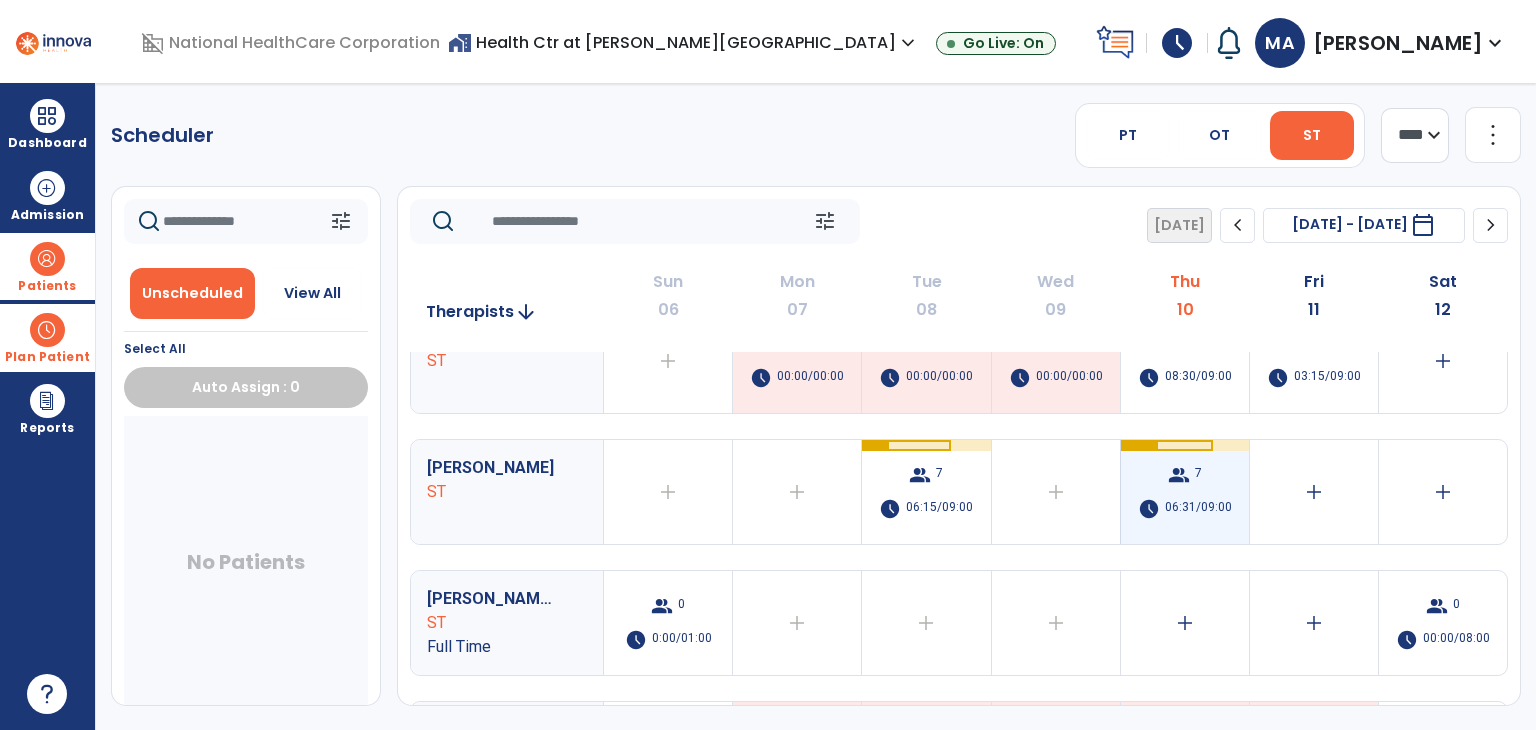 click on "group  7  schedule  06:31/09:00" at bounding box center (1185, 492) 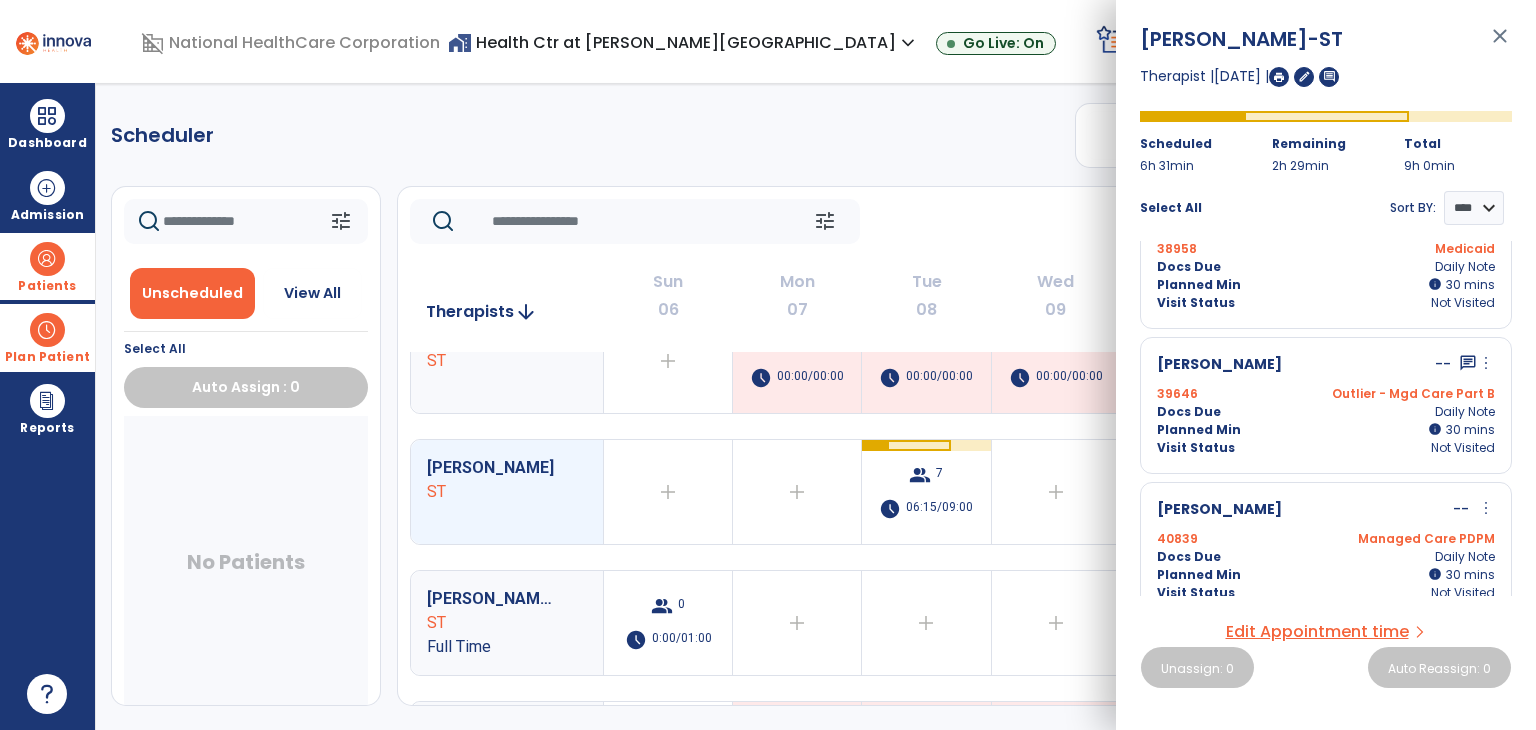 scroll, scrollTop: 400, scrollLeft: 0, axis: vertical 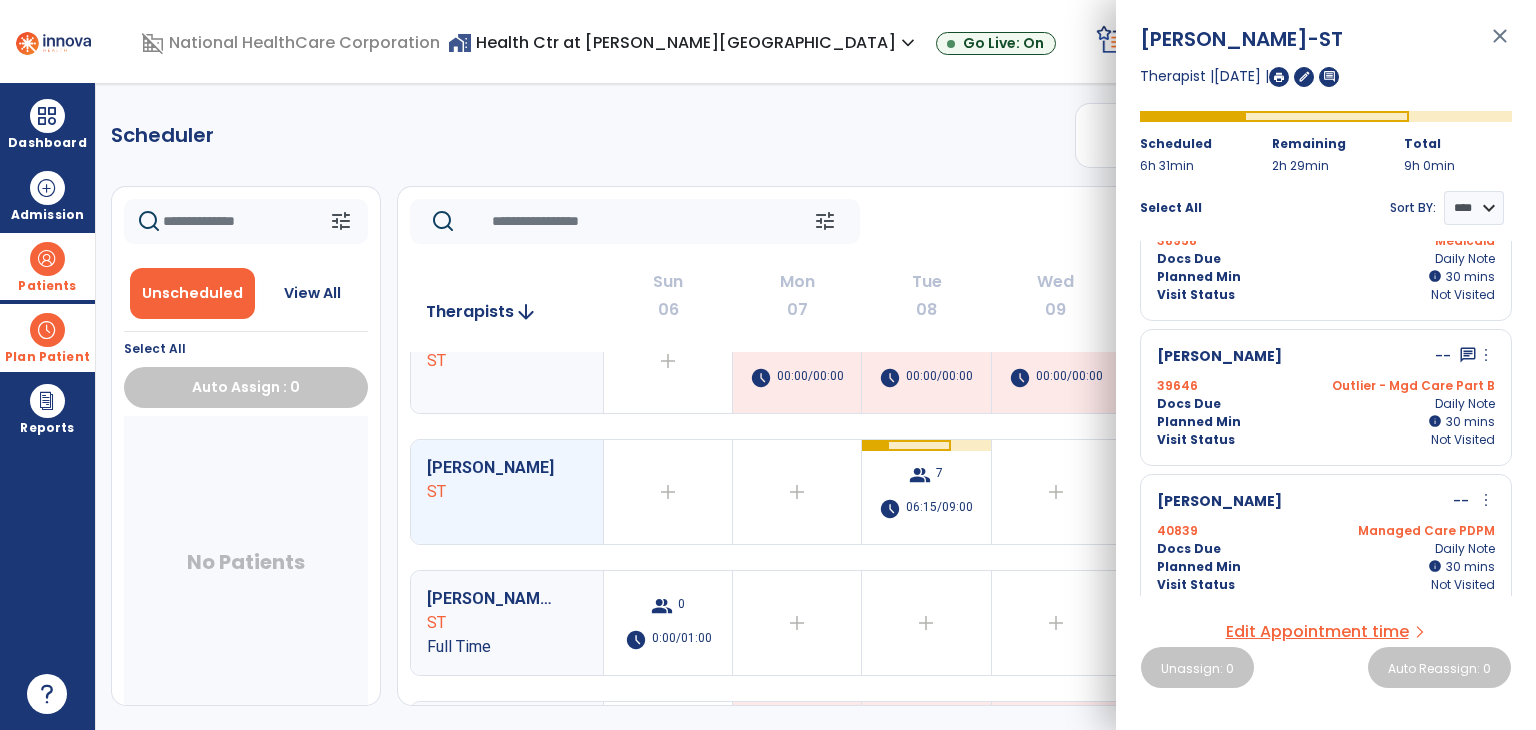 click on "Scheduler   PT   OT   ST  **** *** more_vert  Manage Labor   View All Therapists   Print" 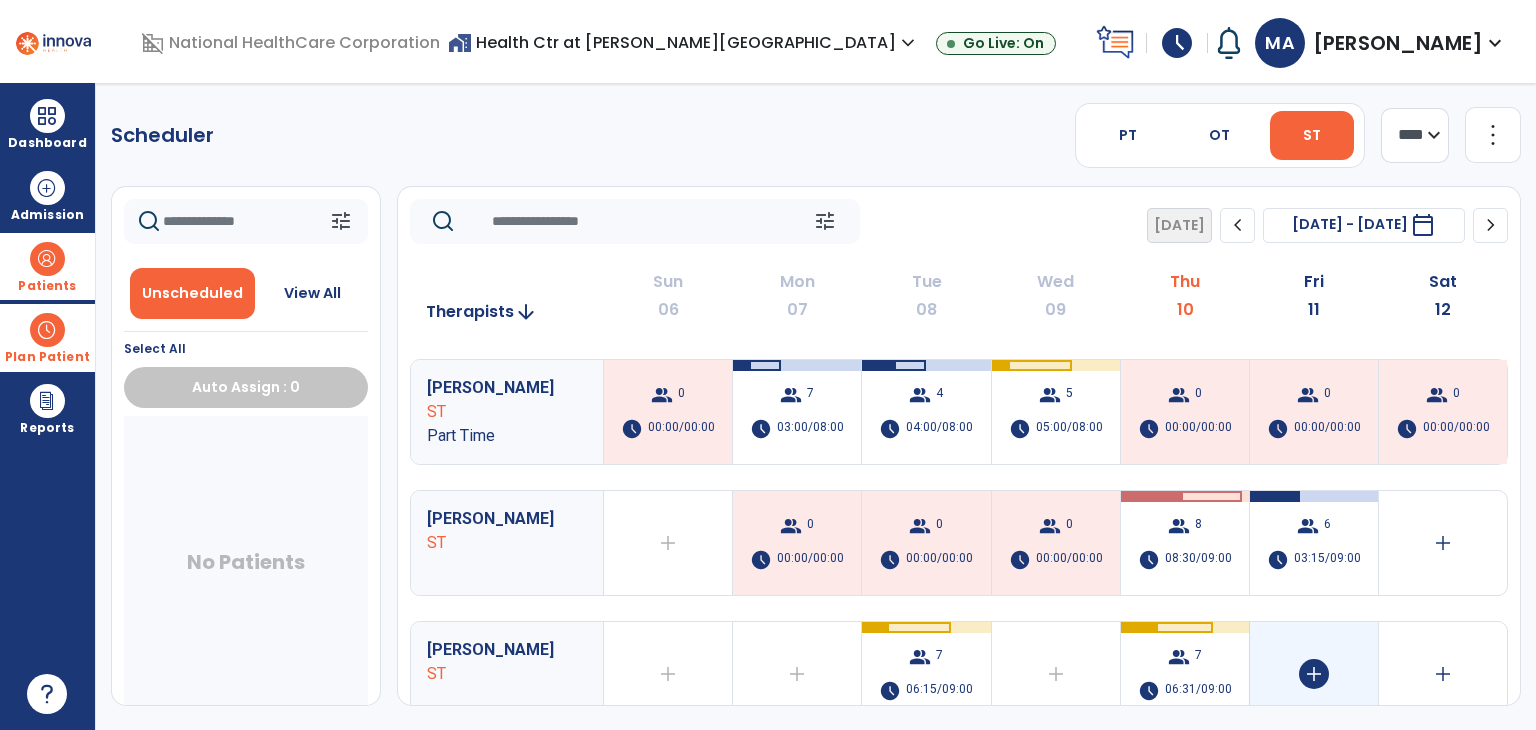scroll, scrollTop: 300, scrollLeft: 0, axis: vertical 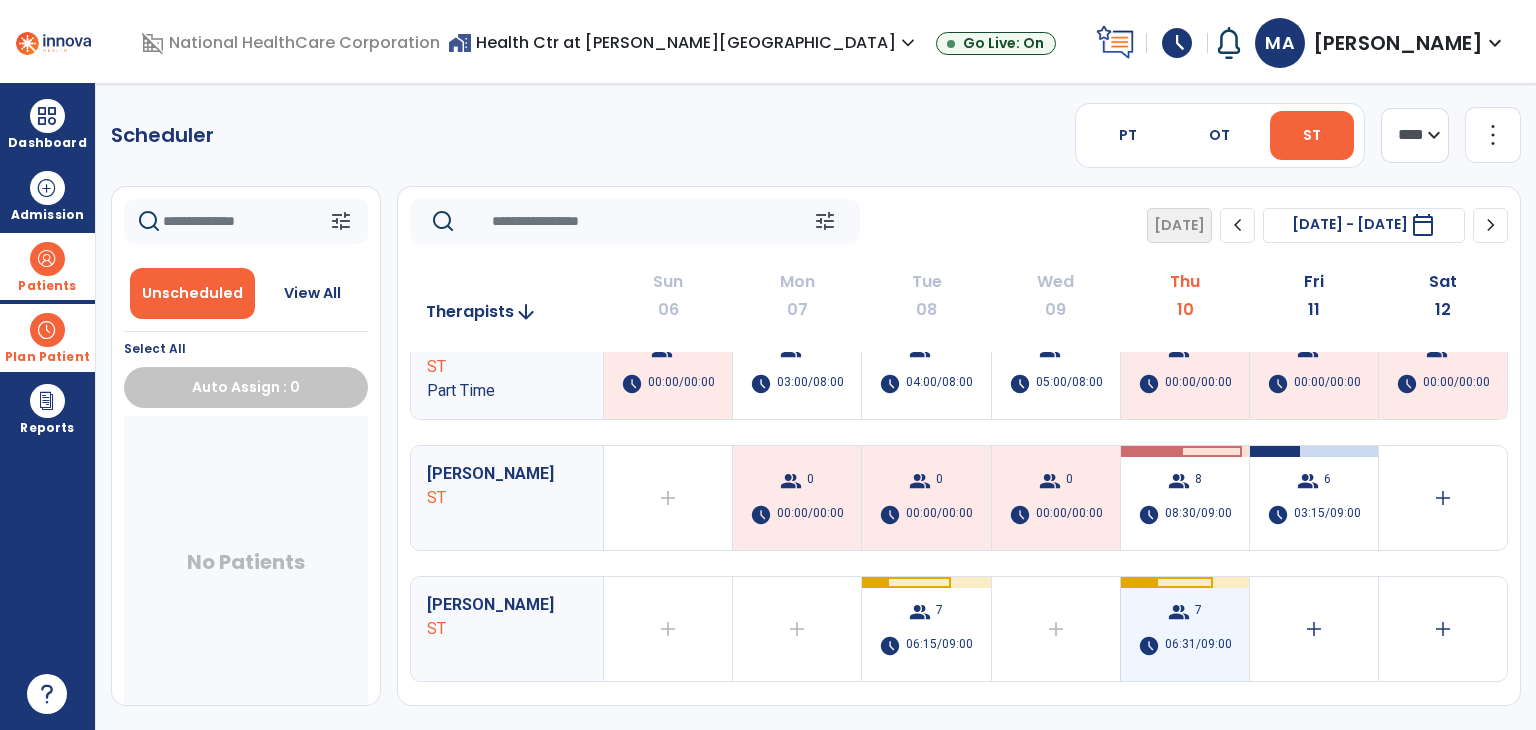 click on "schedule  06:31/09:00" at bounding box center [1185, 646] 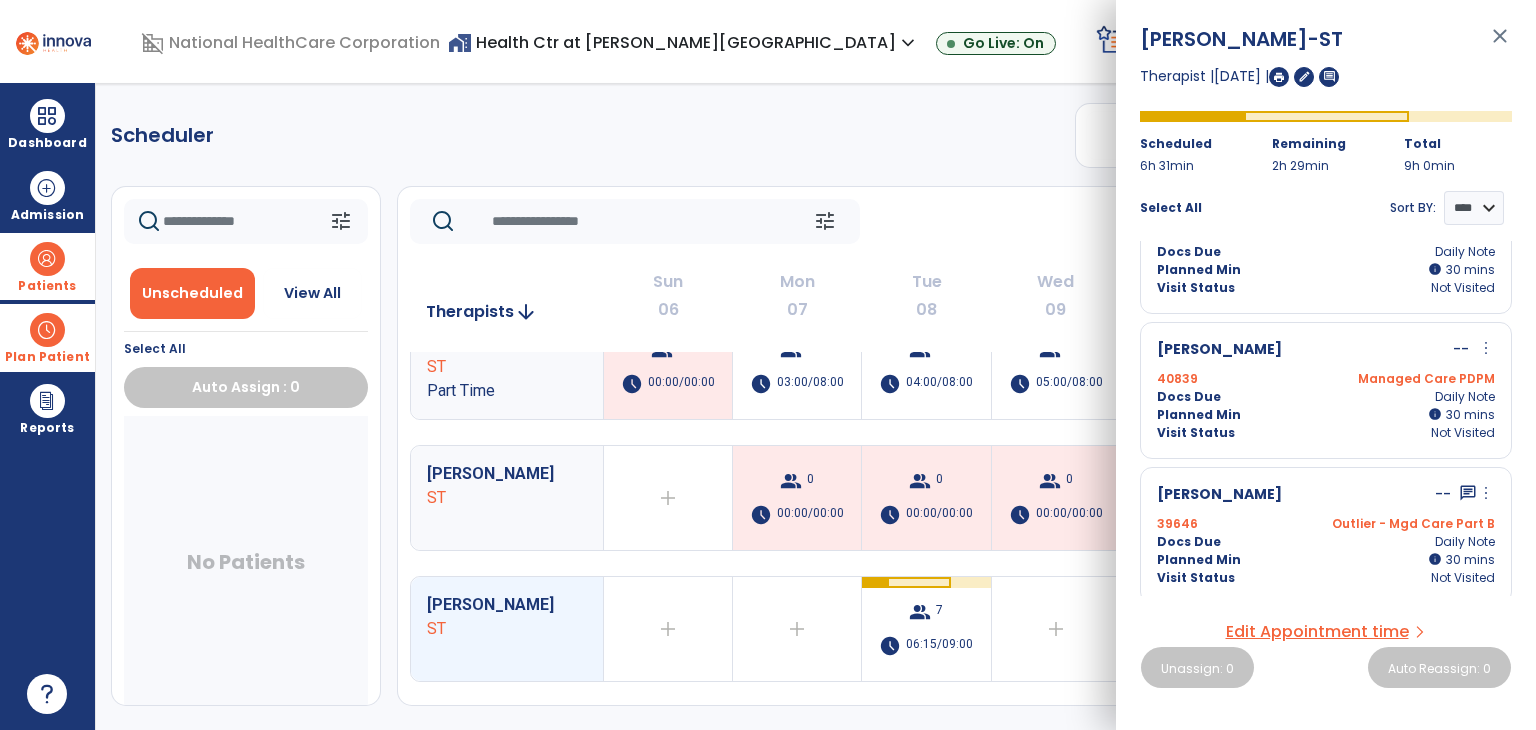 scroll, scrollTop: 600, scrollLeft: 0, axis: vertical 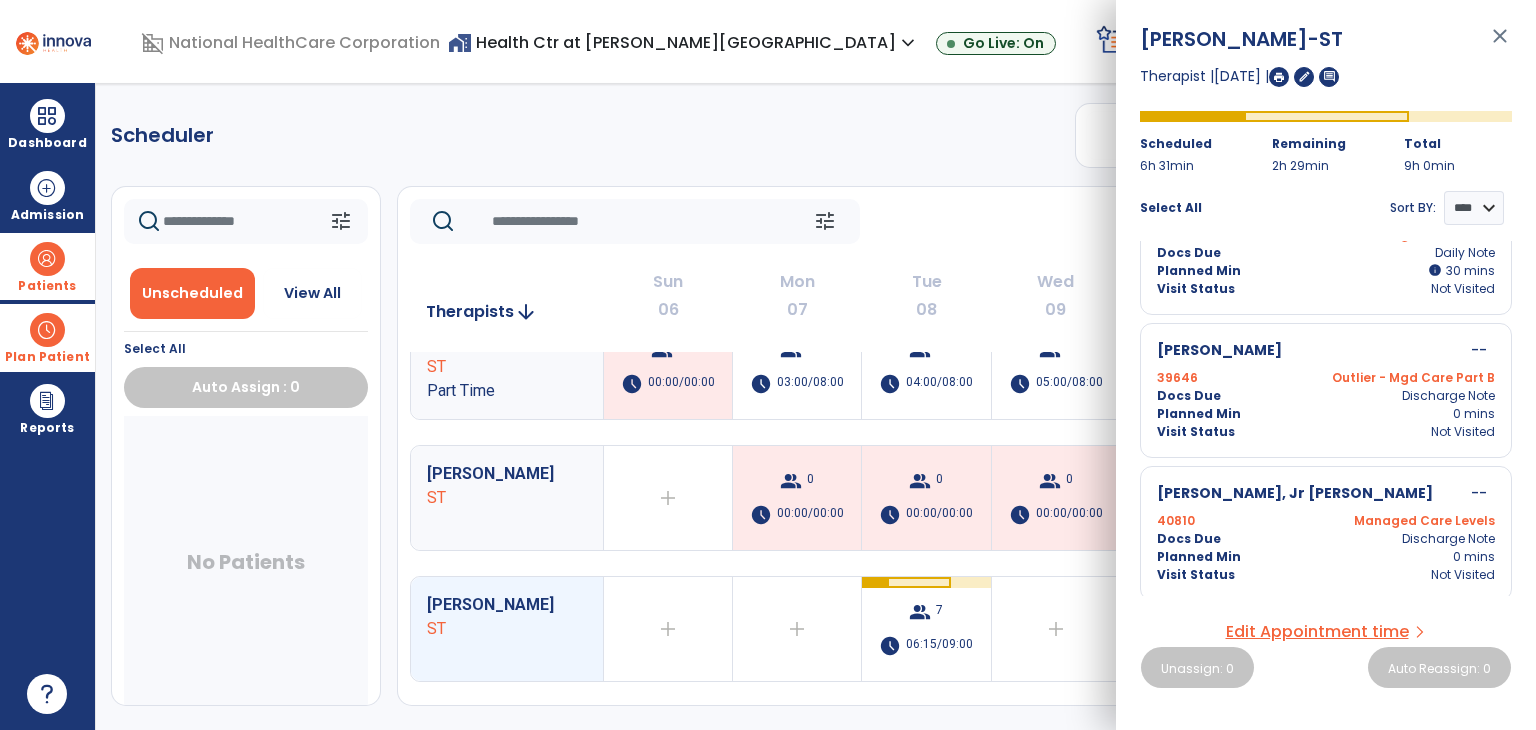 click at bounding box center (1279, 77) 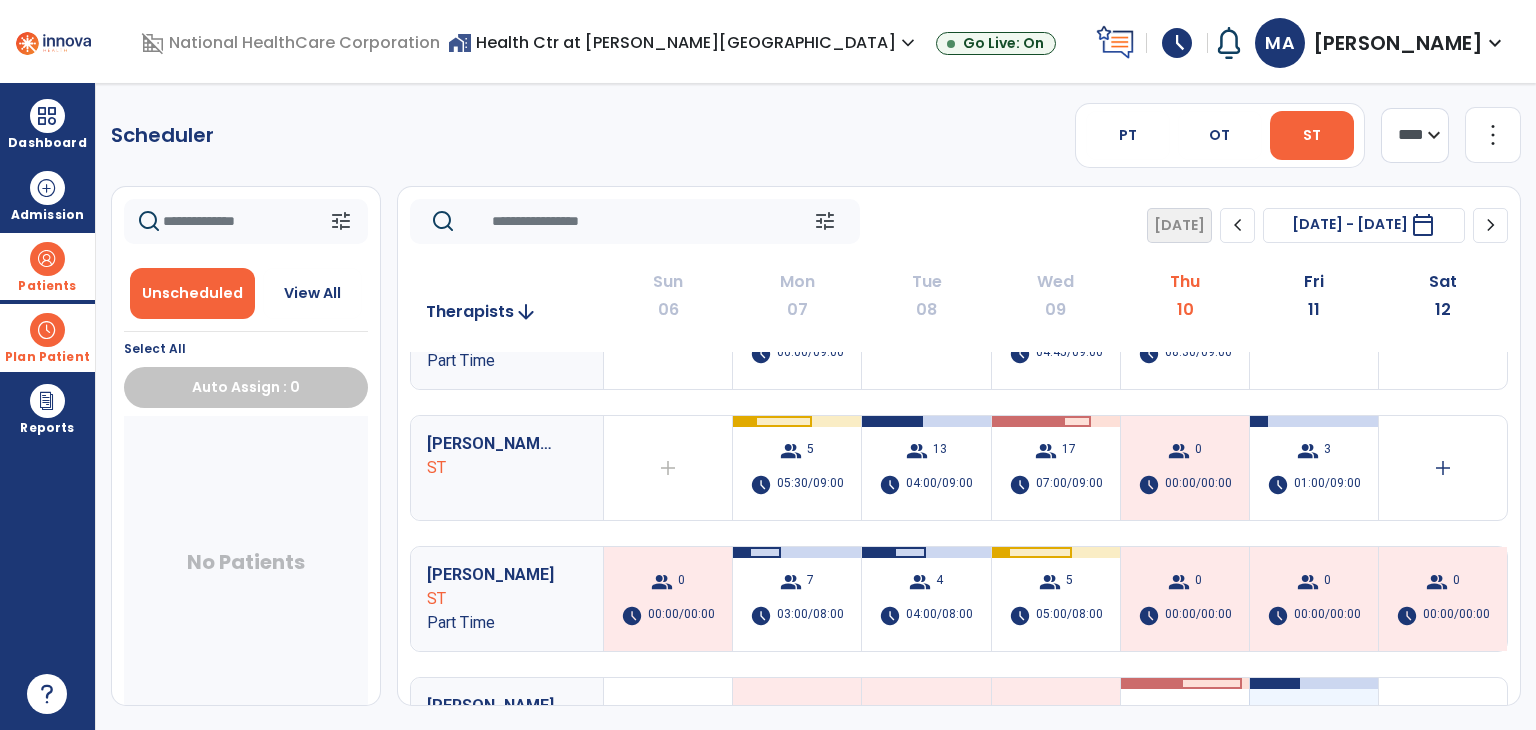 scroll, scrollTop: 0, scrollLeft: 0, axis: both 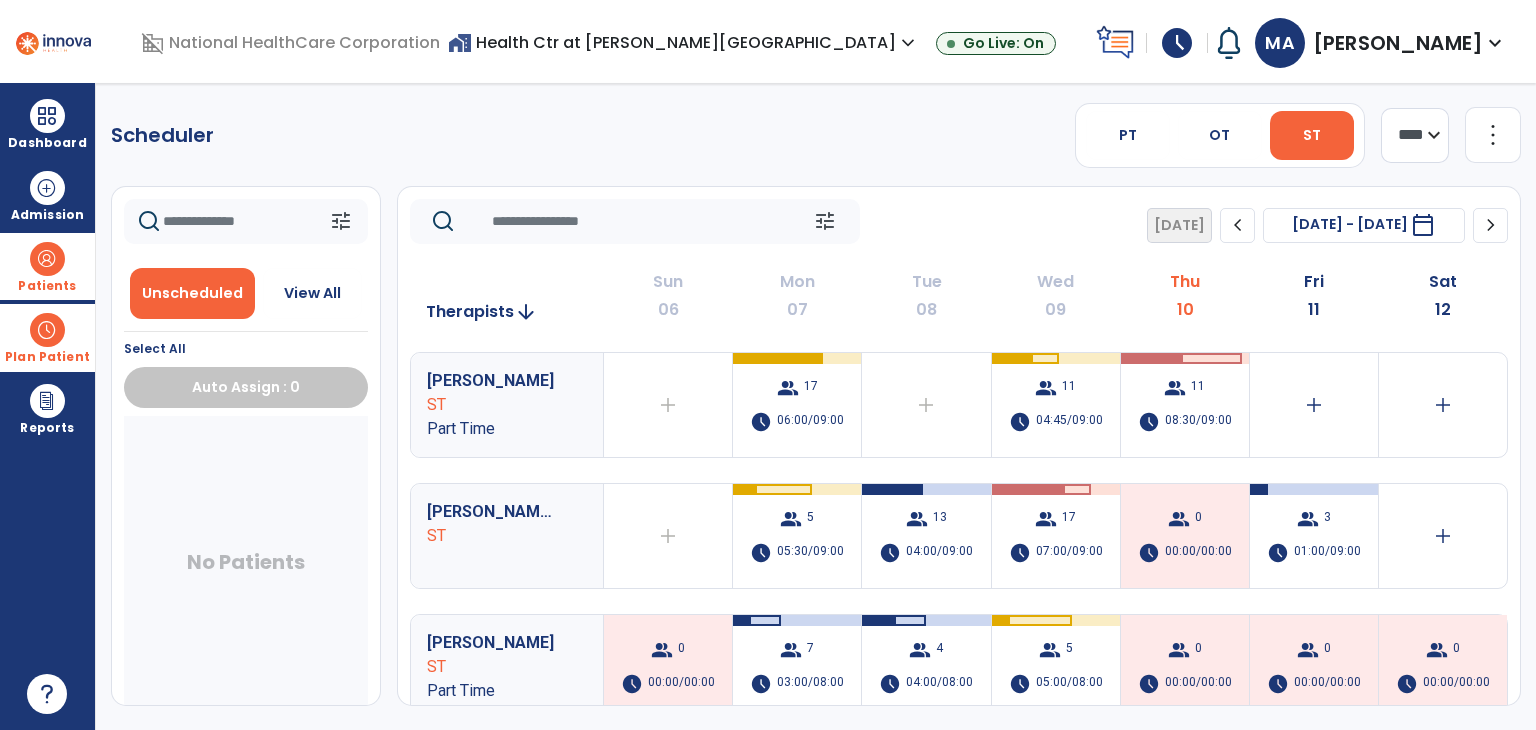 drag, startPoint x: 48, startPoint y: 248, endPoint x: 71, endPoint y: 237, distance: 25.495098 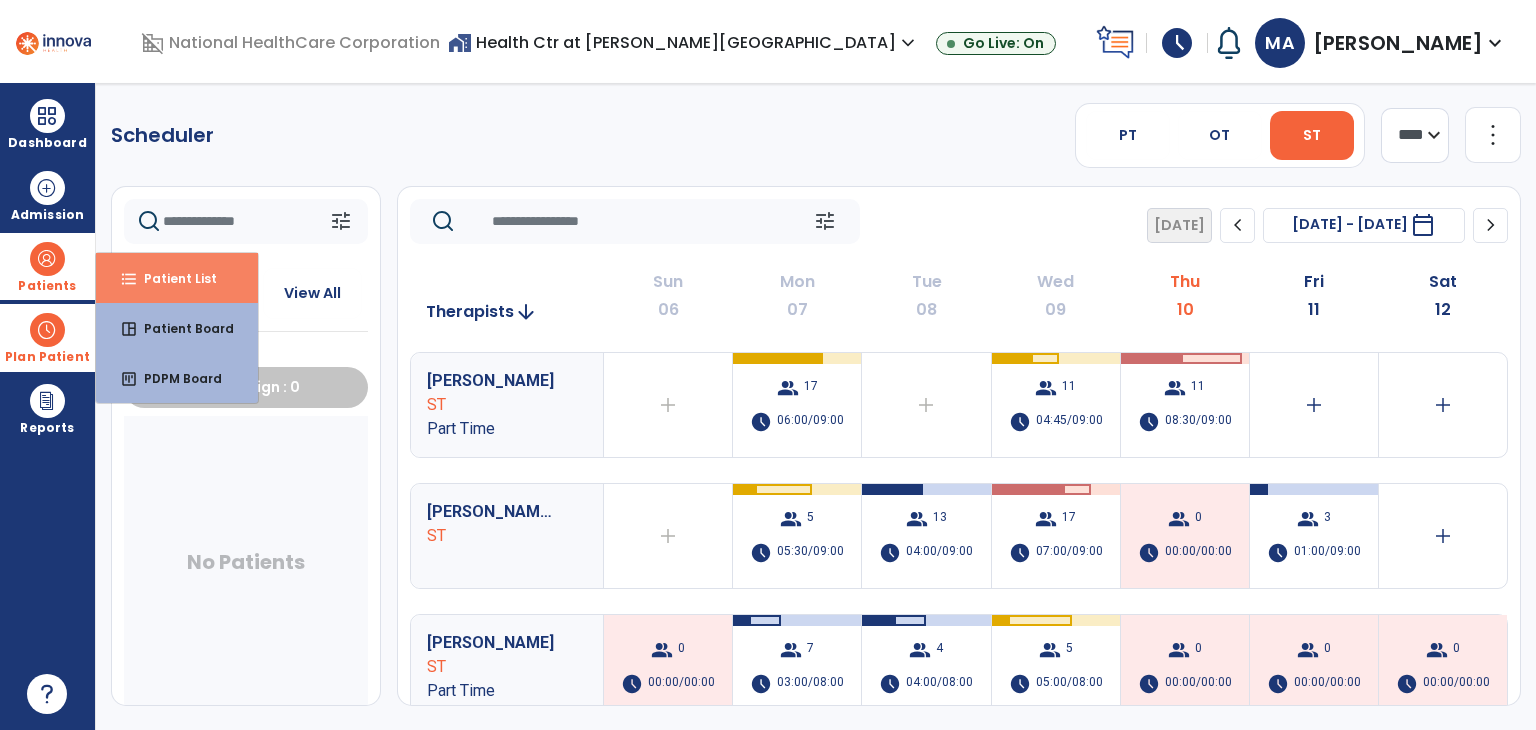 click on "format_list_bulleted  Patient List" at bounding box center [177, 278] 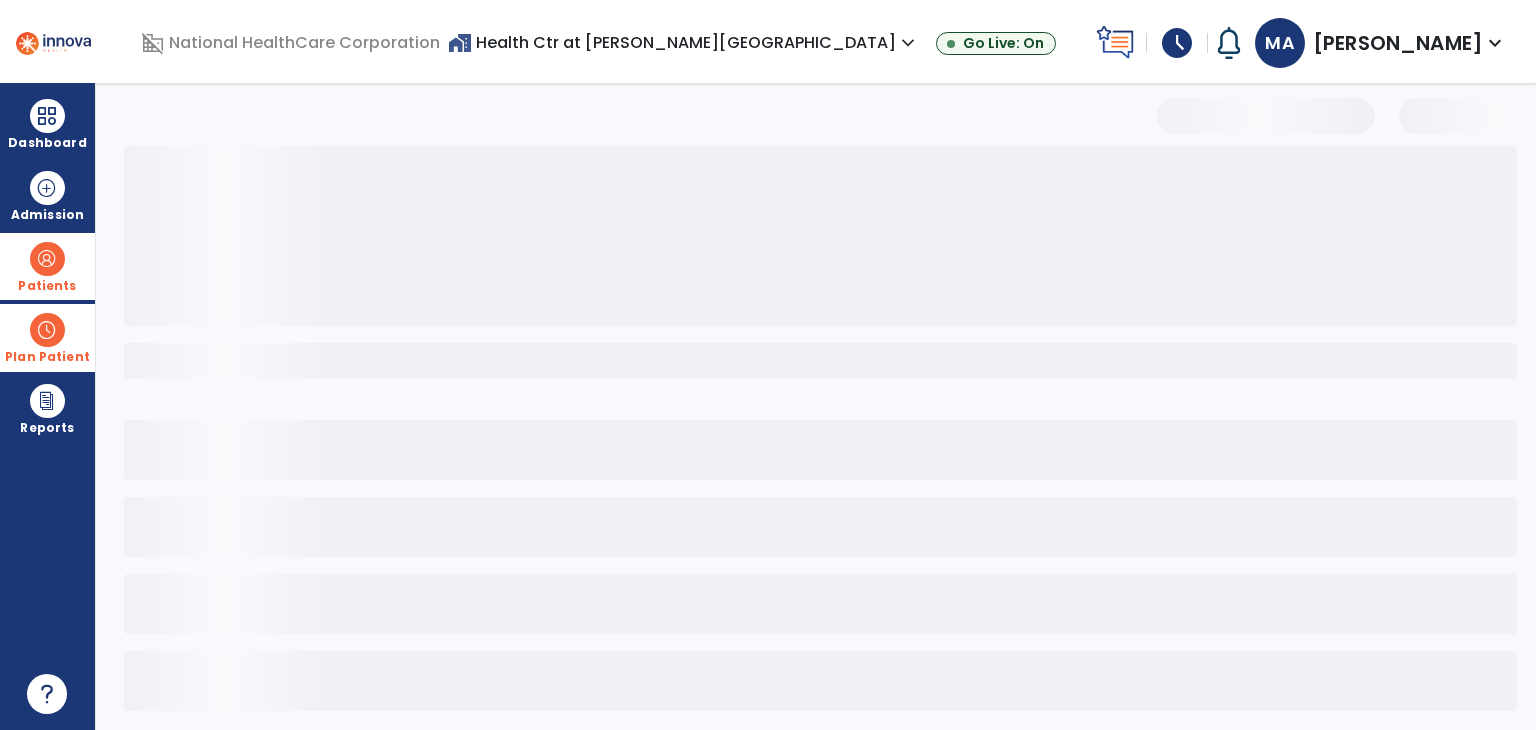 select on "***" 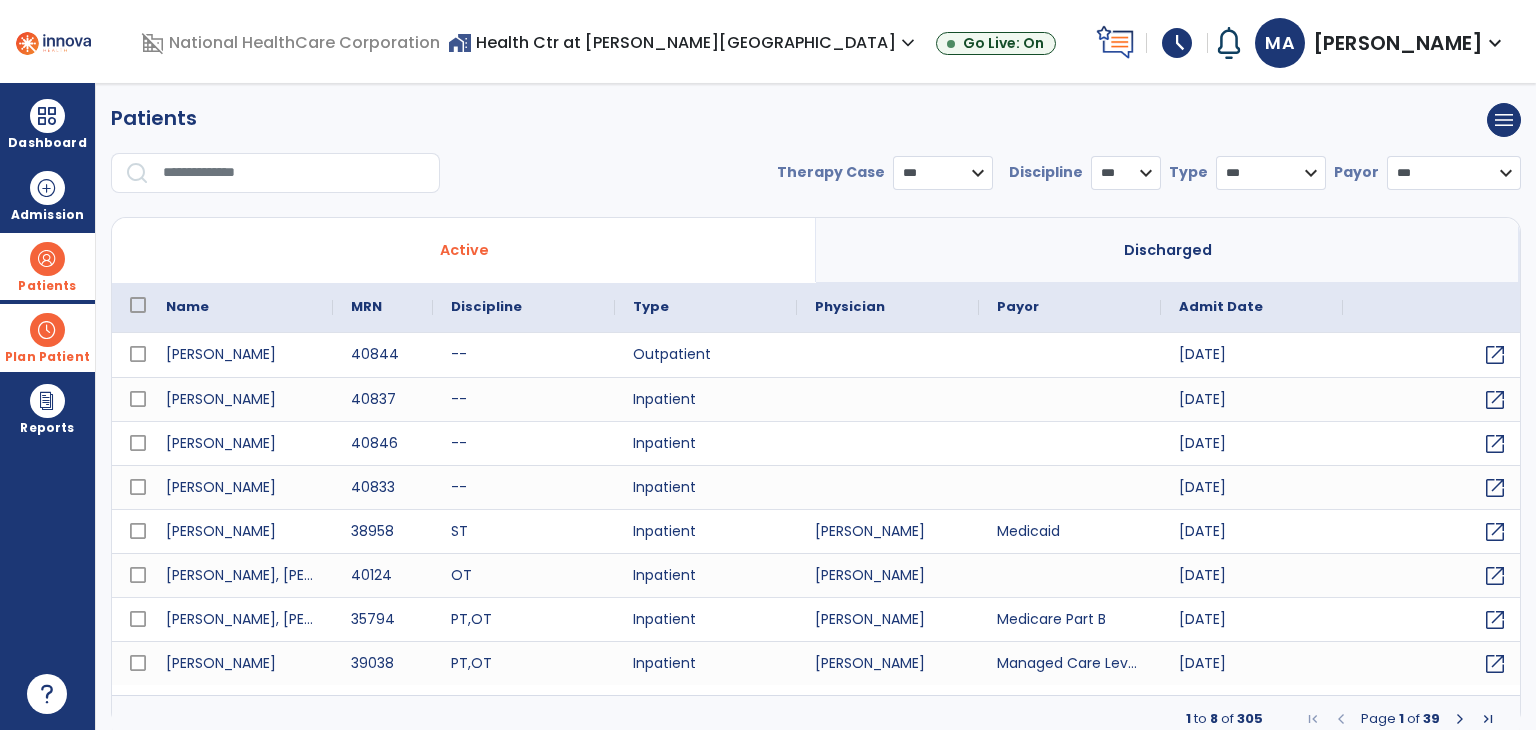 click at bounding box center (294, 173) 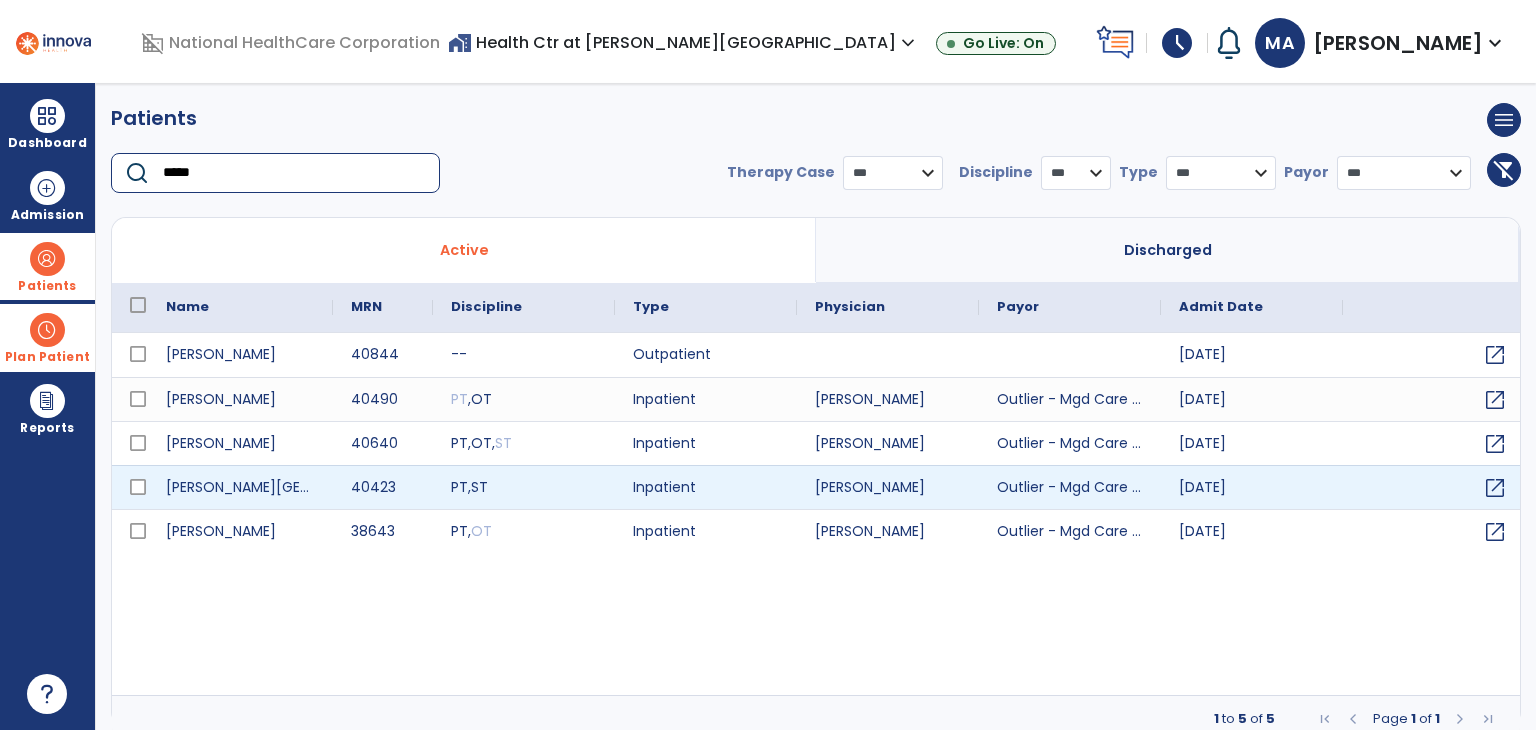 type on "*****" 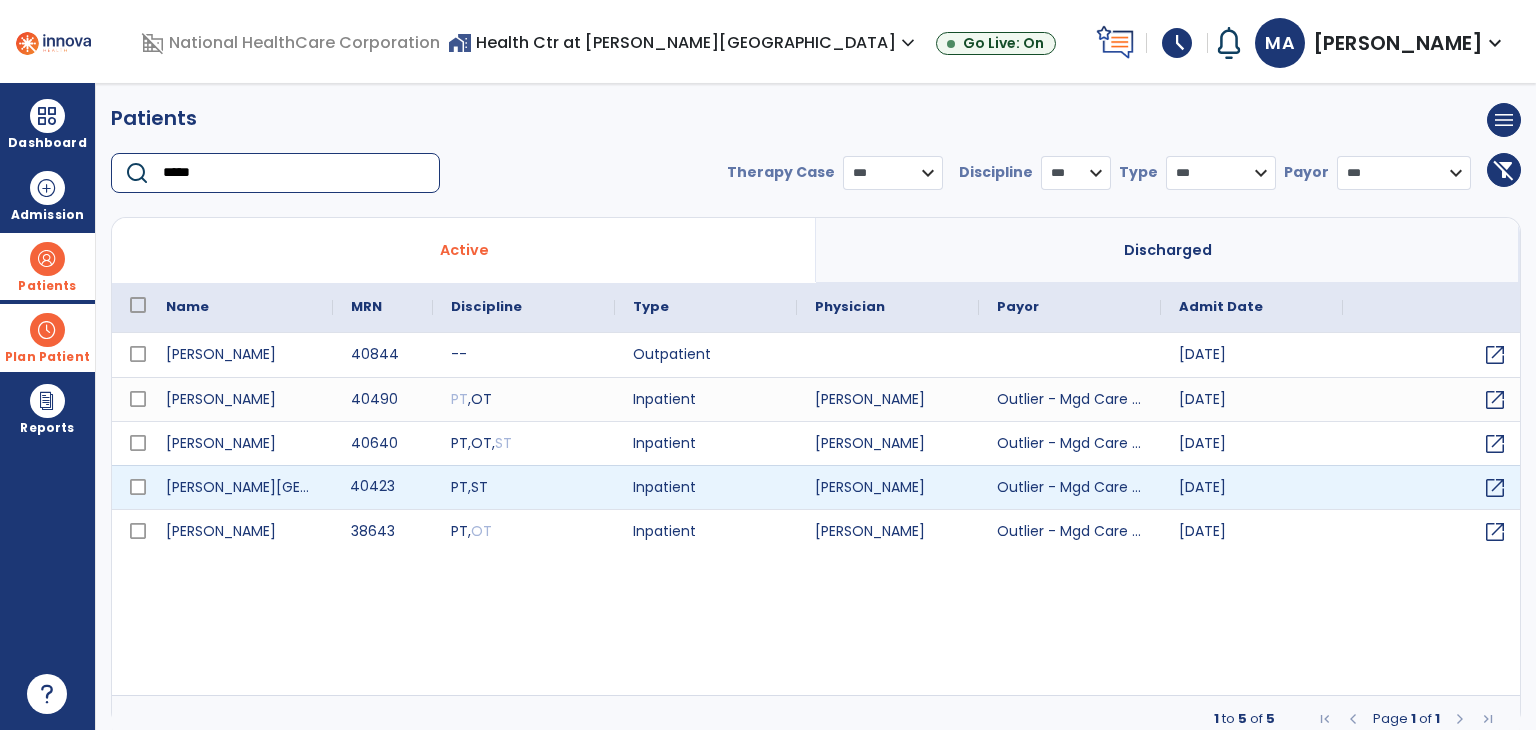 click on "40423" at bounding box center (383, 487) 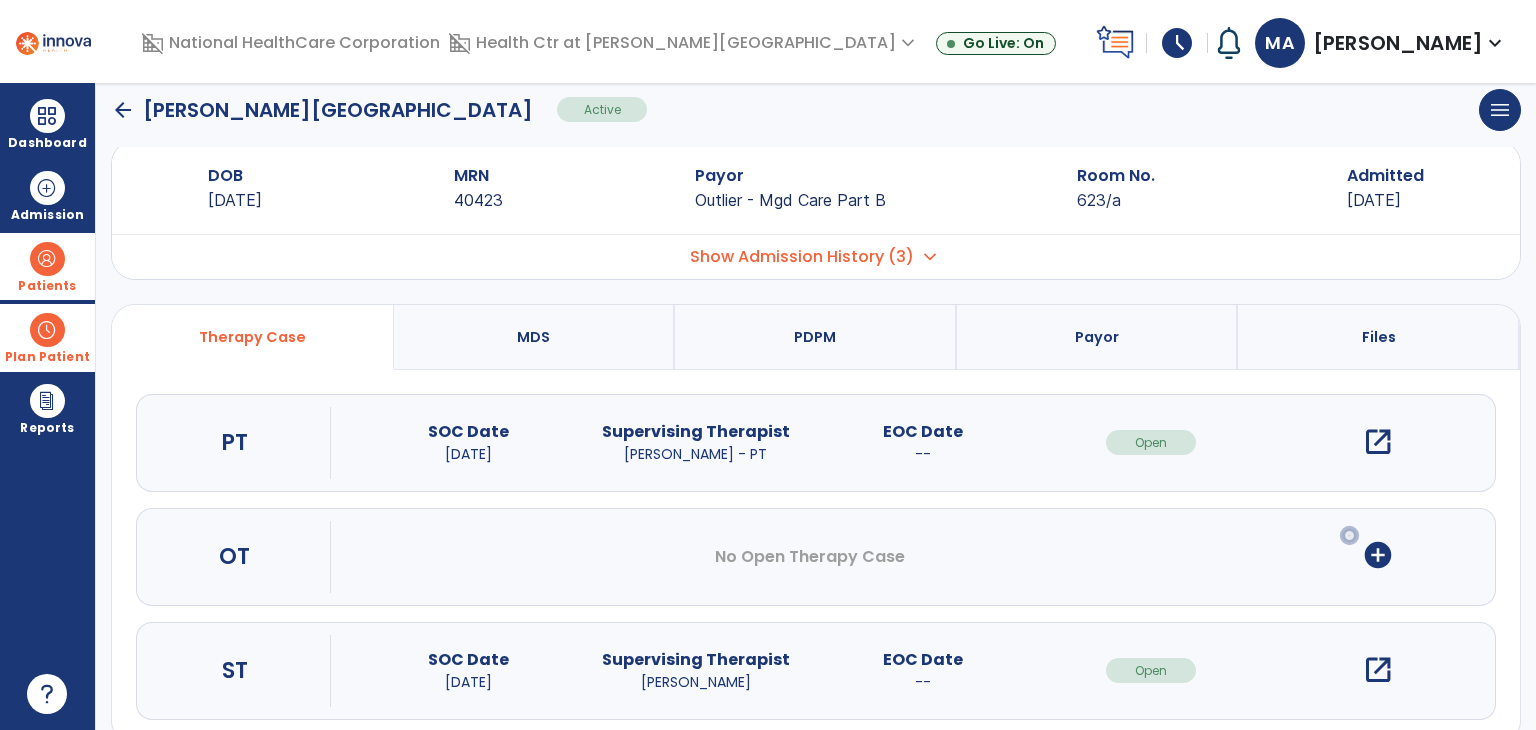 scroll, scrollTop: 72, scrollLeft: 0, axis: vertical 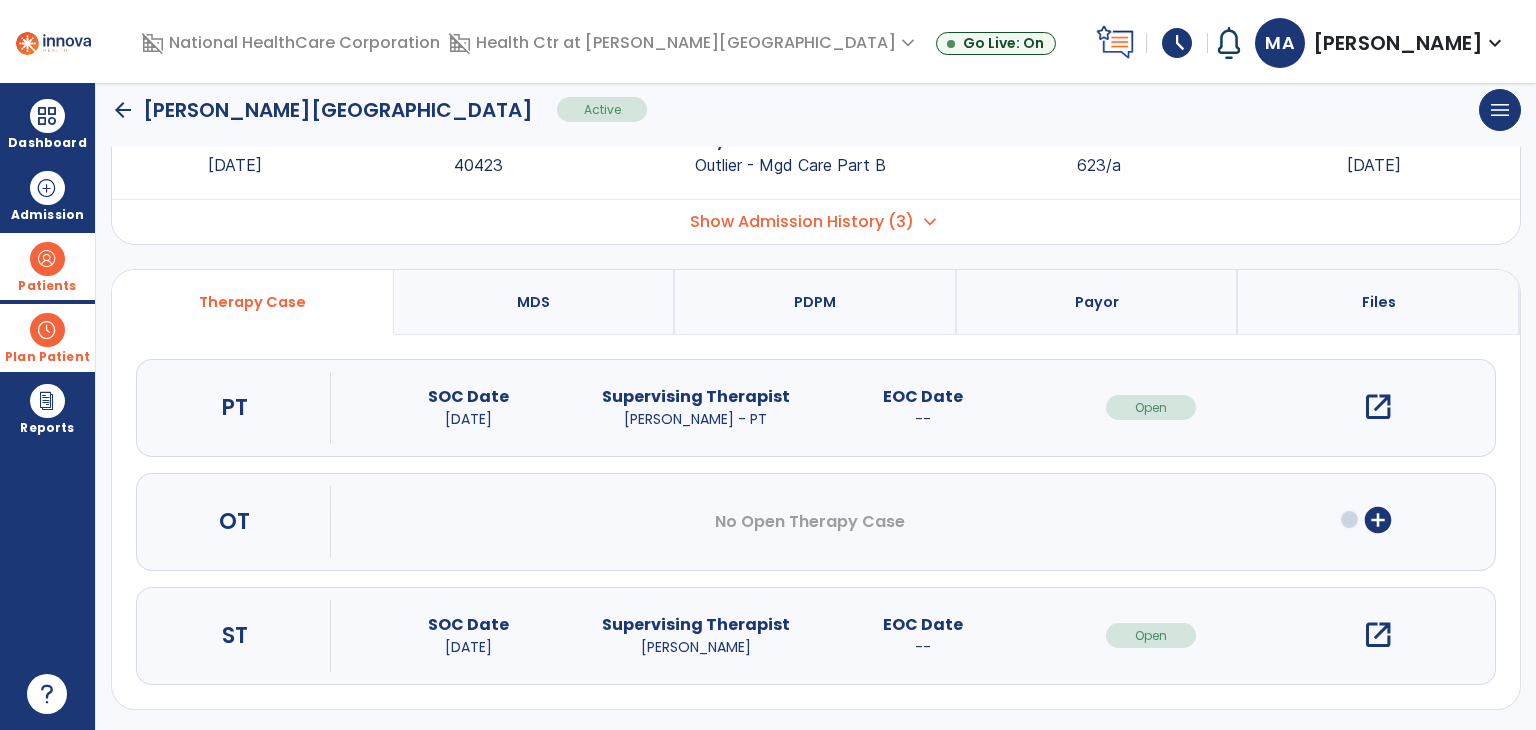 click on "open_in_new" at bounding box center (1378, 635) 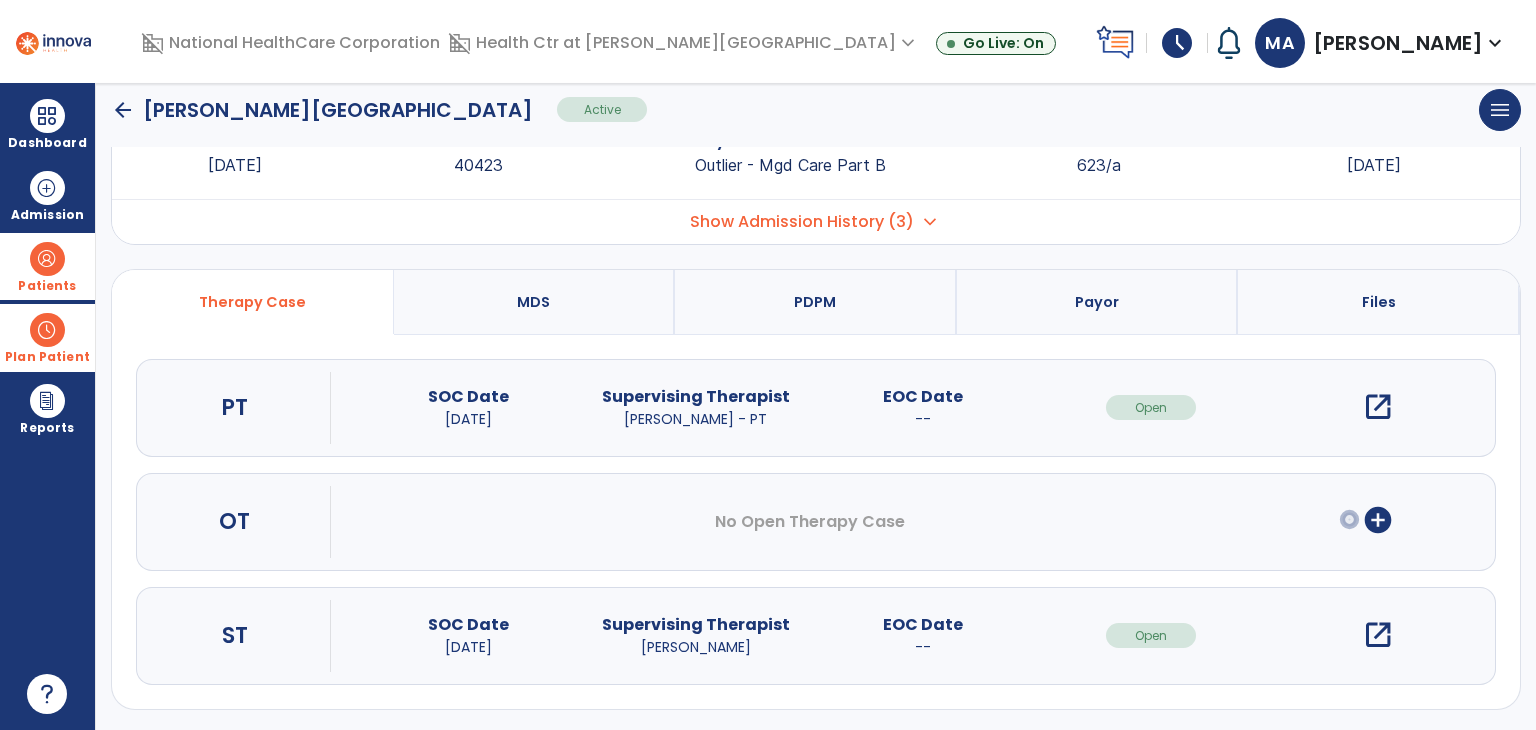 scroll, scrollTop: 0, scrollLeft: 0, axis: both 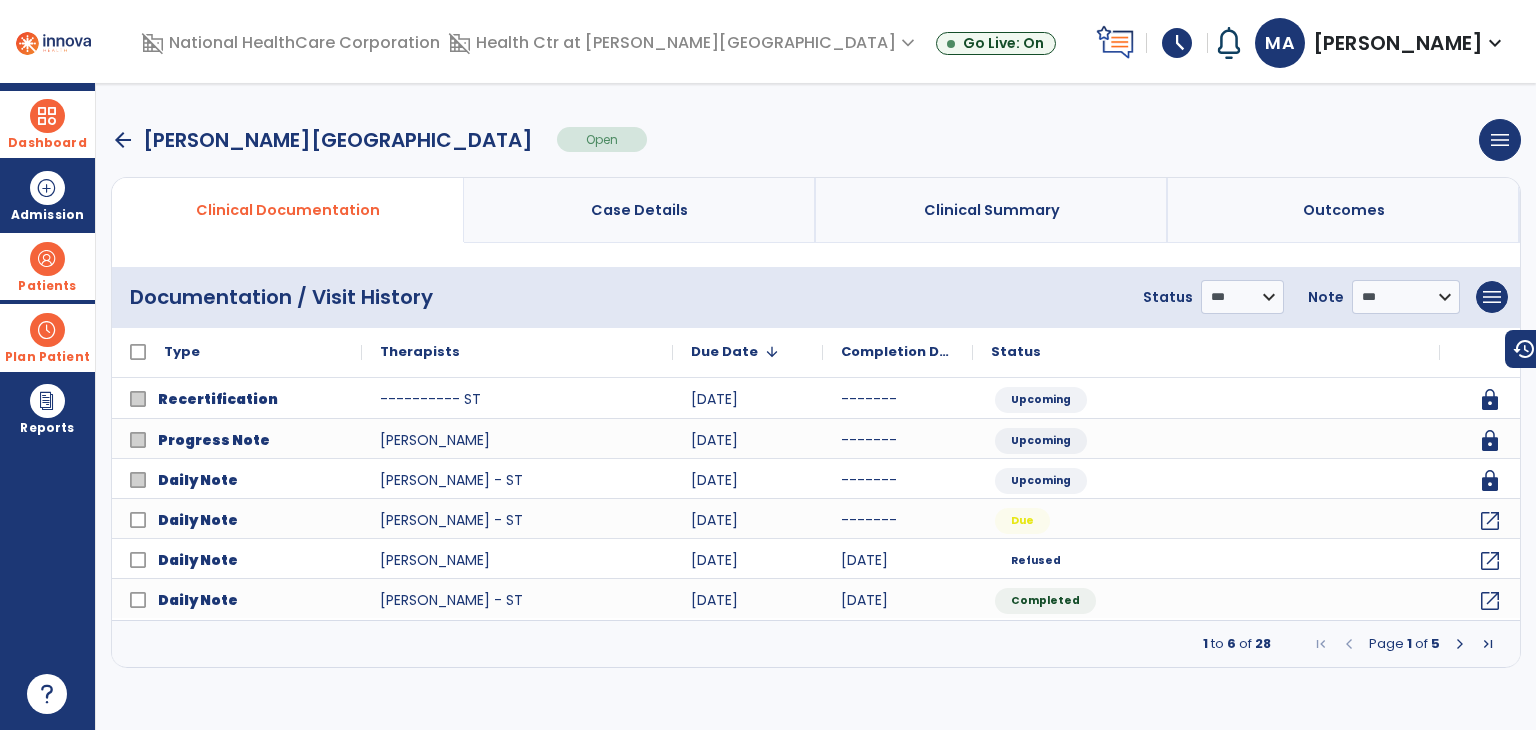 drag, startPoint x: 24, startPoint y: 119, endPoint x: 86, endPoint y: 133, distance: 63.560993 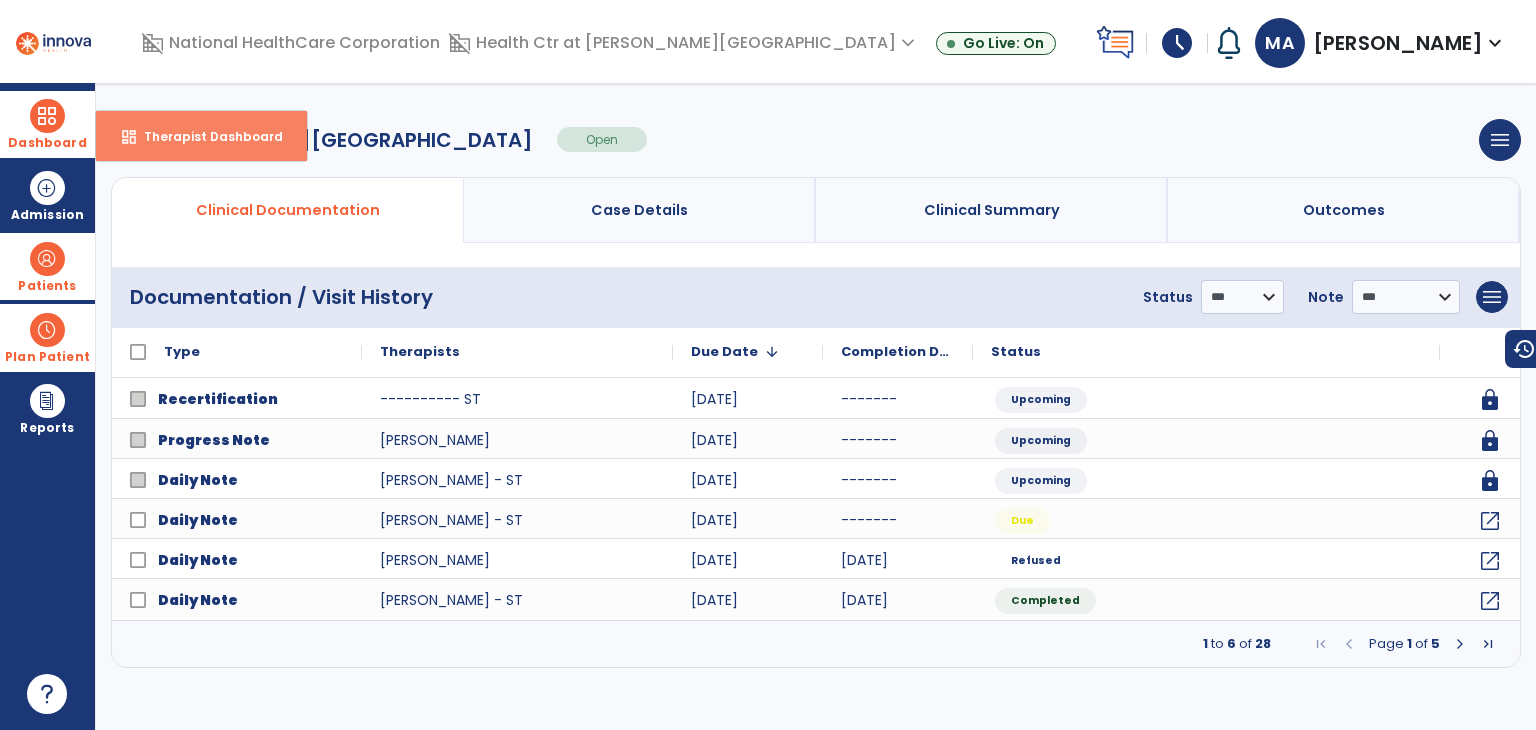 click on "dashboard  Therapist Dashboard" at bounding box center (201, 136) 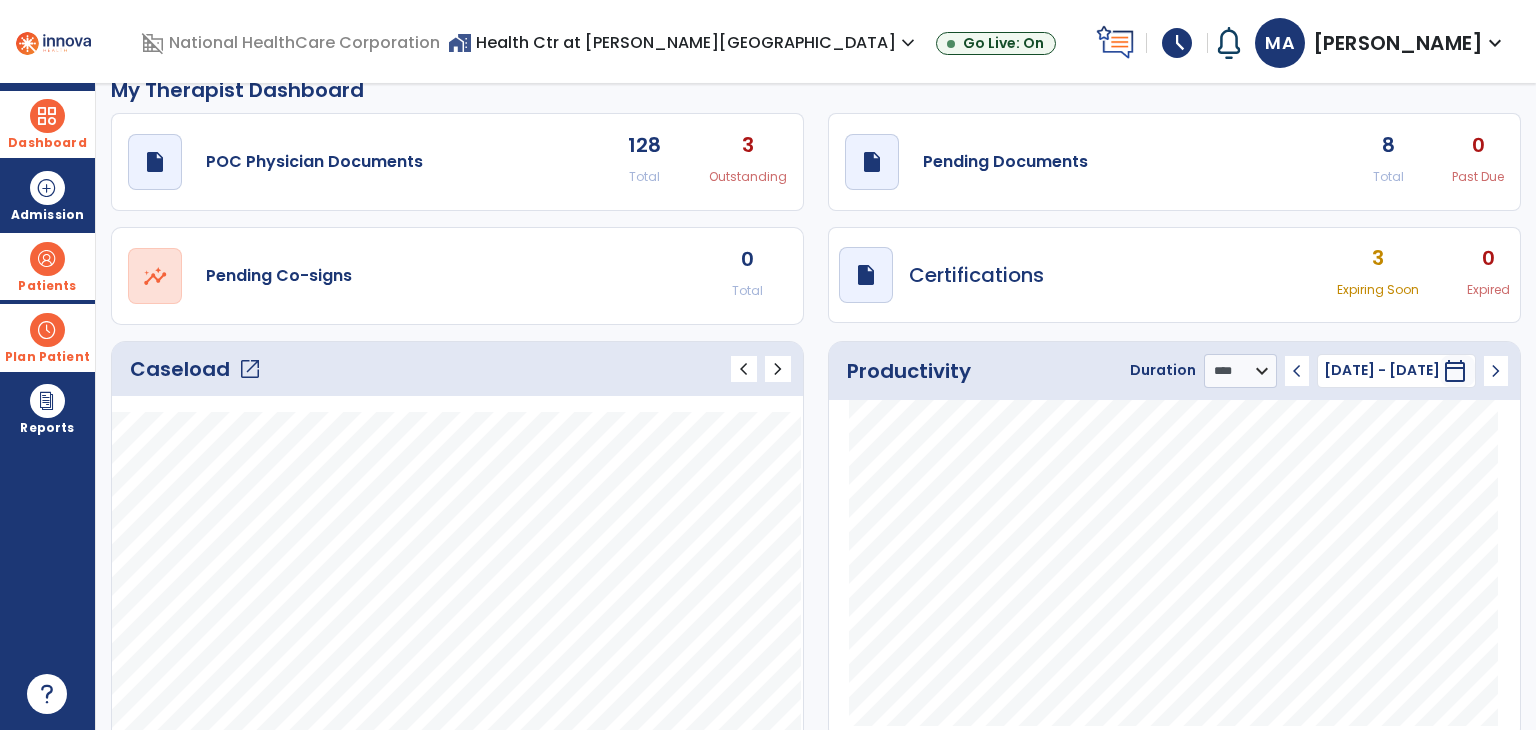 scroll, scrollTop: 0, scrollLeft: 0, axis: both 